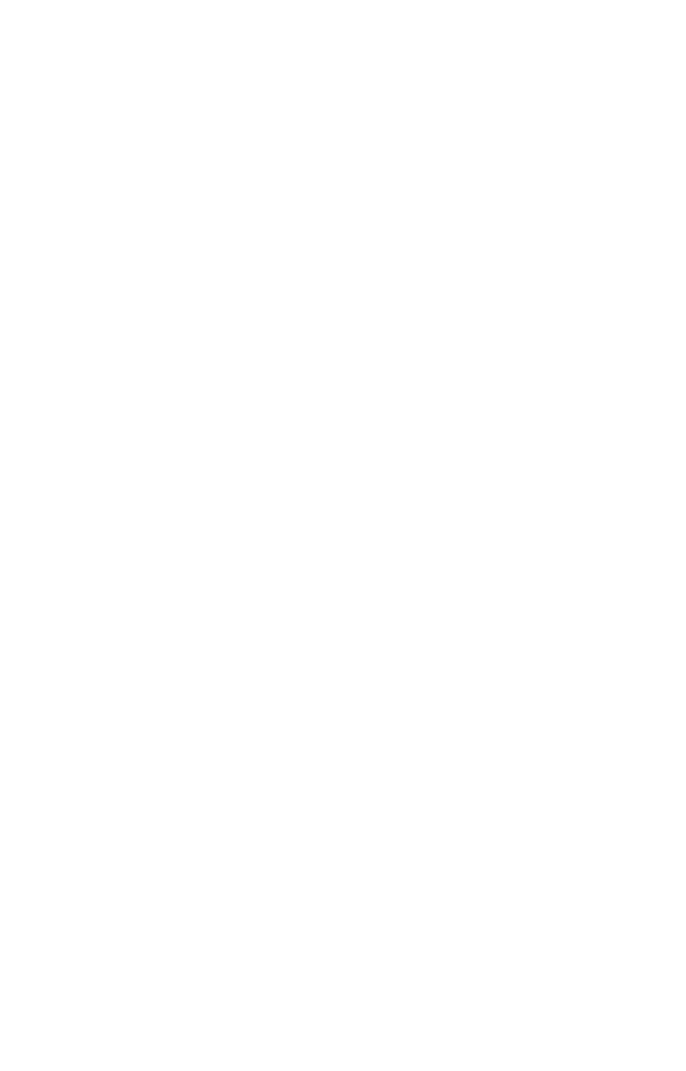 scroll, scrollTop: 0, scrollLeft: 0, axis: both 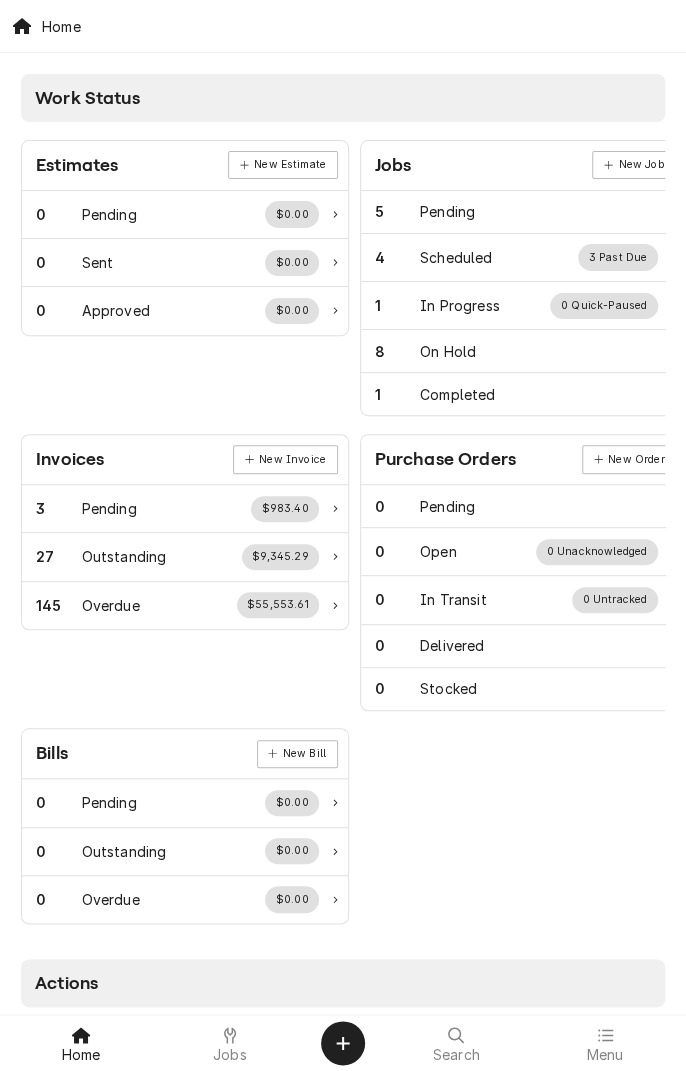 click on "Jobs" at bounding box center (230, 1055) 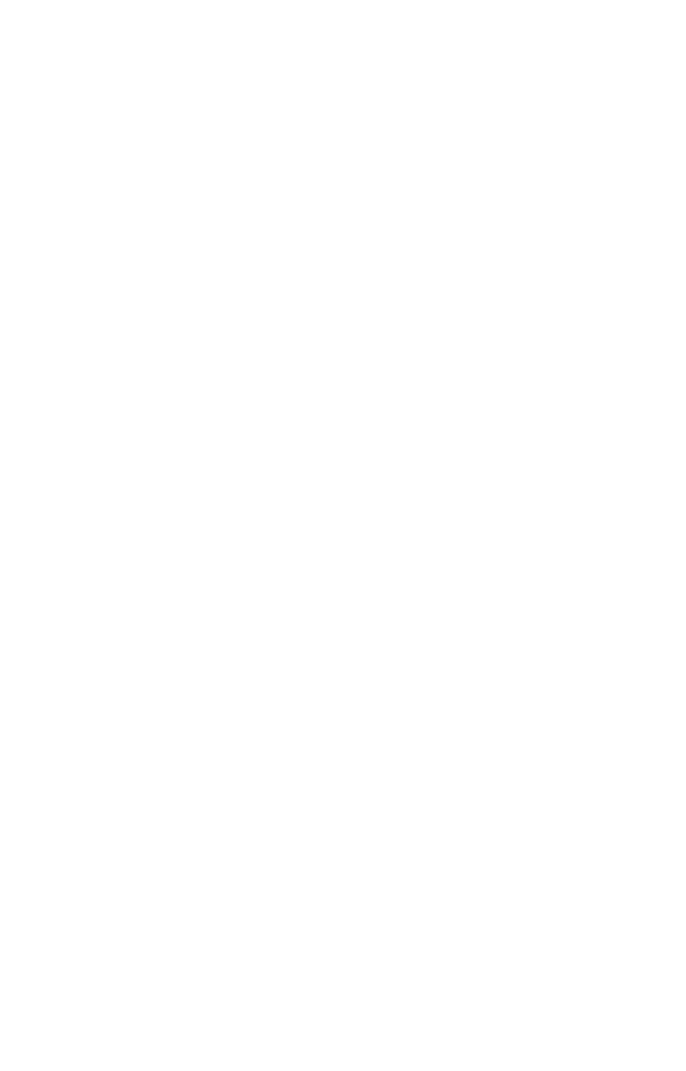 scroll, scrollTop: 0, scrollLeft: 0, axis: both 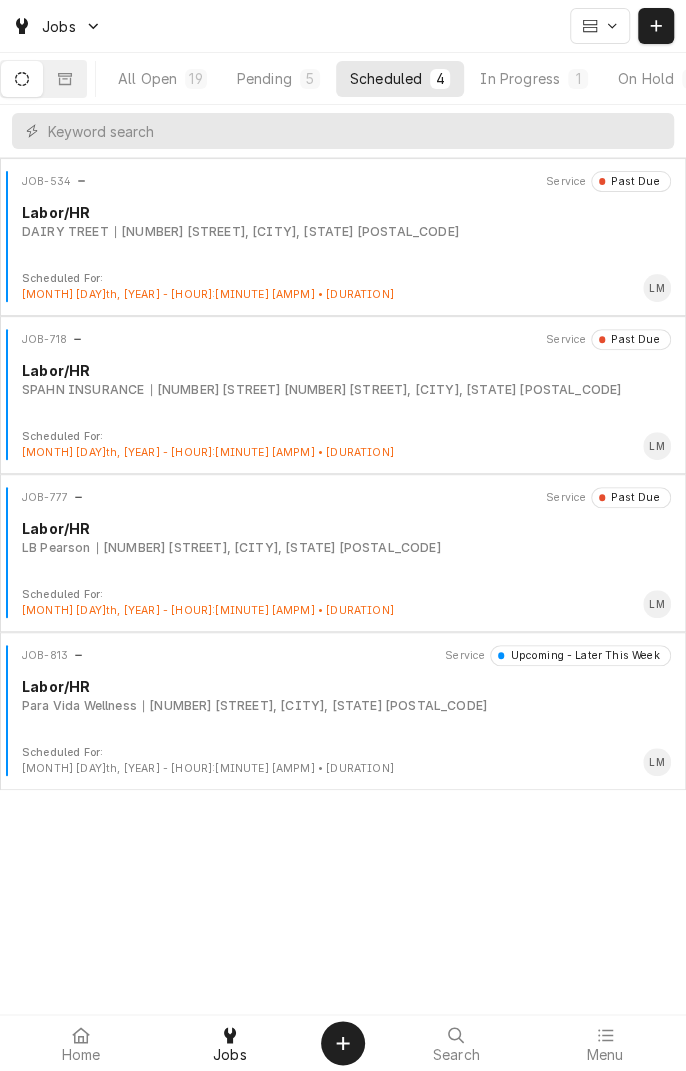 click 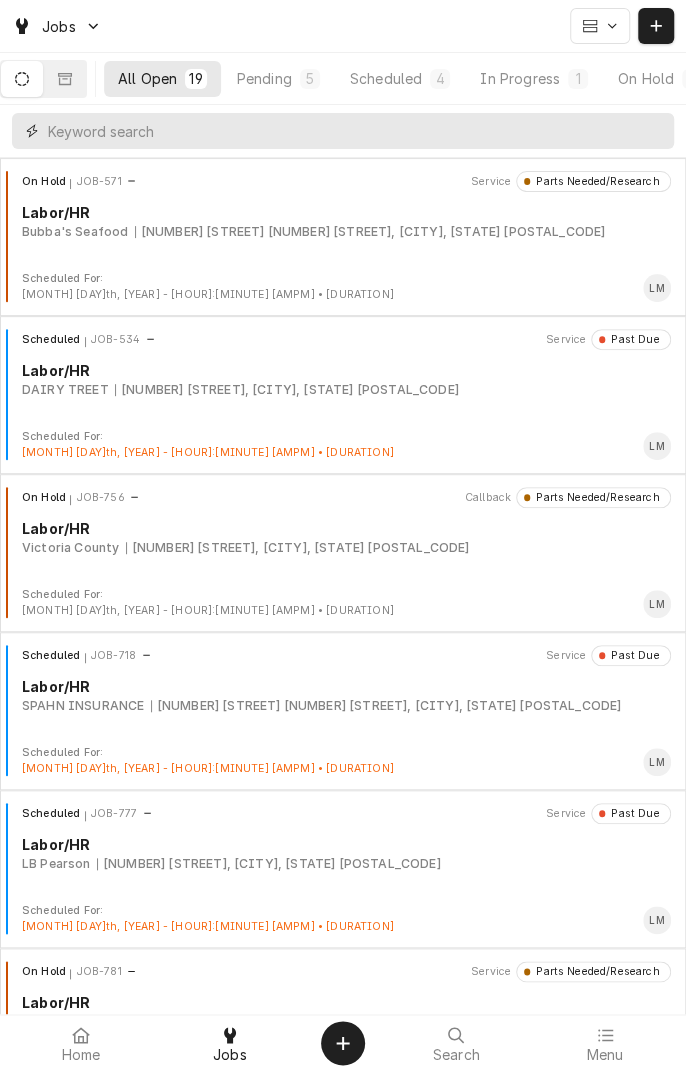 click at bounding box center [356, 131] 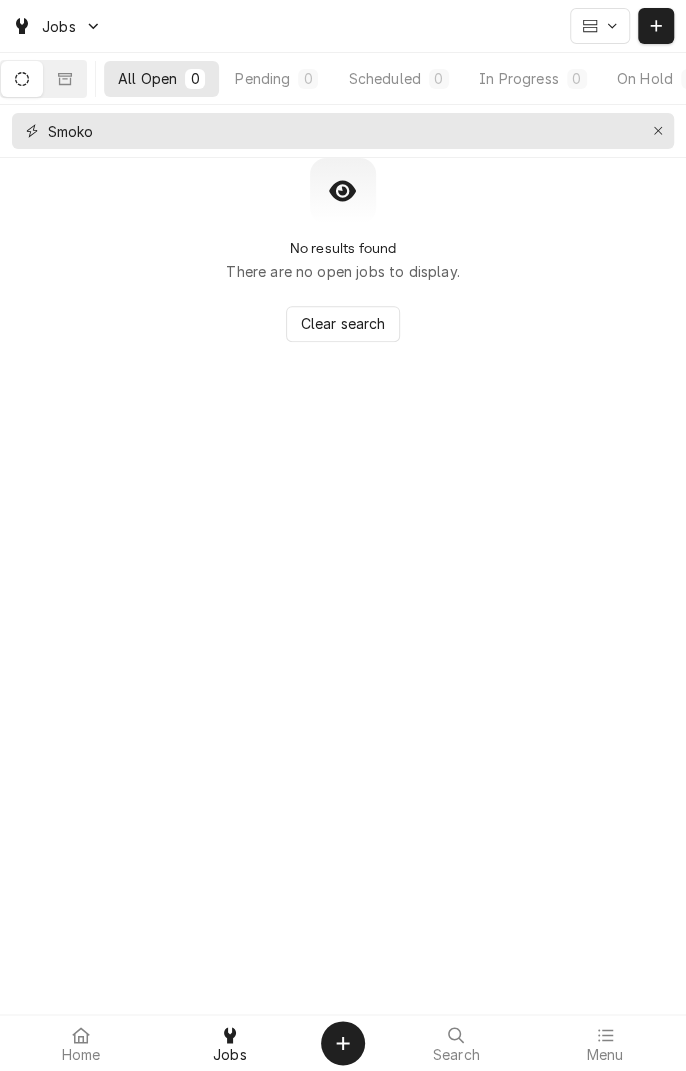 type on "Smoko" 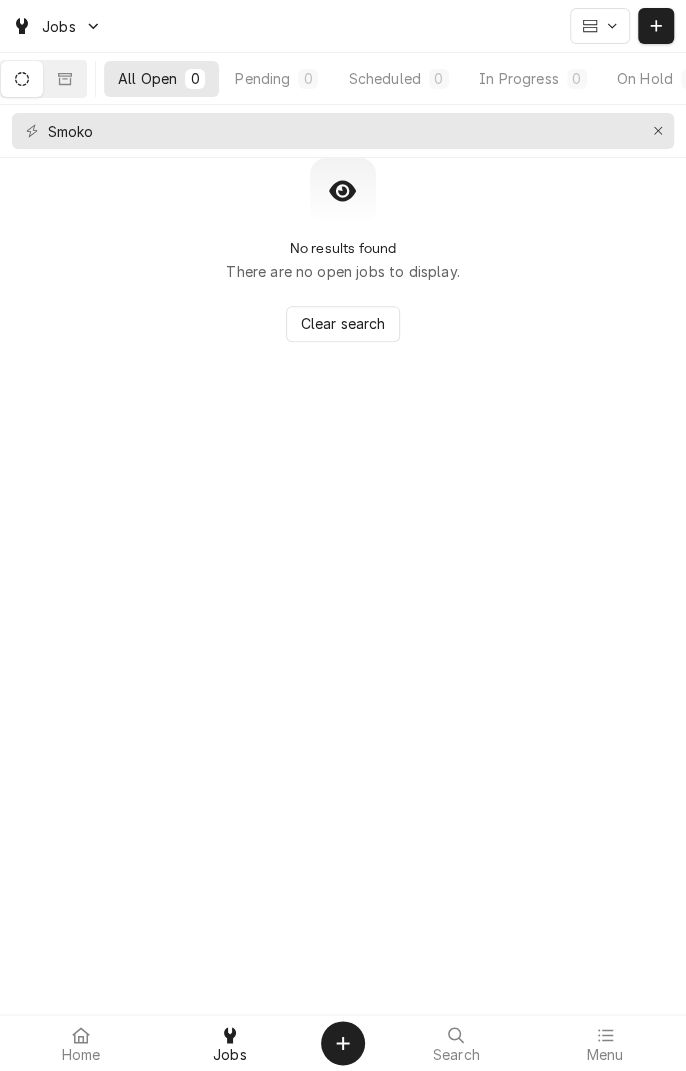 click at bounding box center [65, 79] 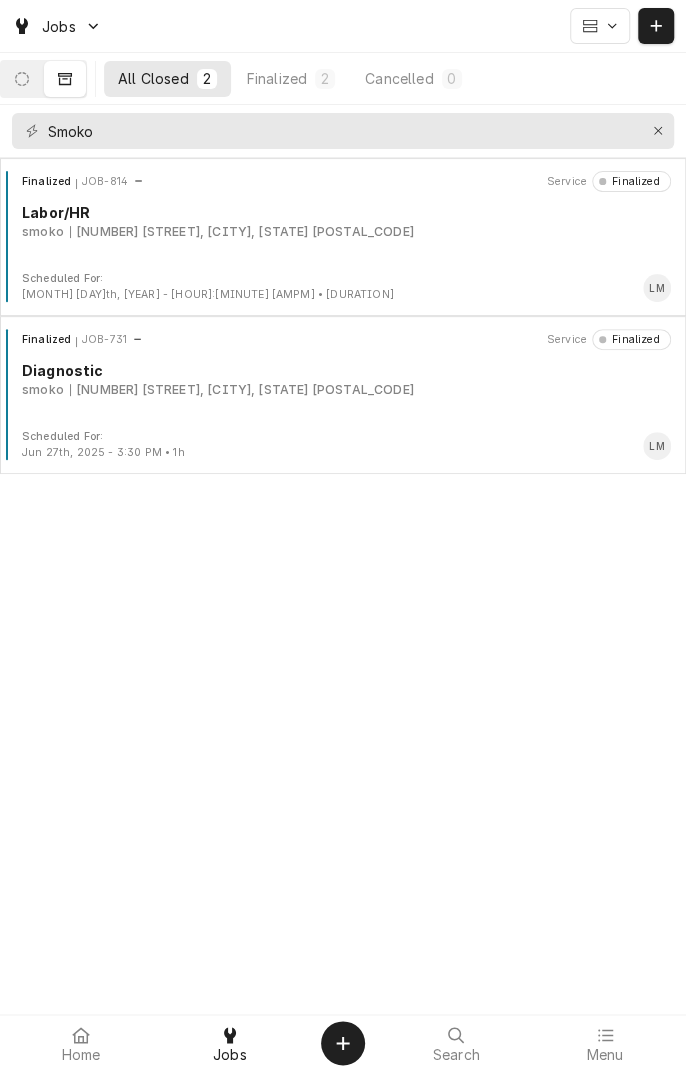 click on "Finalized JOB-814 Service Finalized Labor/HR smoko 5903 Houston Hwy, Victoria, TX 77901" at bounding box center (343, 221) 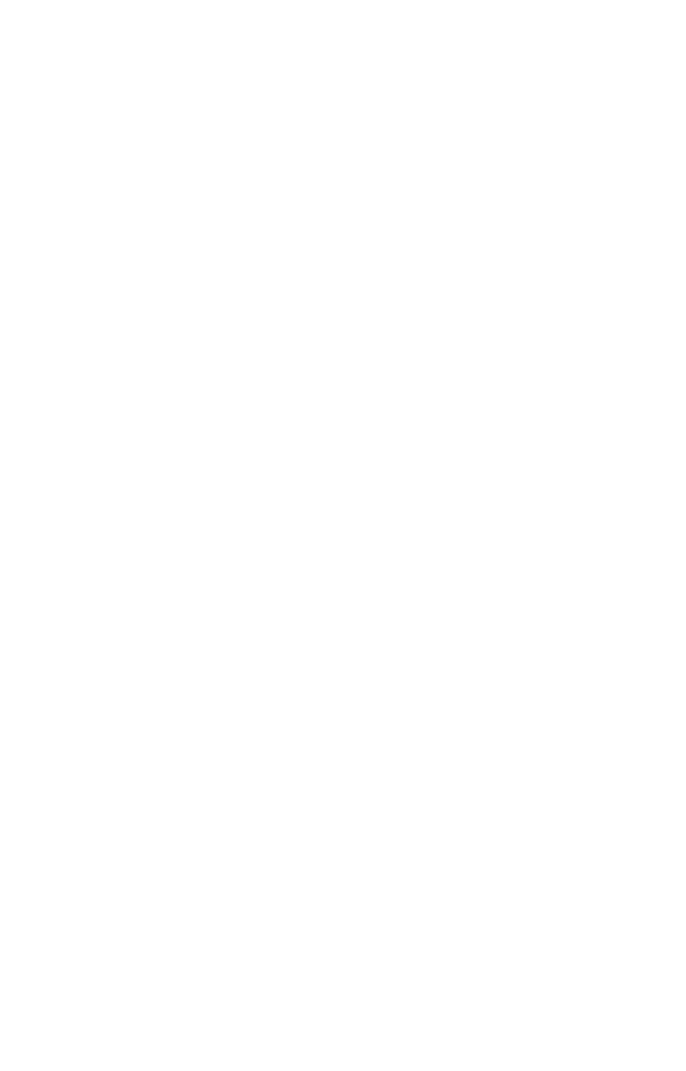 scroll, scrollTop: 0, scrollLeft: 0, axis: both 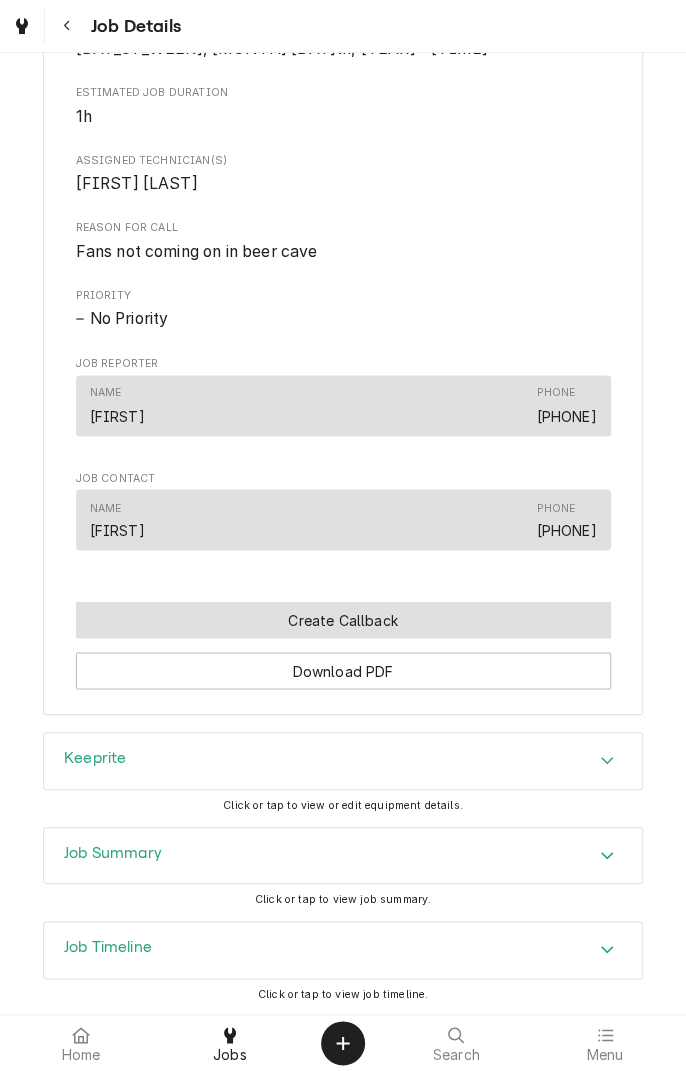 click on "Create Callback" at bounding box center (343, 619) 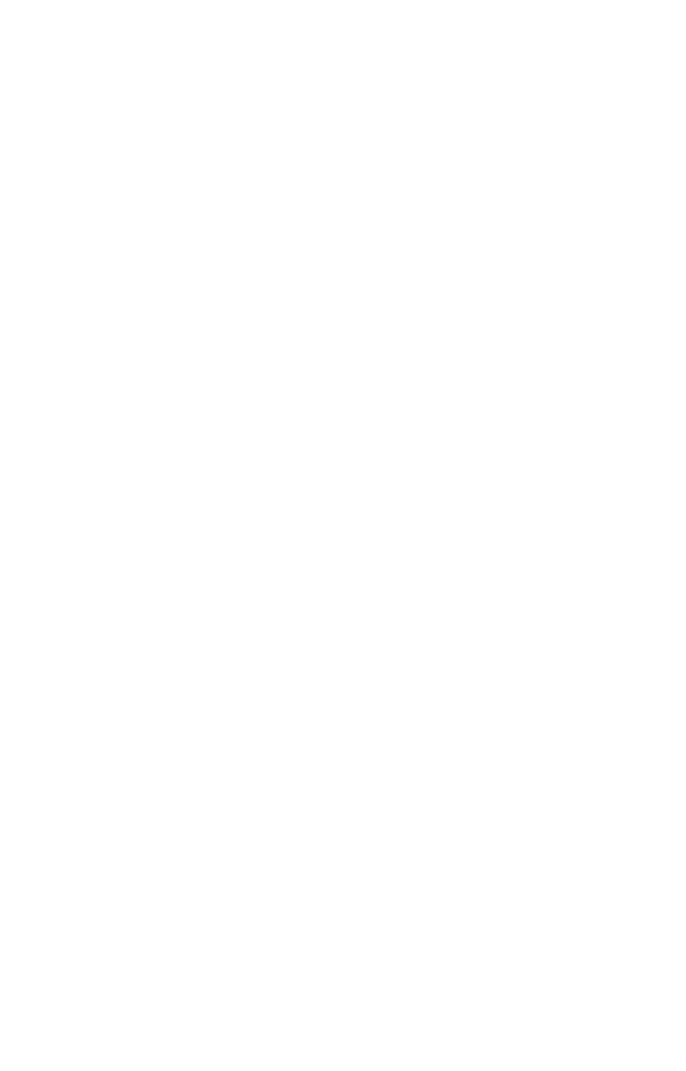 scroll, scrollTop: 0, scrollLeft: 0, axis: both 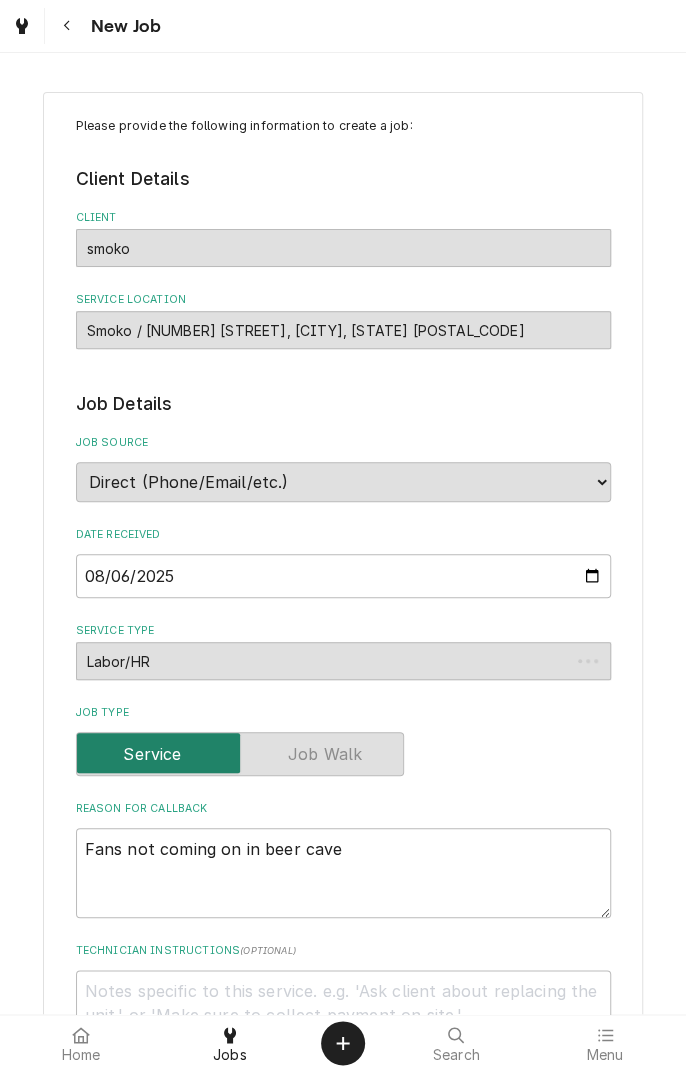 type on "x" 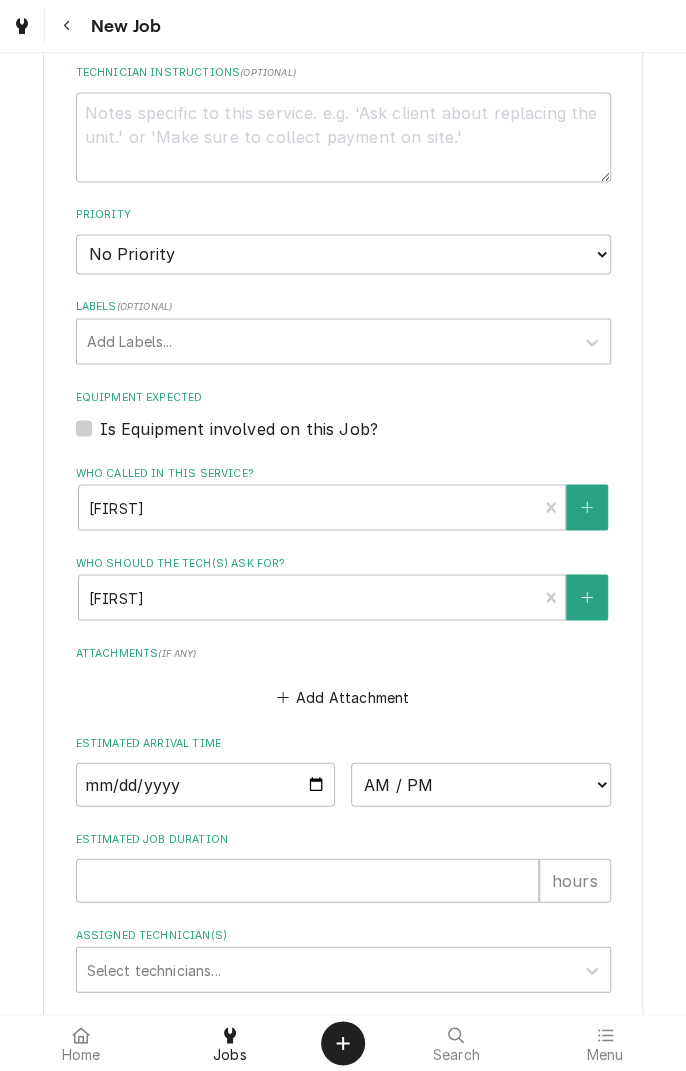 scroll, scrollTop: 888, scrollLeft: 0, axis: vertical 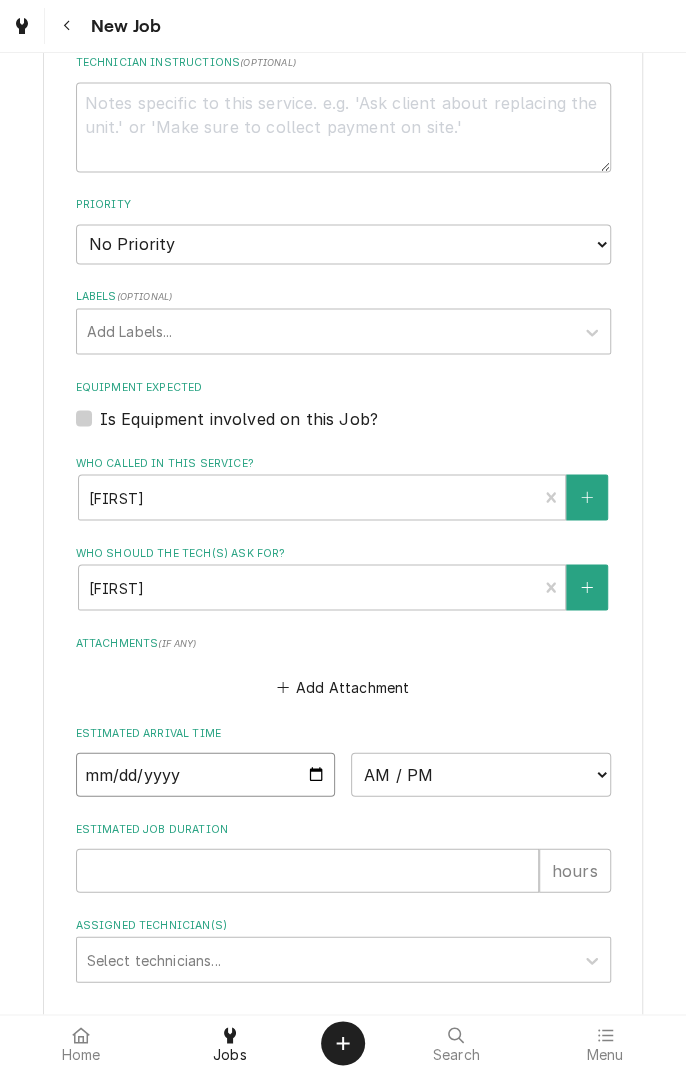 click at bounding box center [206, 774] 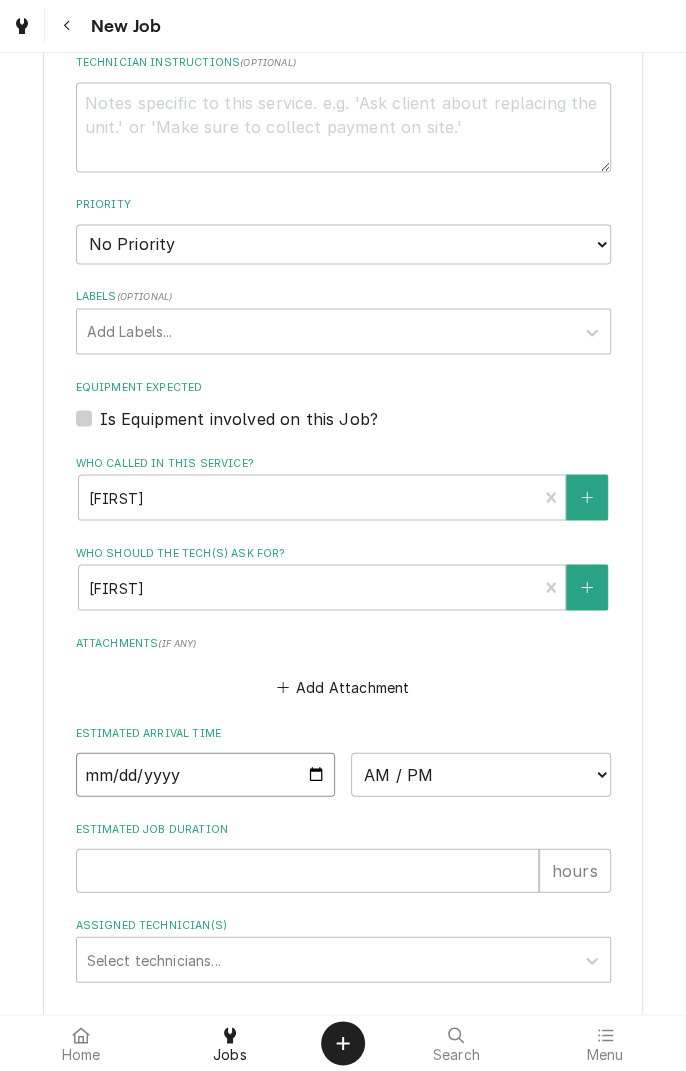 type on "2025-08-06" 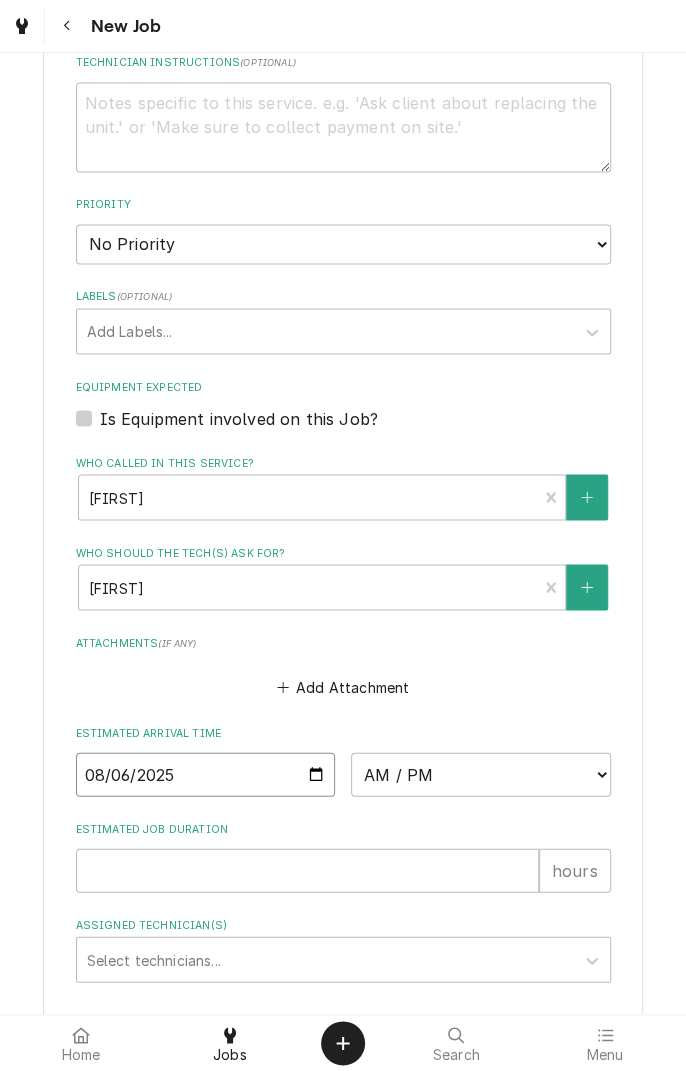 type on "x" 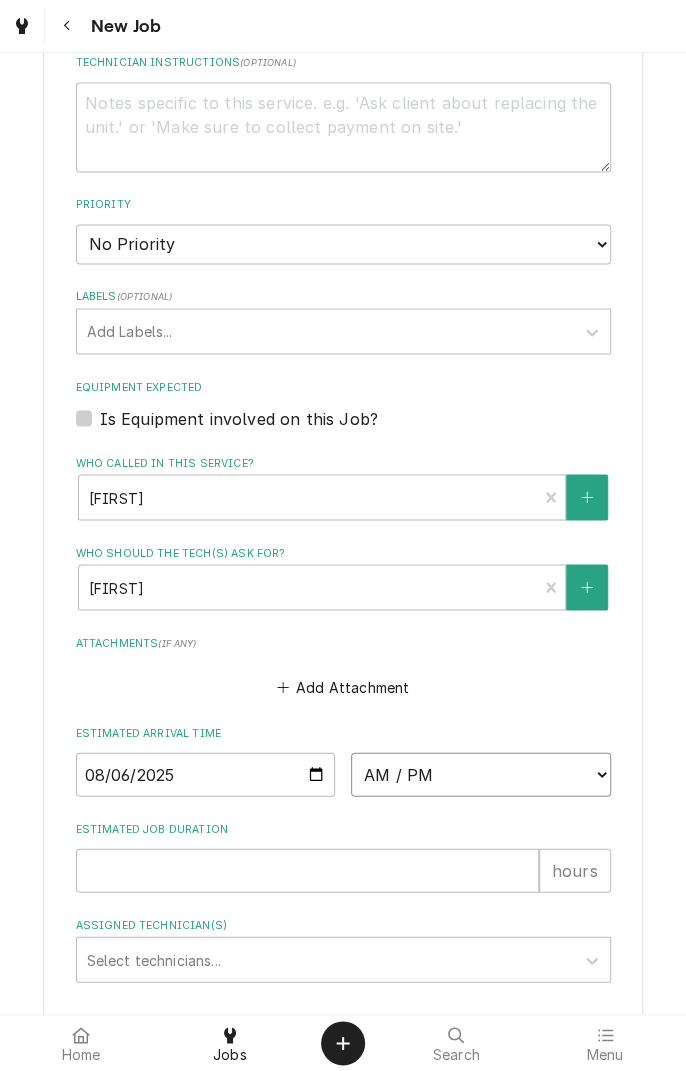 click on "AM / PM 6:00 AM 6:15 AM 6:30 AM 6:45 AM 7:00 AM 7:15 AM 7:30 AM 7:45 AM 8:00 AM 8:15 AM 8:30 AM 8:45 AM 9:00 AM 9:15 AM 9:30 AM 9:45 AM 10:00 AM 10:15 AM 10:30 AM 10:45 AM 11:00 AM 11:15 AM 11:30 AM 11:45 AM 12:00 PM 12:15 PM 12:30 PM 12:45 PM 1:00 PM 1:15 PM 1:30 PM 1:45 PM 2:00 PM 2:15 PM 2:30 PM 2:45 PM 3:00 PM 3:15 PM 3:30 PM 3:45 PM 4:00 PM 4:15 PM 4:30 PM 4:45 PM 5:00 PM 5:15 PM 5:30 PM 5:45 PM 6:00 PM 6:15 PM 6:30 PM 6:45 PM 7:00 PM 7:15 PM 7:30 PM 7:45 PM 8:00 PM 8:15 PM 8:30 PM 8:45 PM 9:00 PM 9:15 PM 9:30 PM 9:45 PM 10:00 PM 10:15 PM 10:30 PM 10:45 PM 11:00 PM 11:15 PM 11:30 PM 11:45 PM 12:00 AM 12:15 AM 12:30 AM 12:45 AM 1:00 AM 1:15 AM 1:30 AM 1:45 AM 2:00 AM 2:15 AM 2:30 AM 2:45 AM 3:00 AM 3:15 AM 3:30 AM 3:45 AM 4:00 AM 4:15 AM 4:30 AM 4:45 AM 5:00 AM 5:15 AM 5:30 AM 5:45 AM" at bounding box center (481, 774) 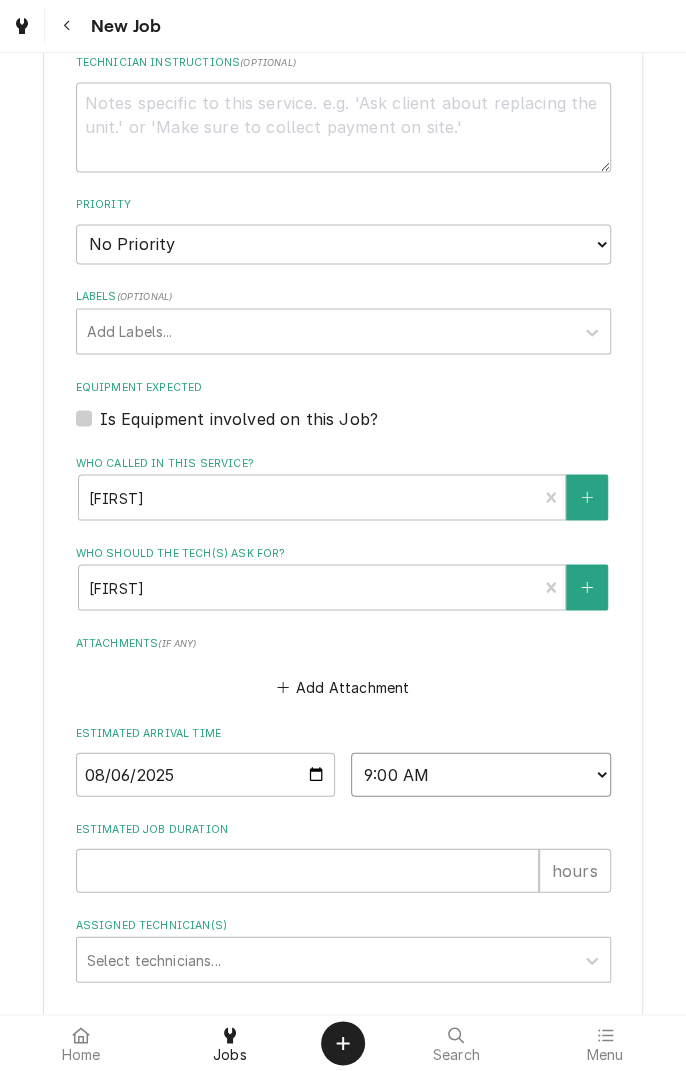 scroll, scrollTop: 1028, scrollLeft: 0, axis: vertical 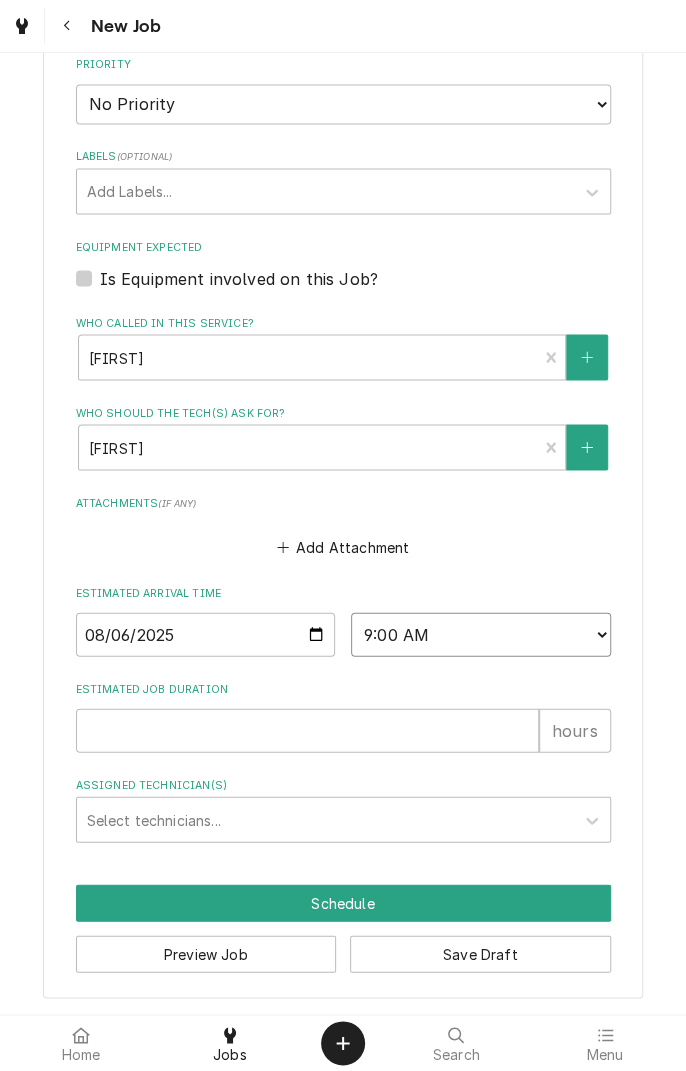 type on "x" 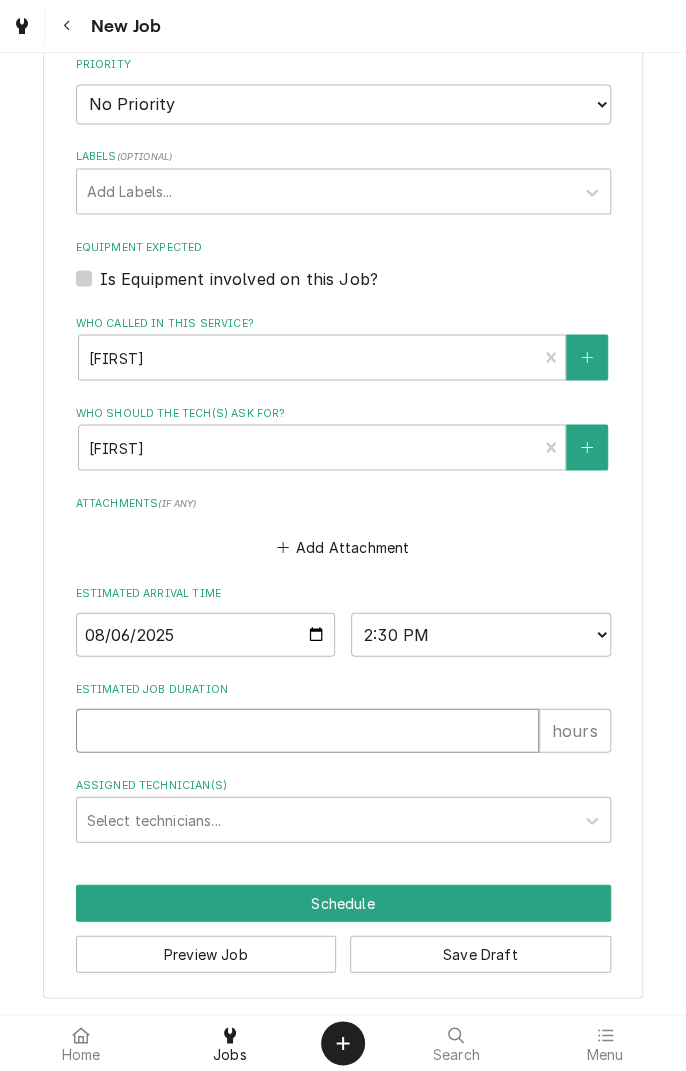 click on "Estimated Job Duration" at bounding box center (307, 730) 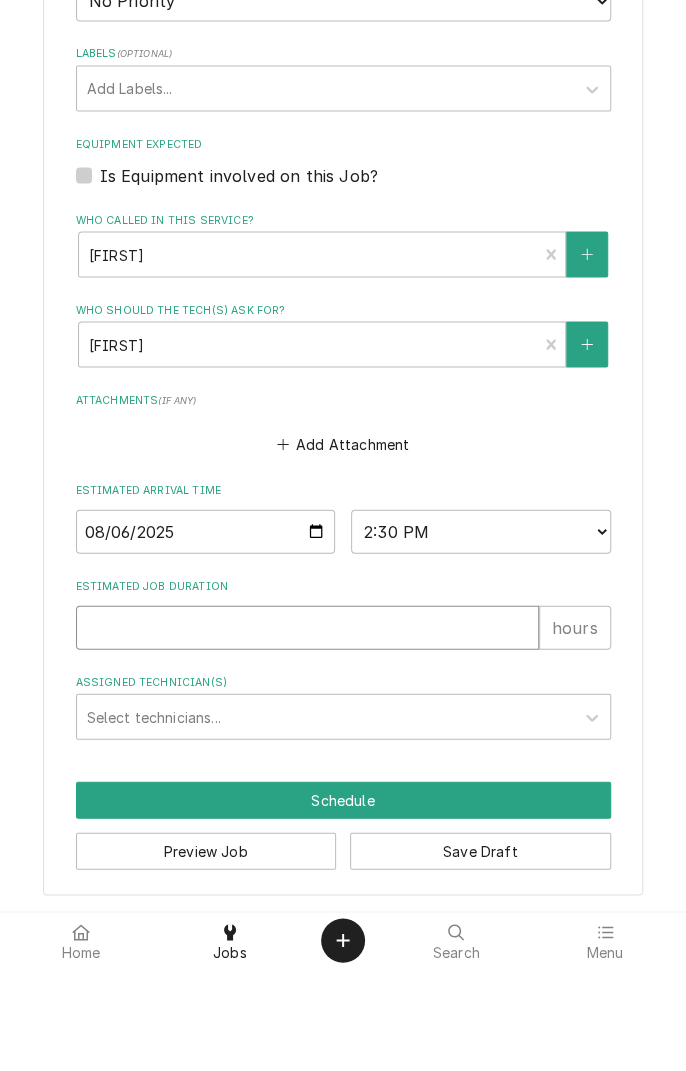 type on "x" 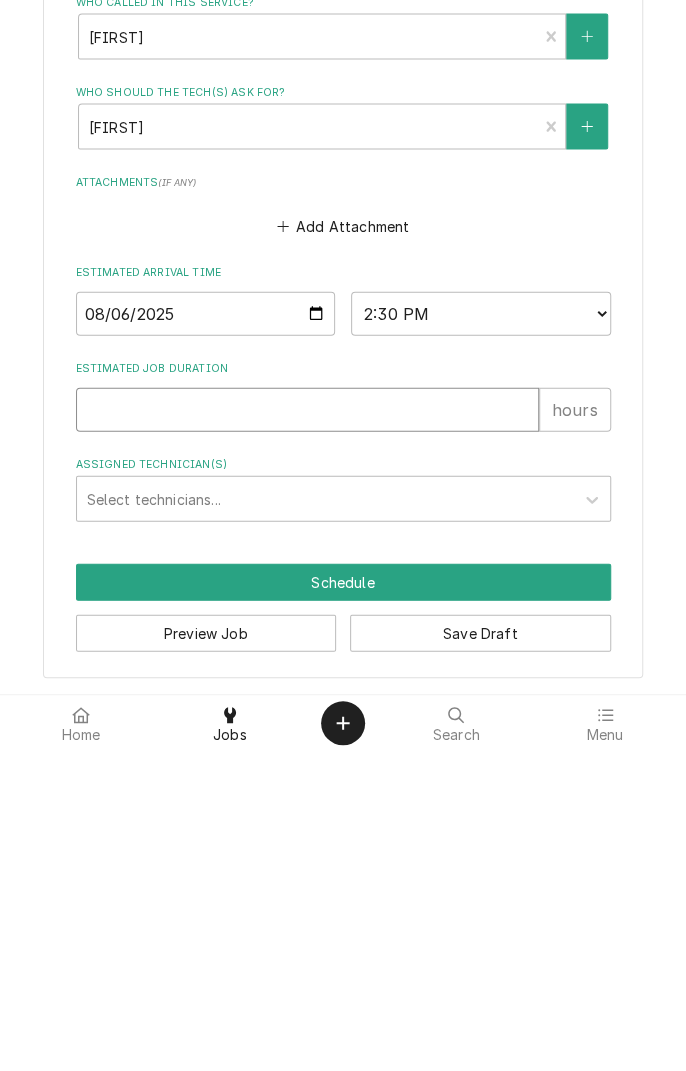 type on "1" 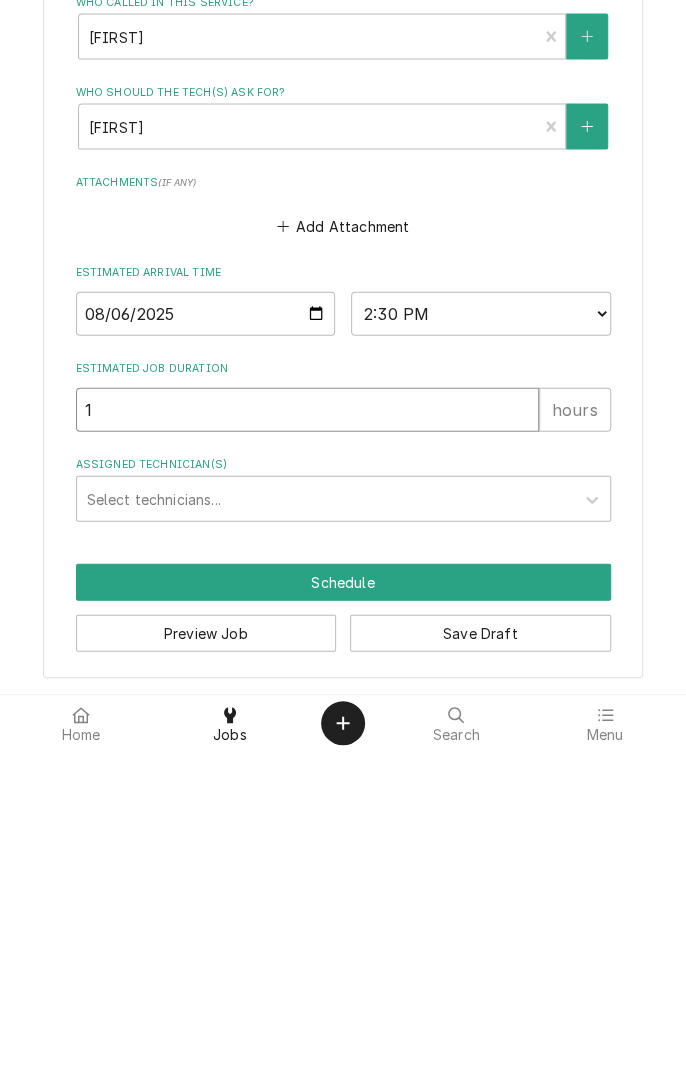 type on "x" 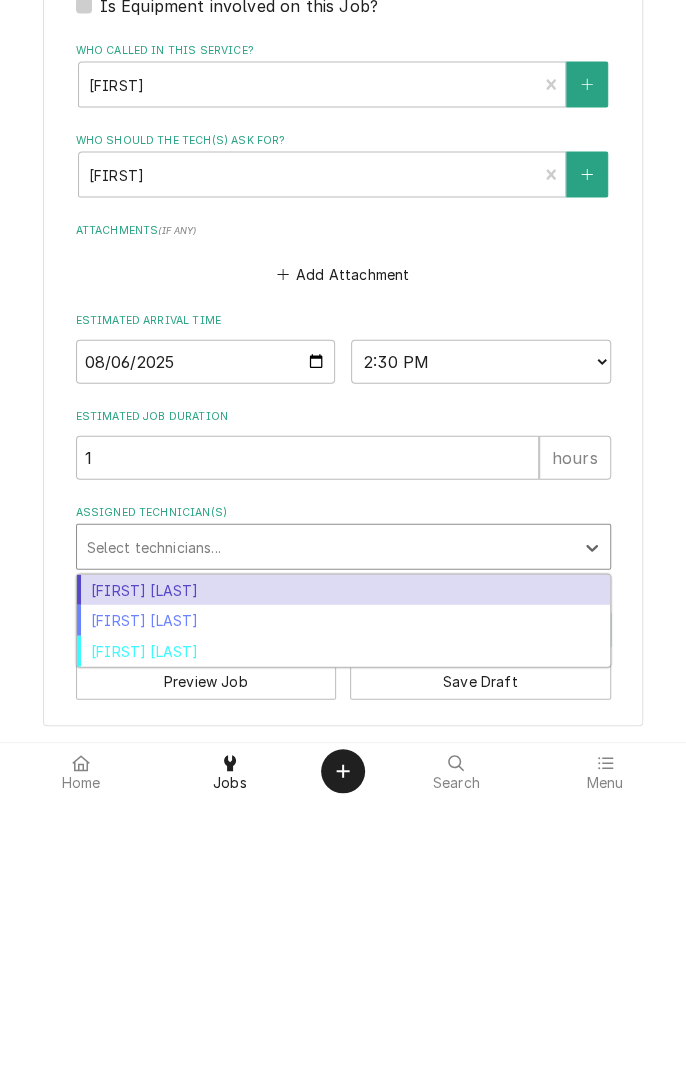 click on "Longino Monroe" at bounding box center (343, 892) 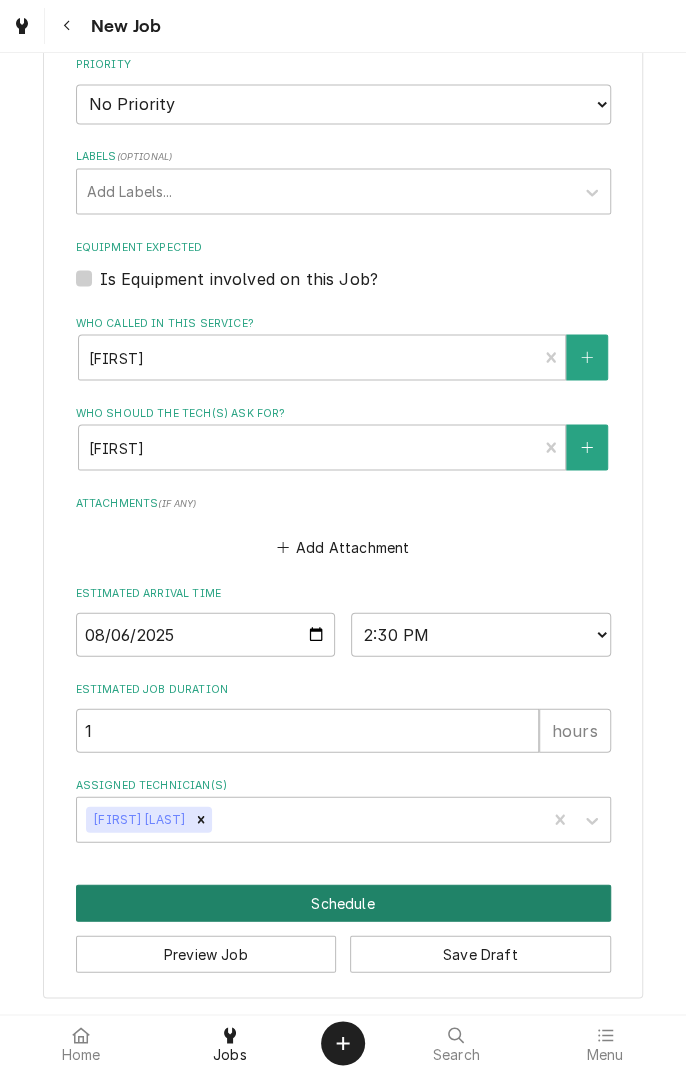 click on "Schedule" at bounding box center [343, 902] 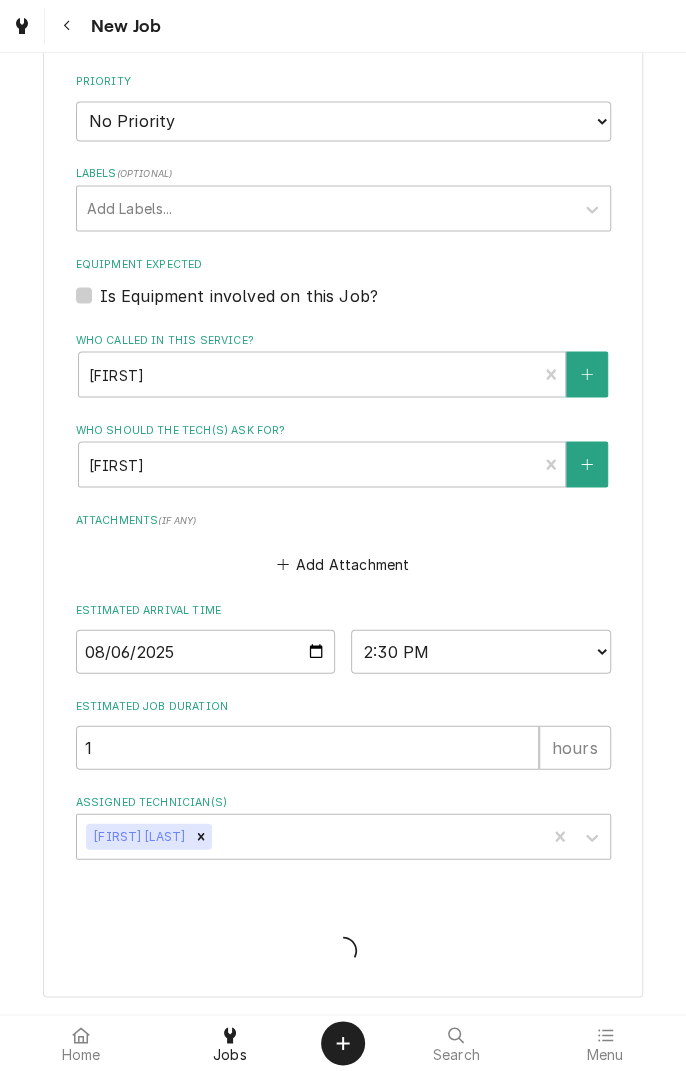 scroll, scrollTop: 1009, scrollLeft: 0, axis: vertical 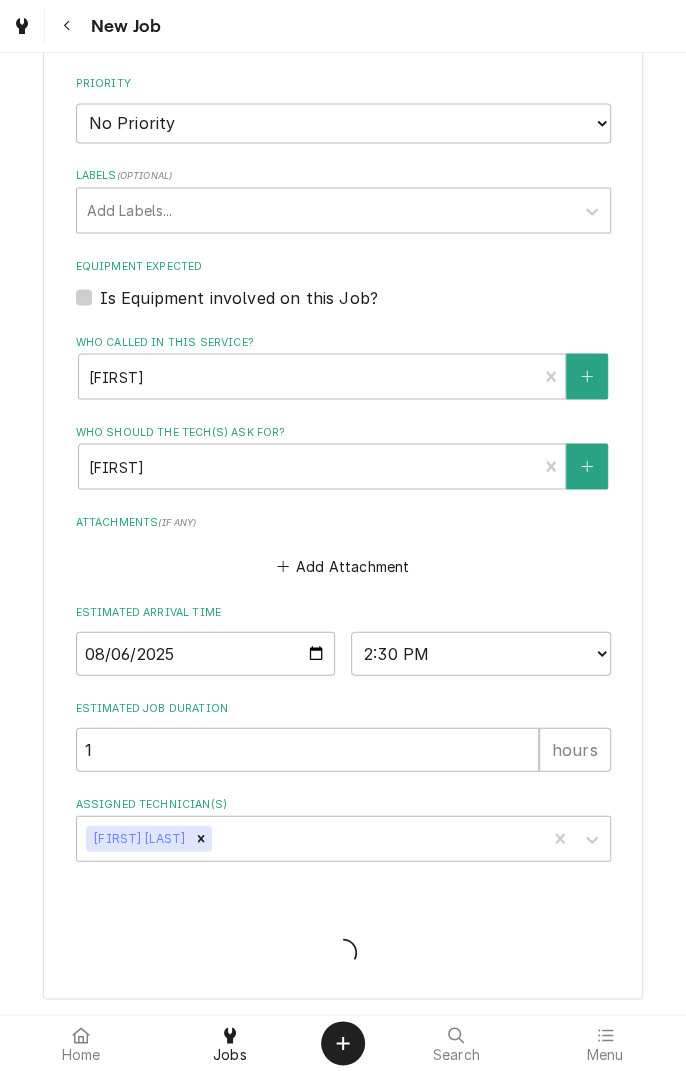 type on "x" 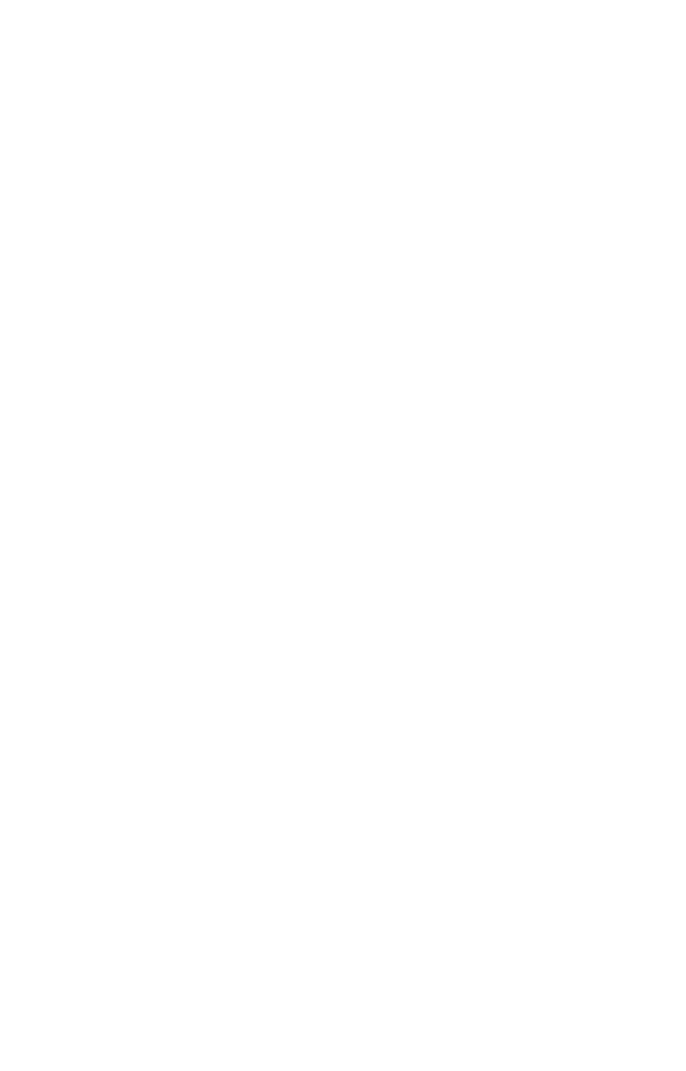 scroll, scrollTop: 0, scrollLeft: 0, axis: both 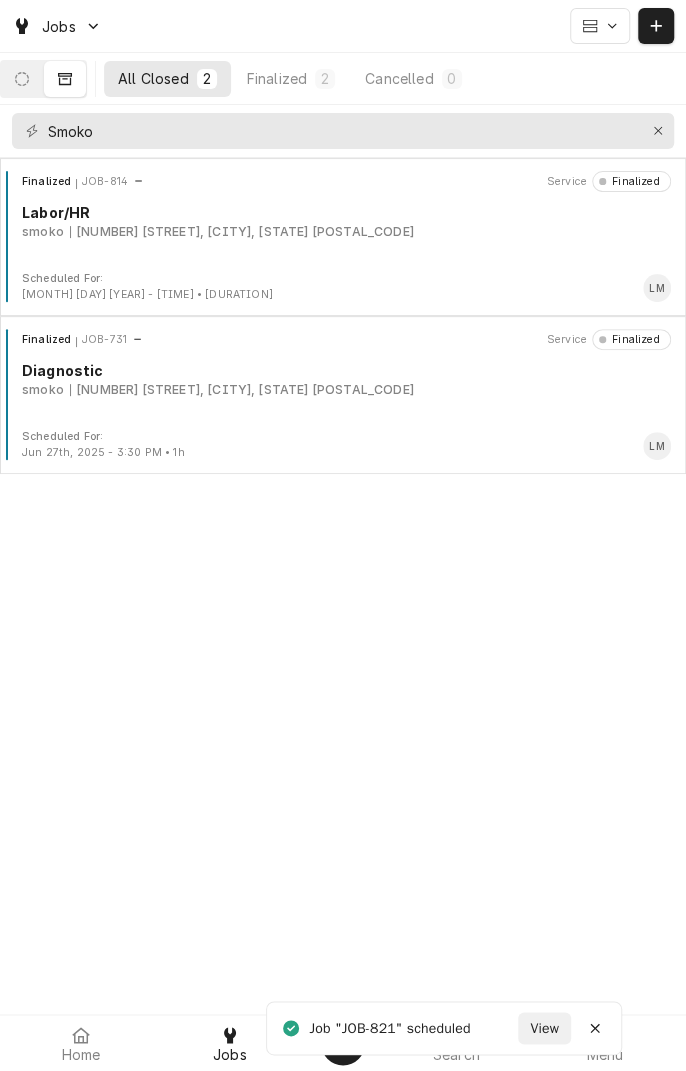 click 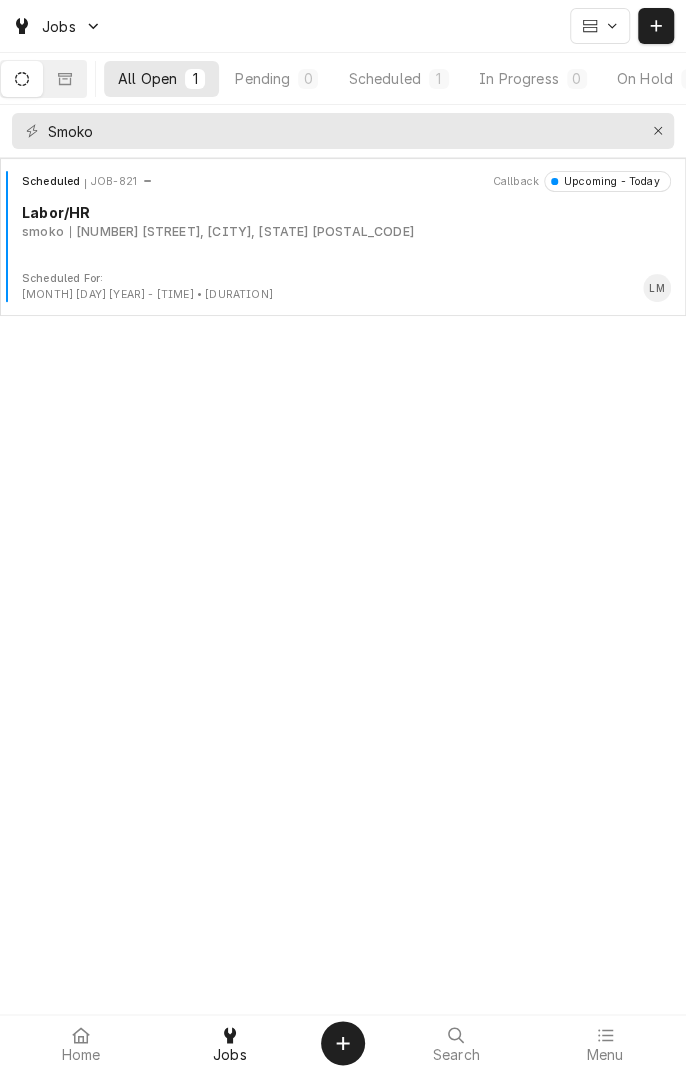 click on "[NUMBER] [STREET], [CITY], [STATE] [POSTAL_CODE]" at bounding box center (242, 232) 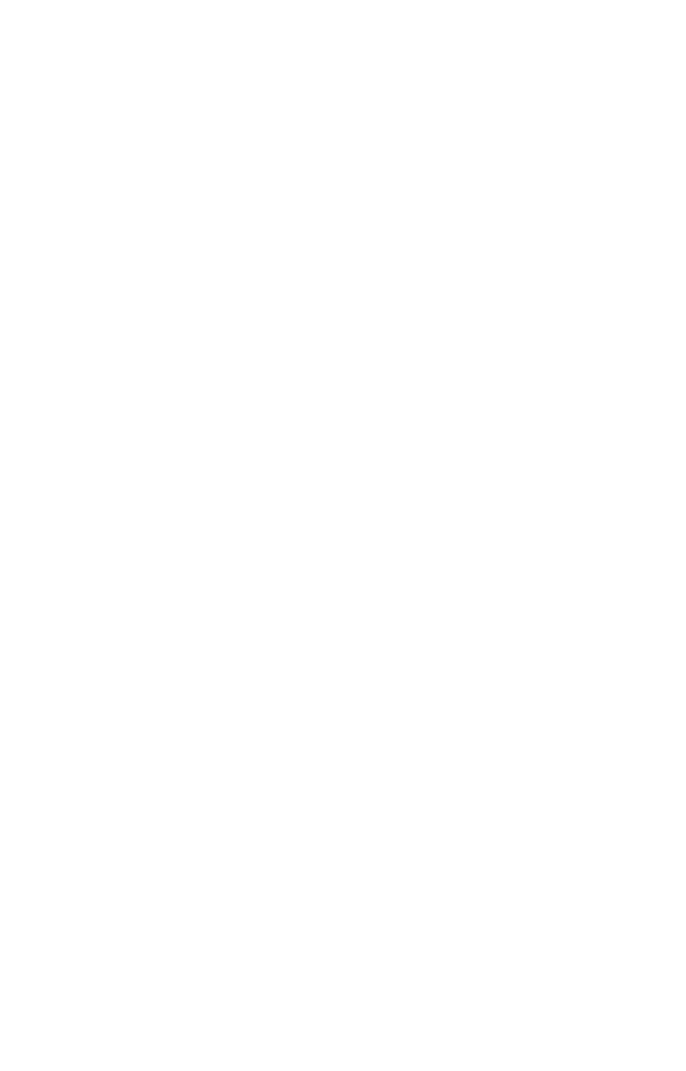 scroll, scrollTop: 0, scrollLeft: 0, axis: both 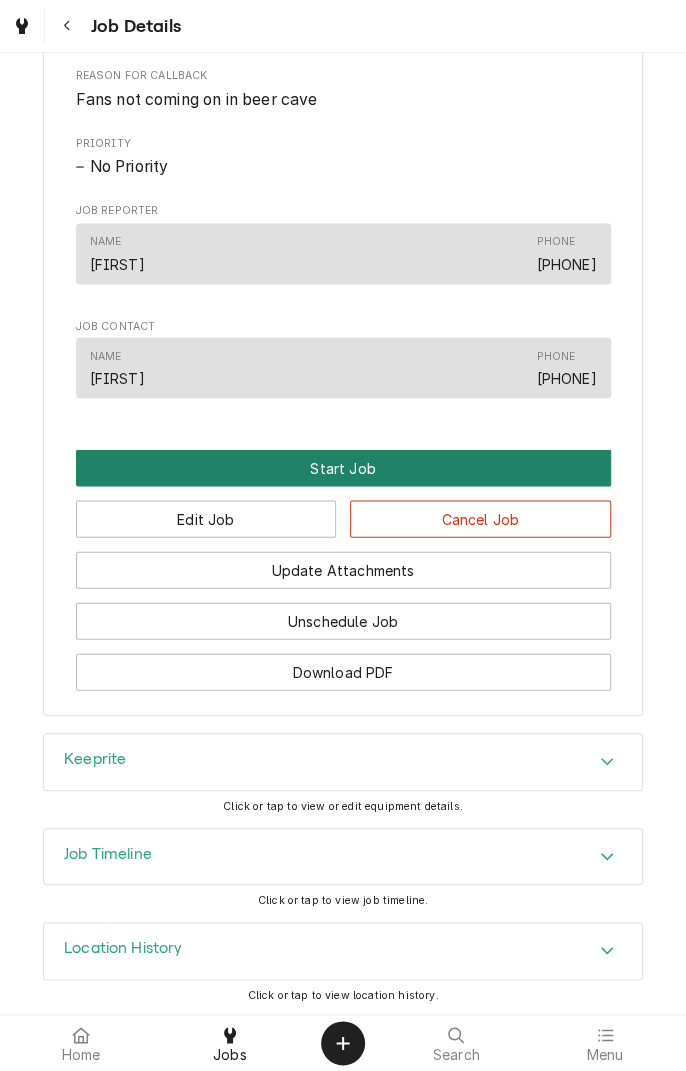 click on "Start Job" at bounding box center (343, 467) 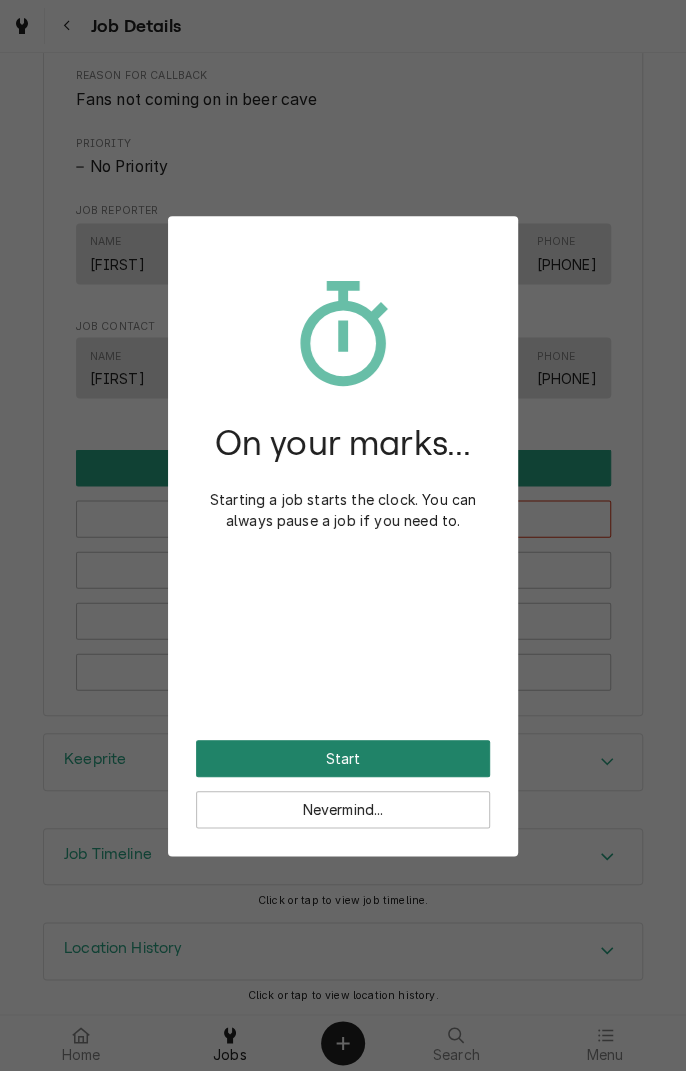 click on "Start" at bounding box center [343, 758] 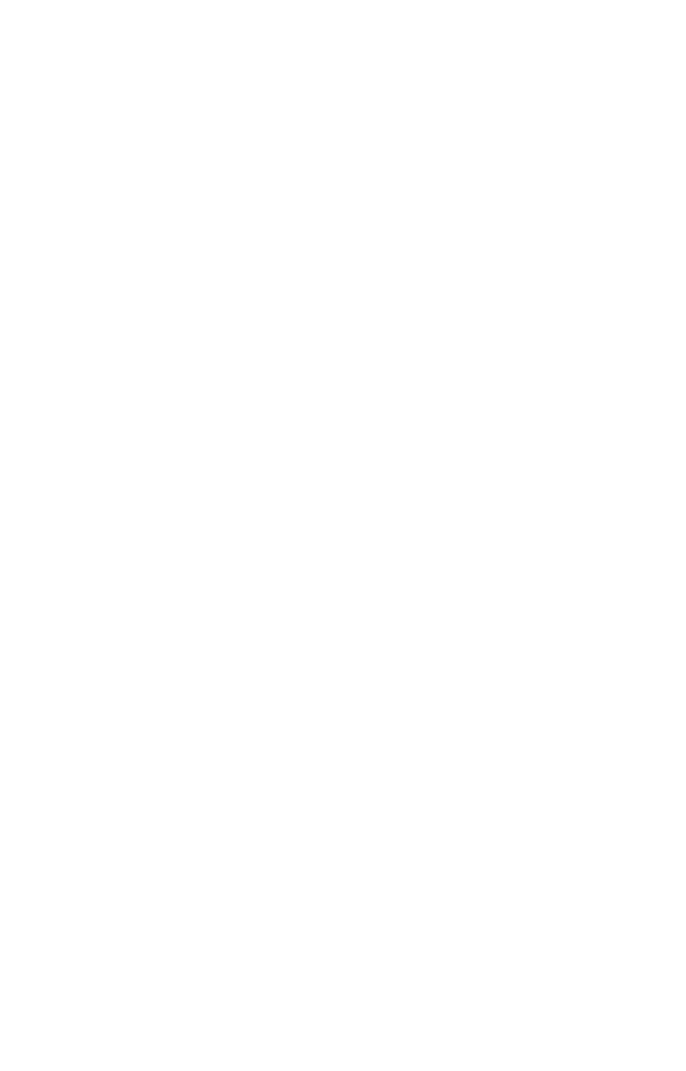 scroll, scrollTop: 0, scrollLeft: 0, axis: both 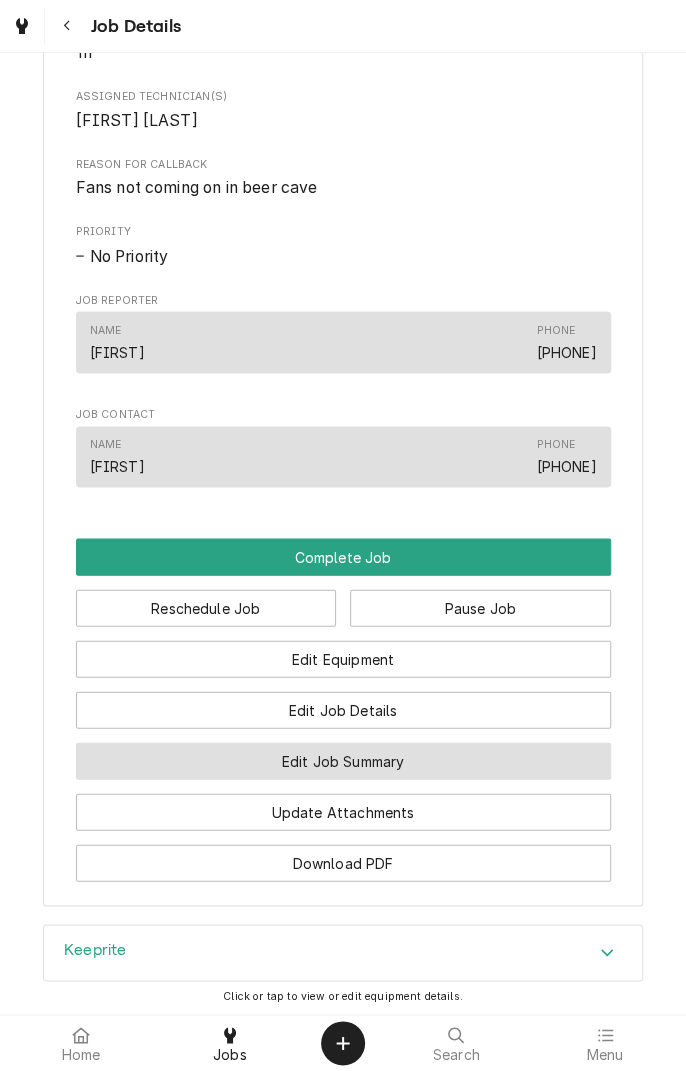 click on "Edit Job Summary" at bounding box center (343, 760) 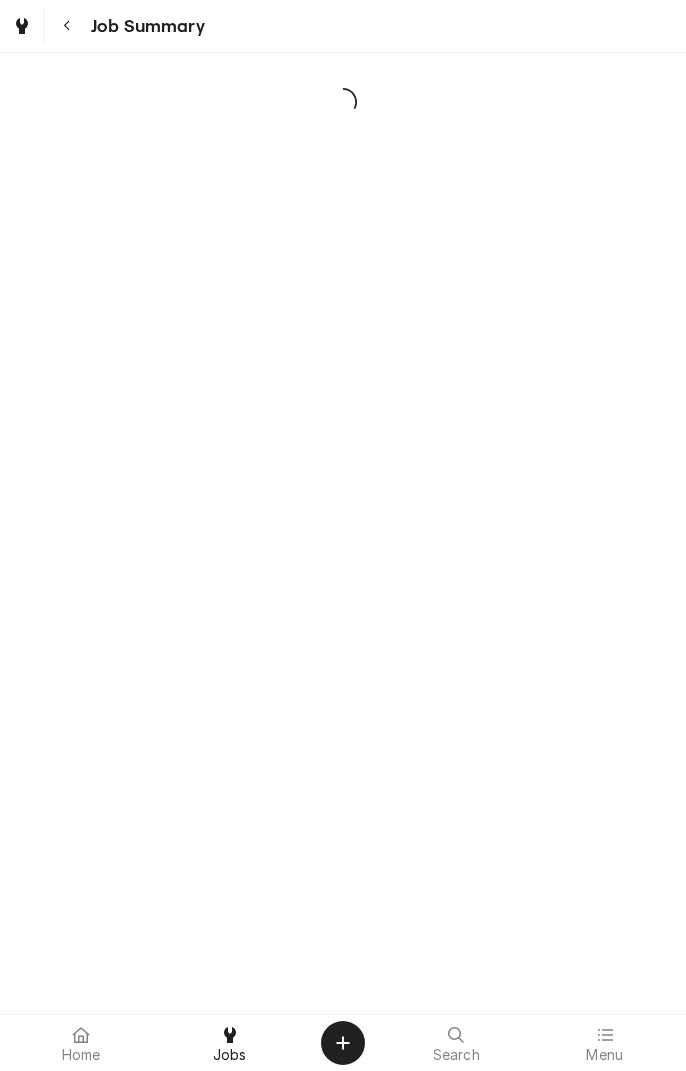 scroll, scrollTop: 0, scrollLeft: 0, axis: both 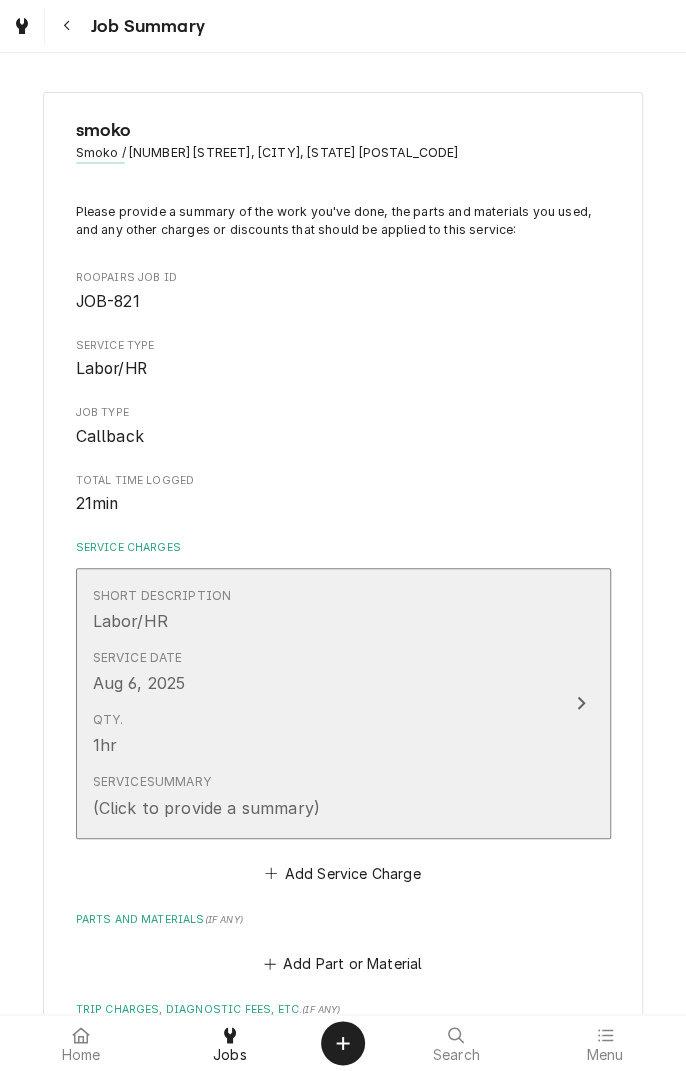 click on "Service  Summary (Click to provide a summary)" at bounding box center (322, 796) 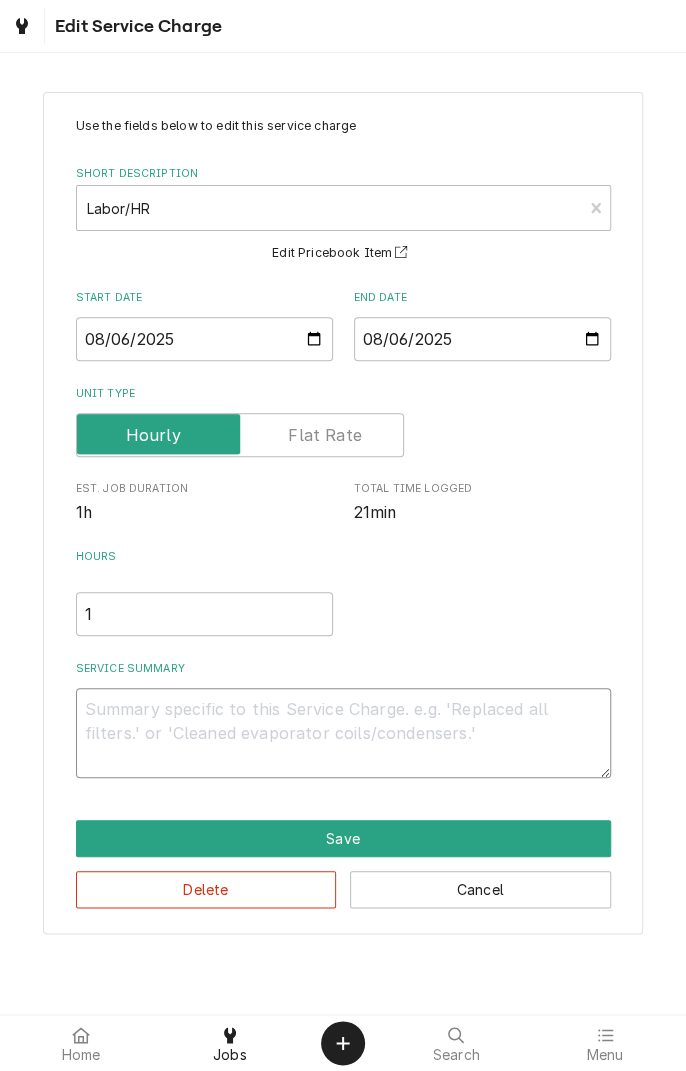 click on "Service Summary" at bounding box center [343, 733] 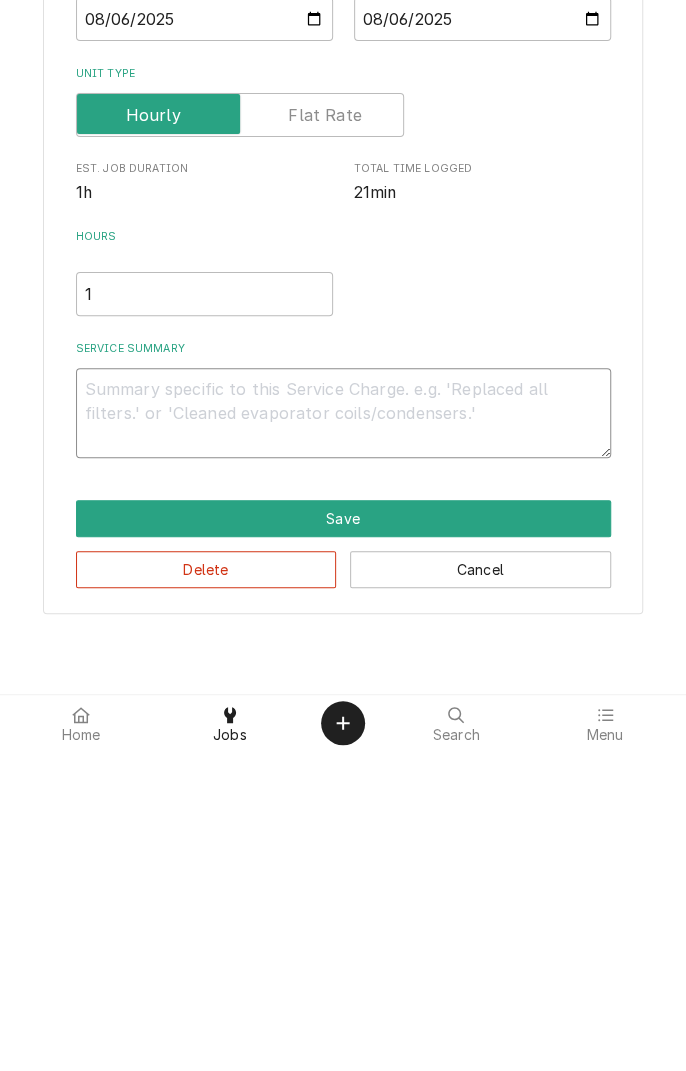 type on "O" 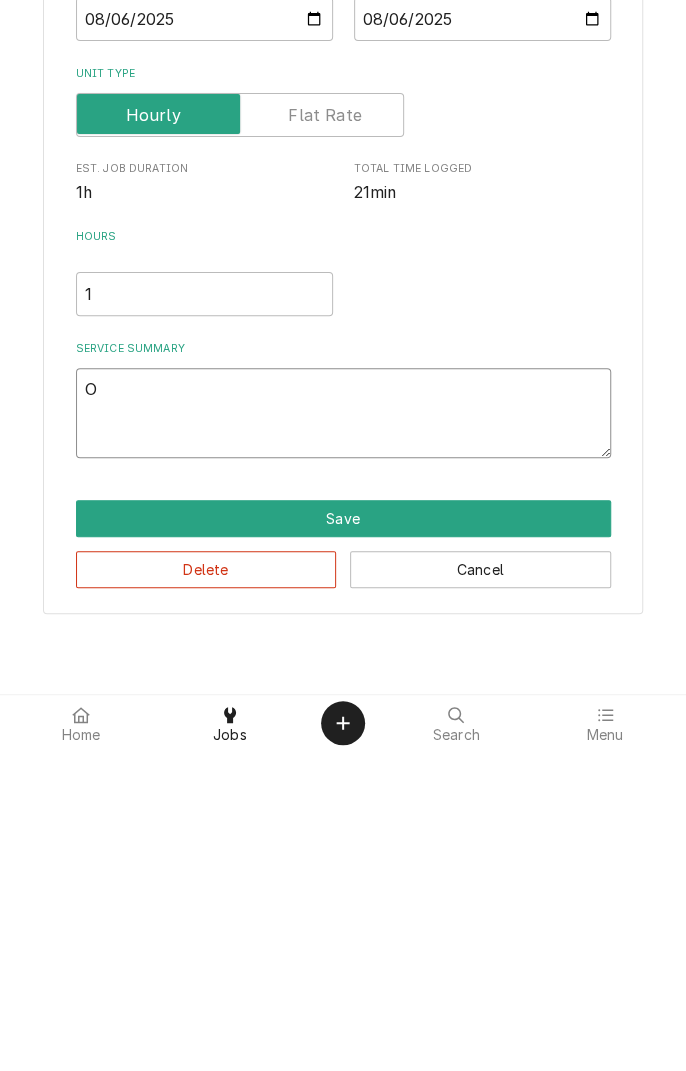 type on "x" 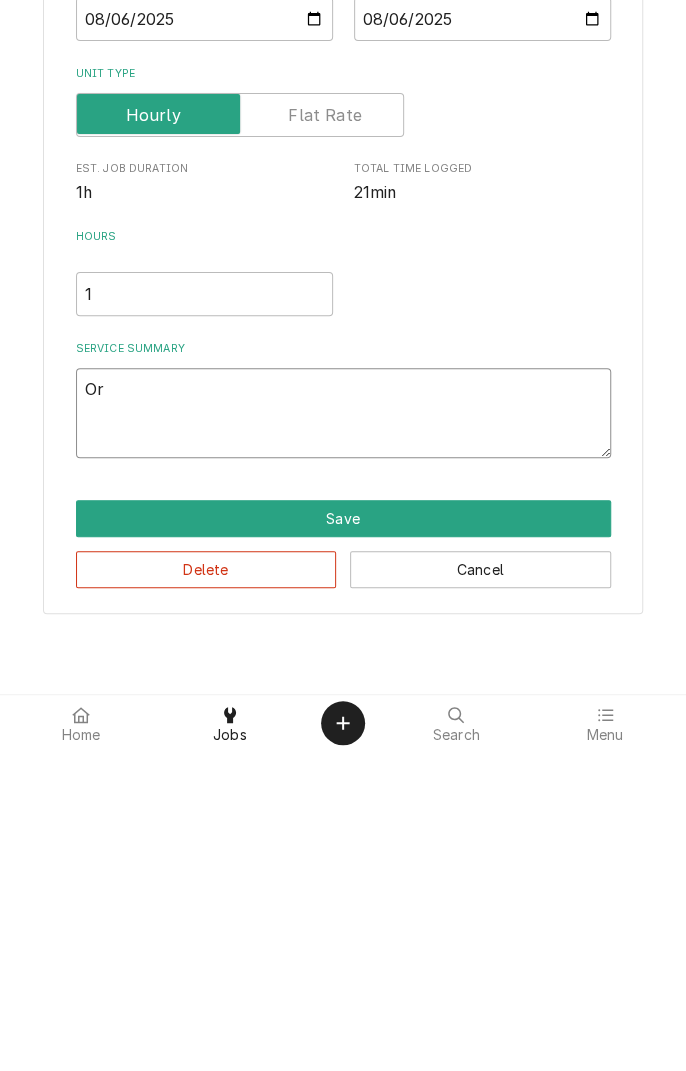 type on "x" 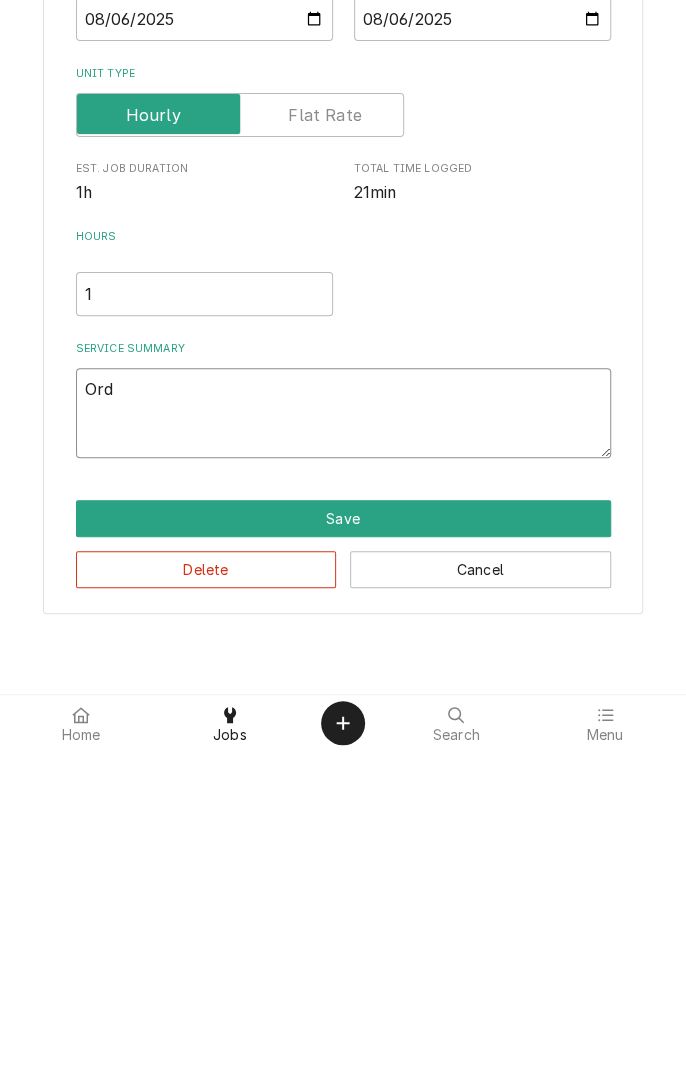 type on "x" 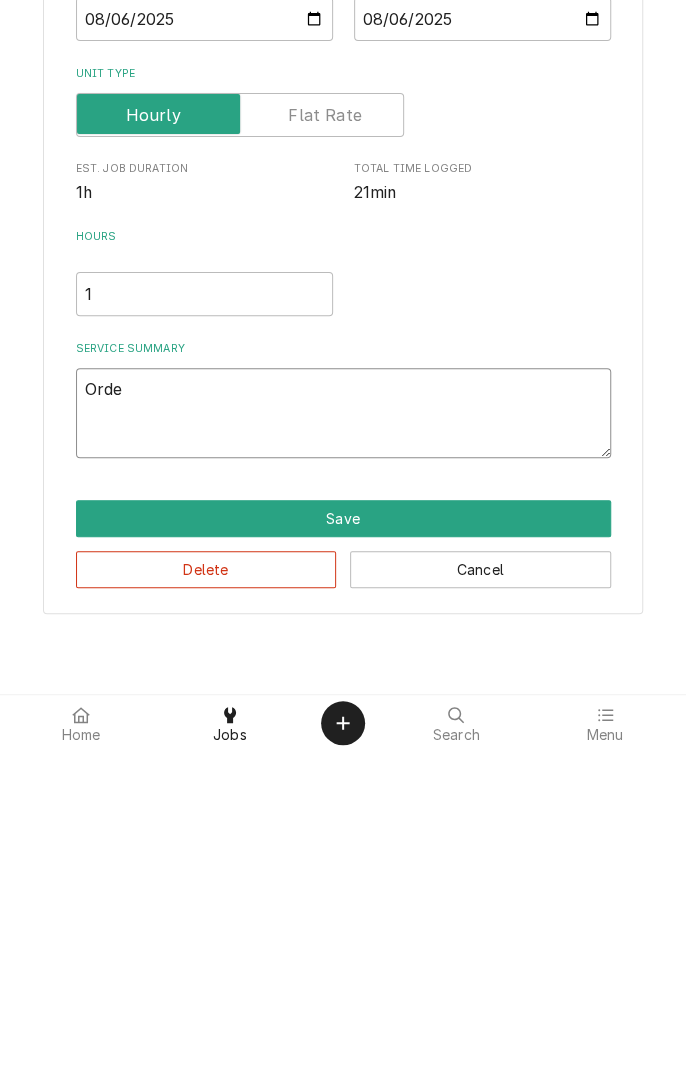 type on "x" 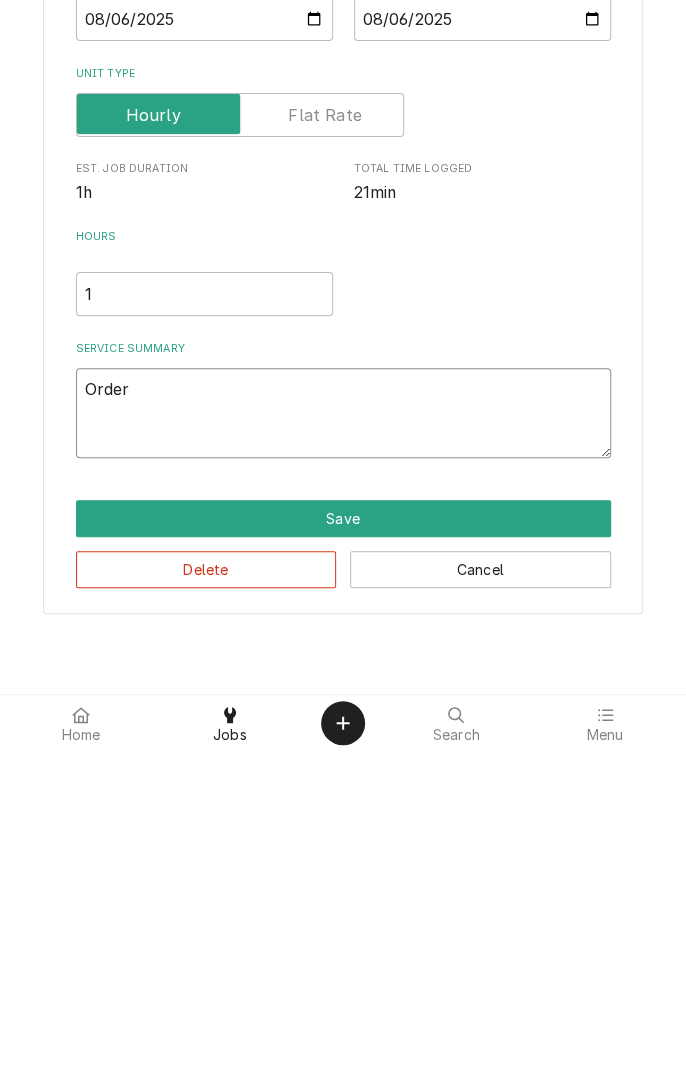 type on "x" 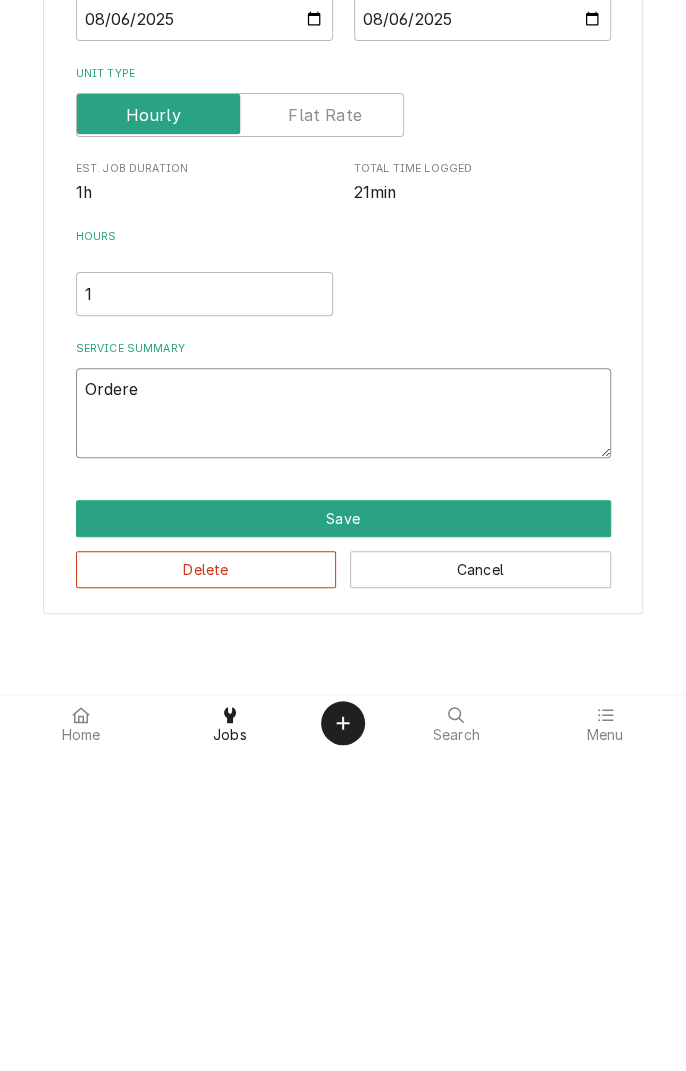 type on "x" 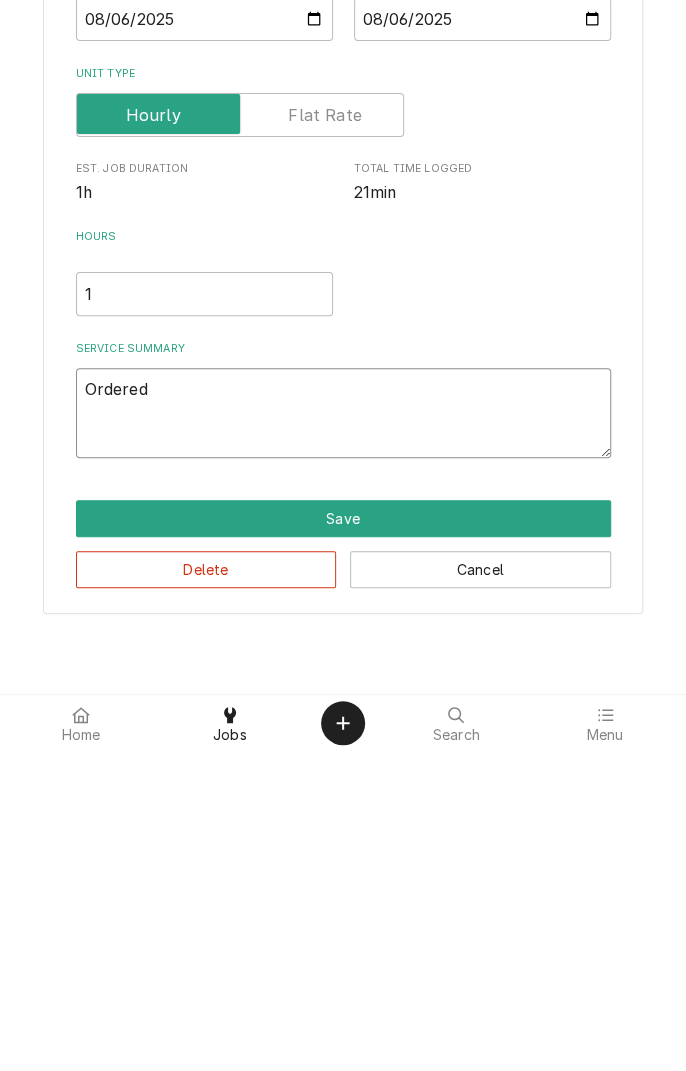 type on "x" 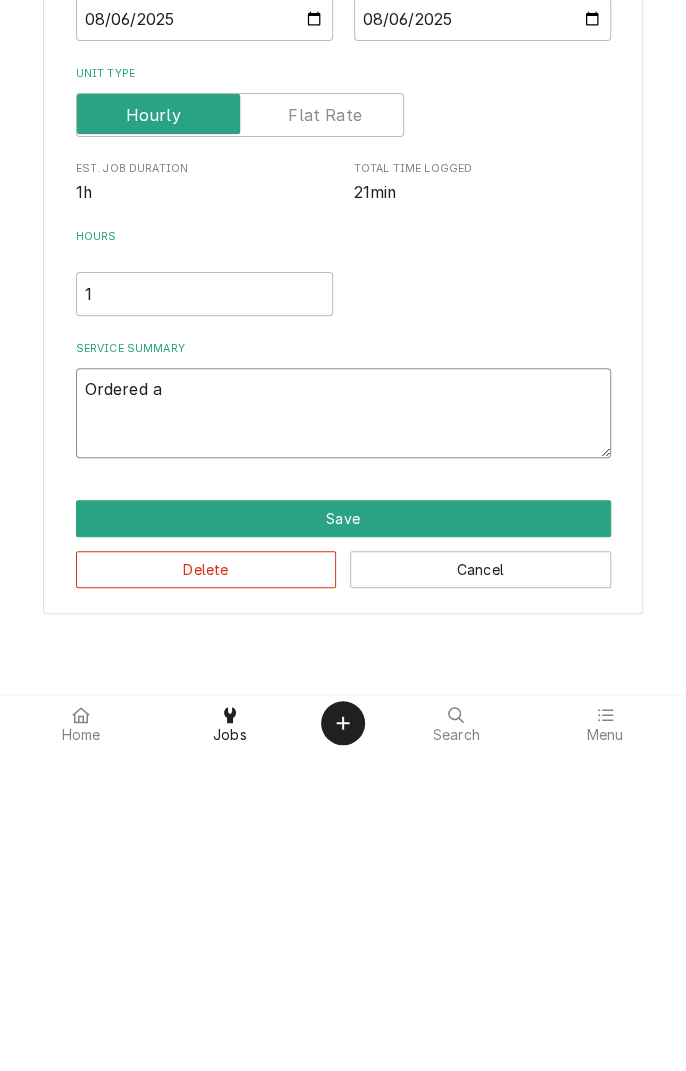type on "x" 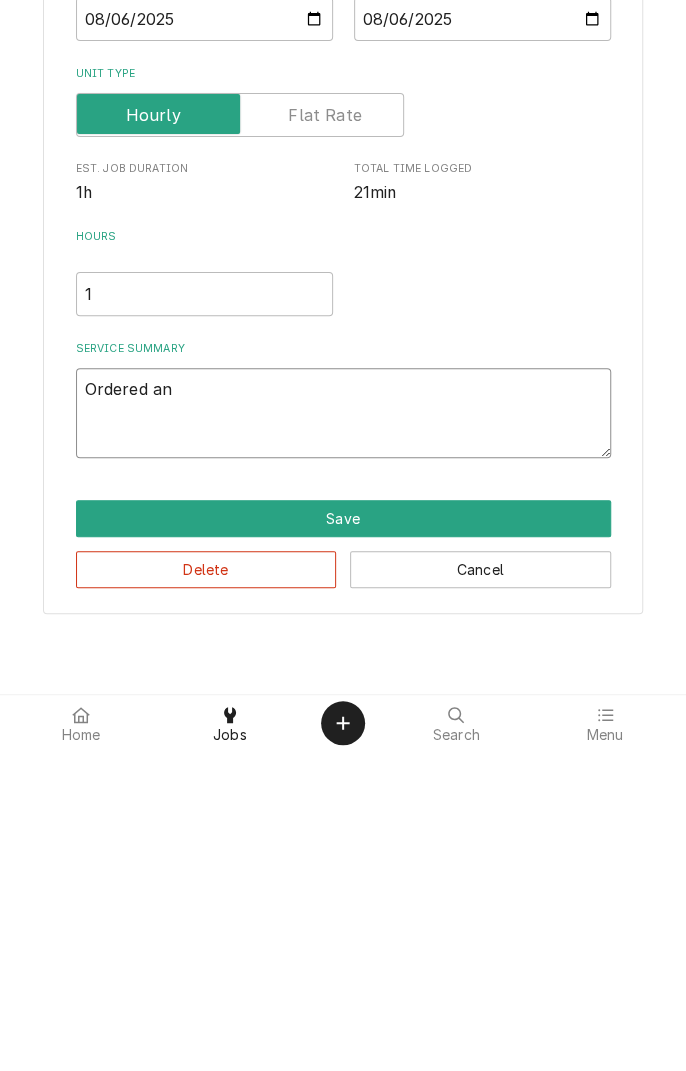 type on "x" 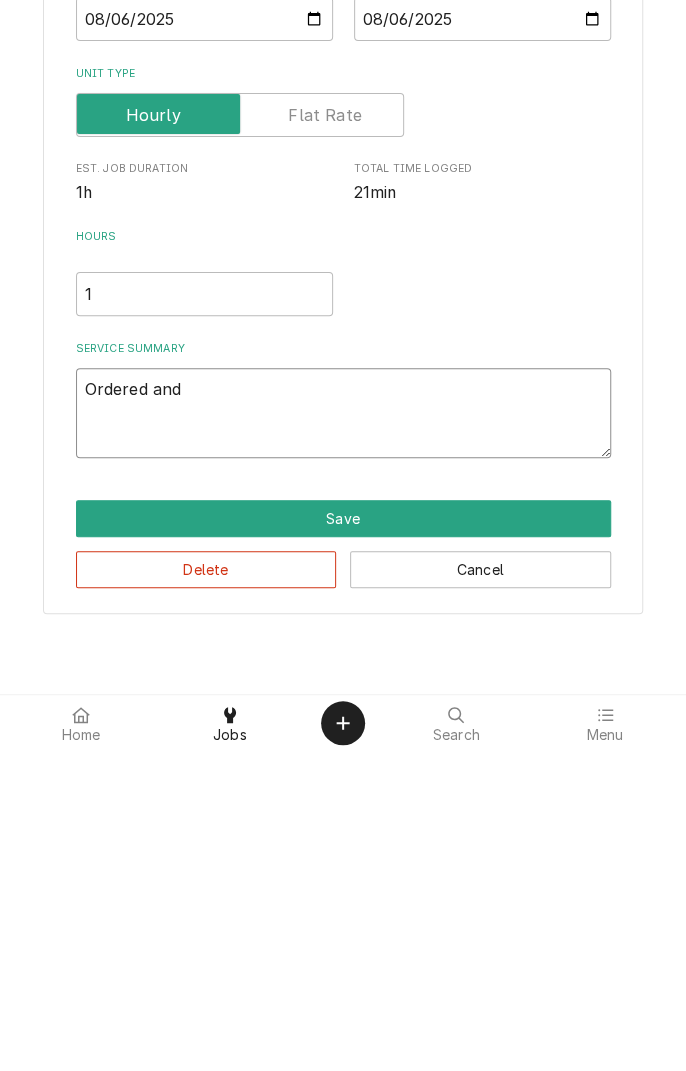 type on "x" 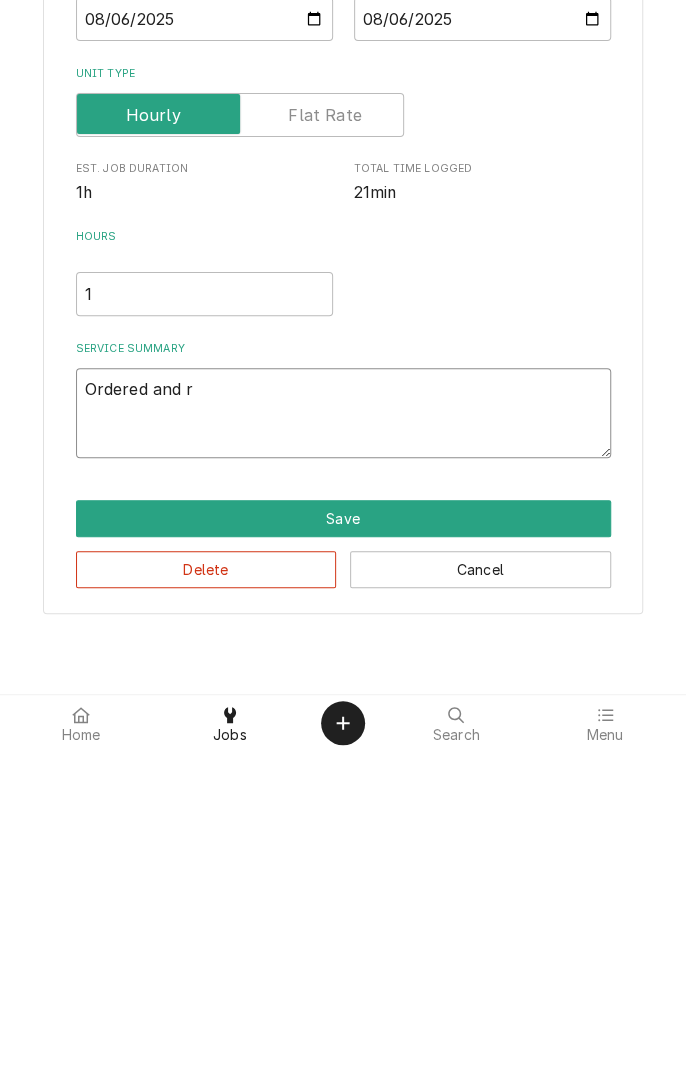 type on "x" 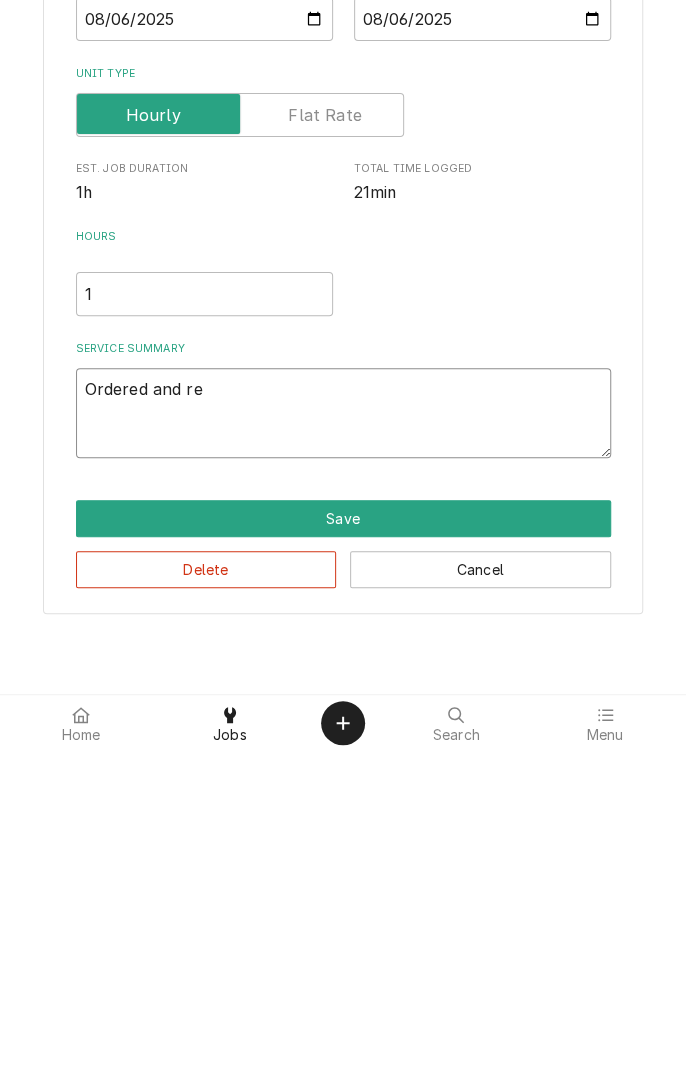 type on "x" 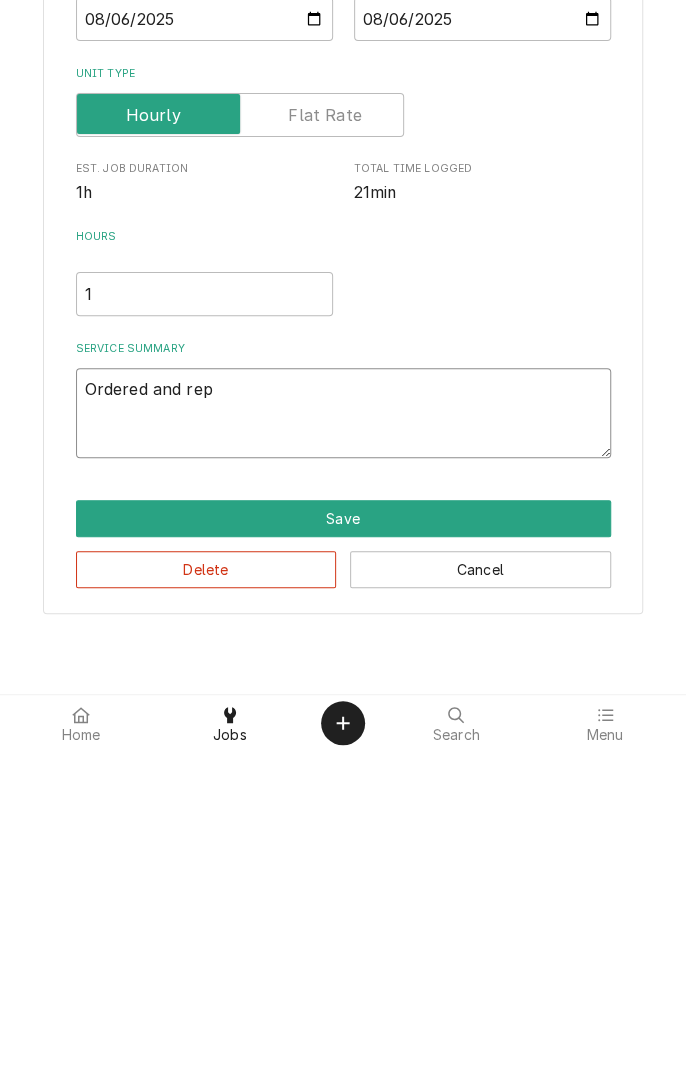 type on "x" 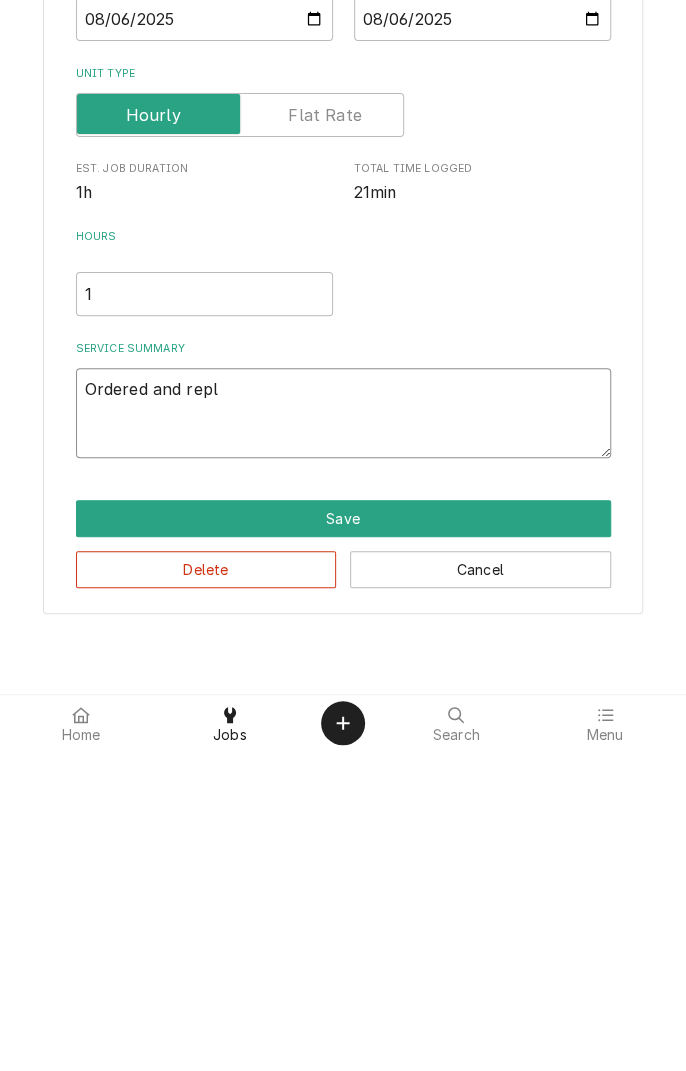 type on "x" 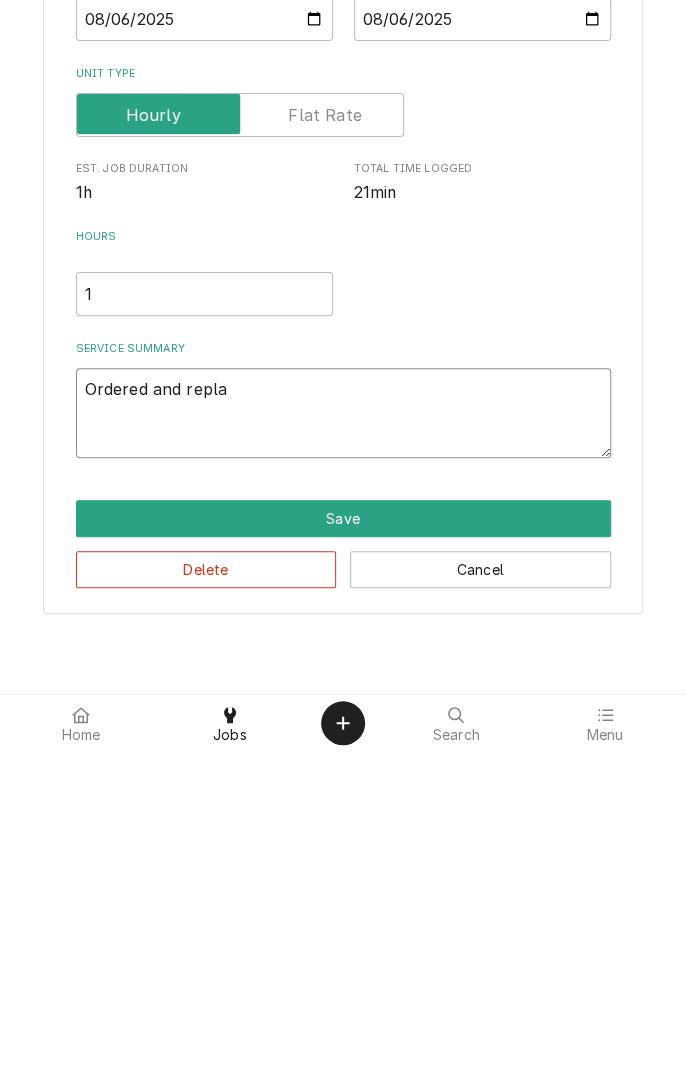type on "x" 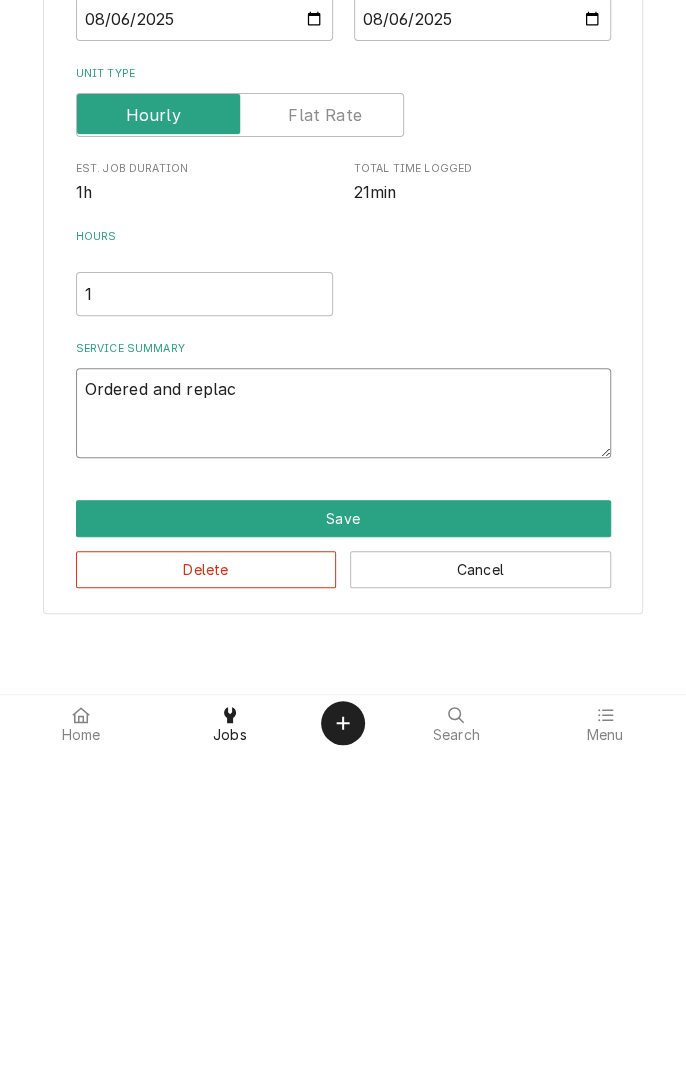 type on "x" 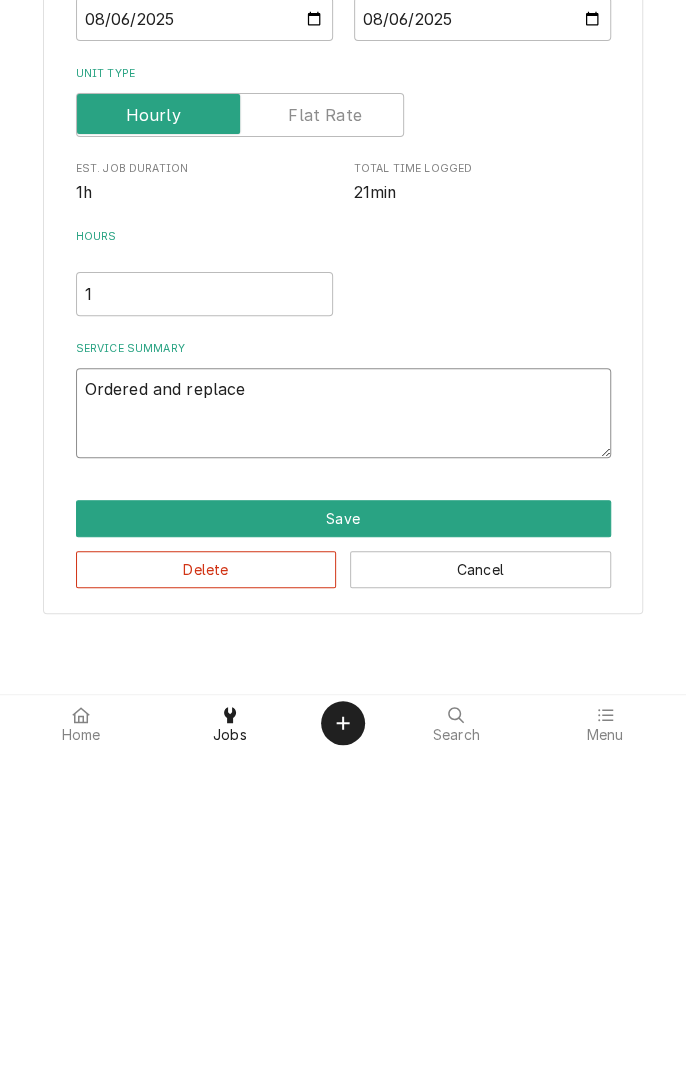 type on "x" 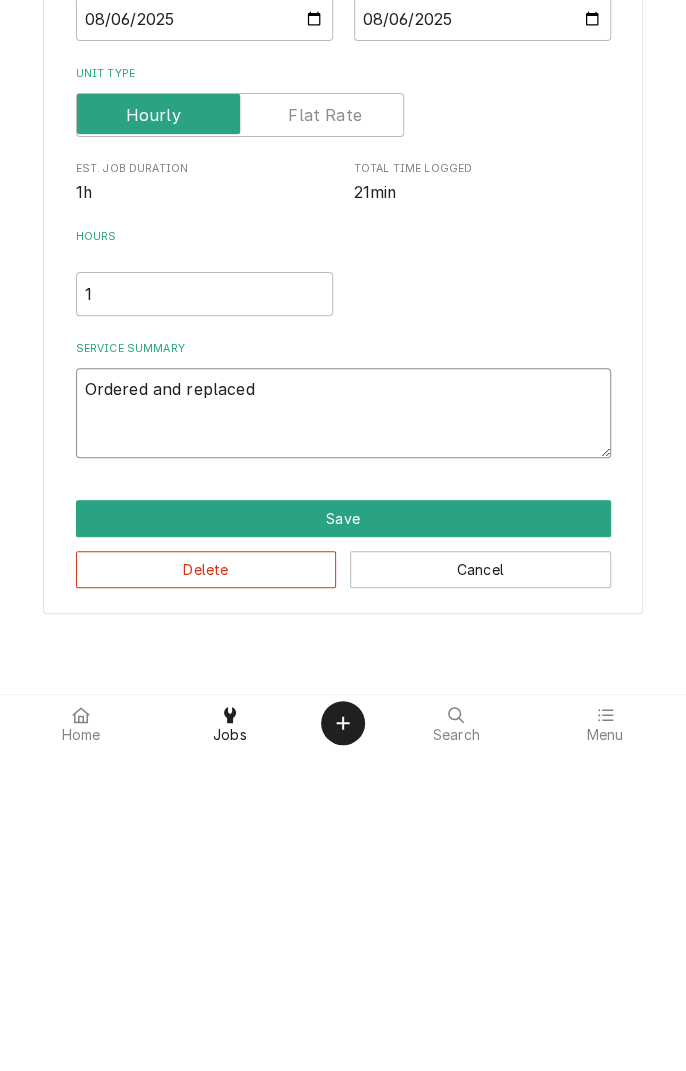 type on "x" 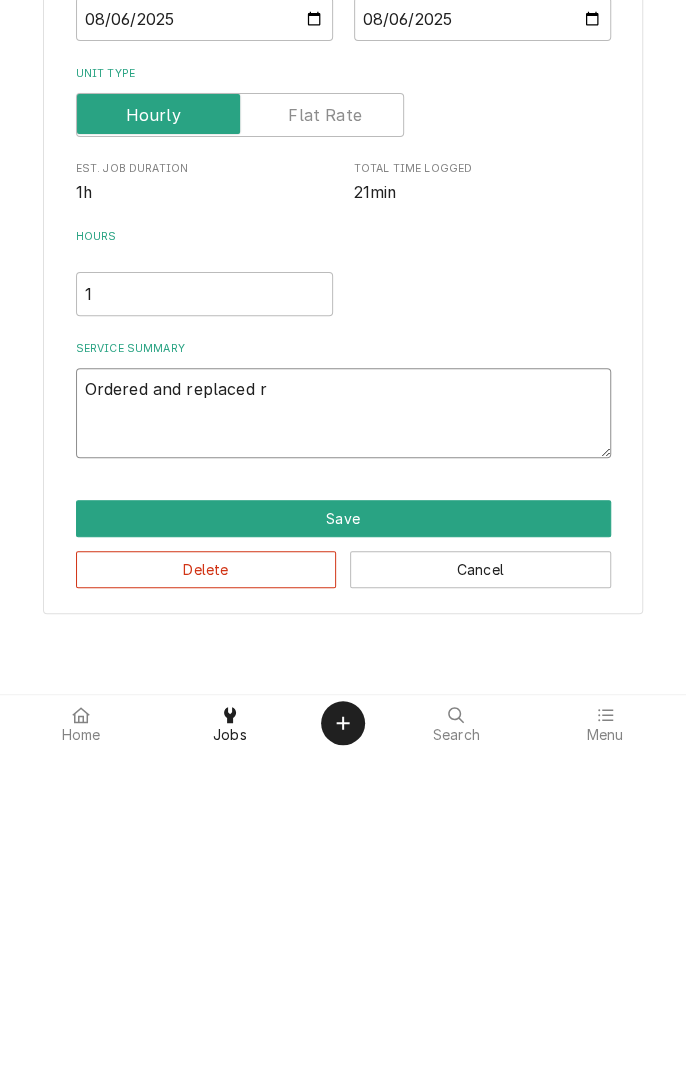 type on "x" 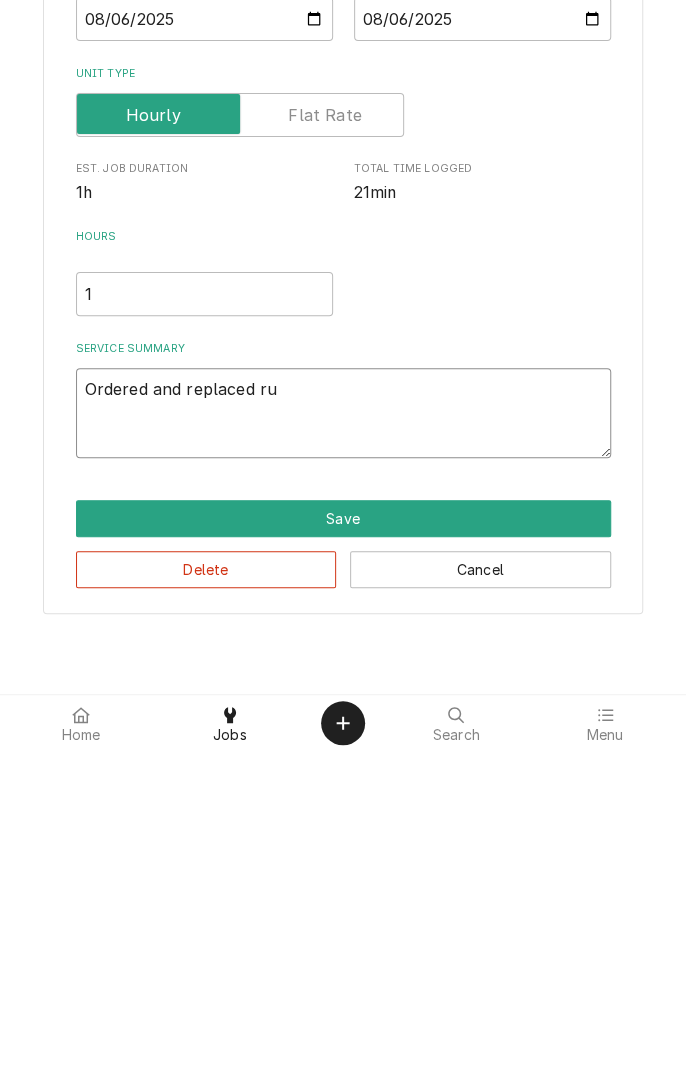 type on "x" 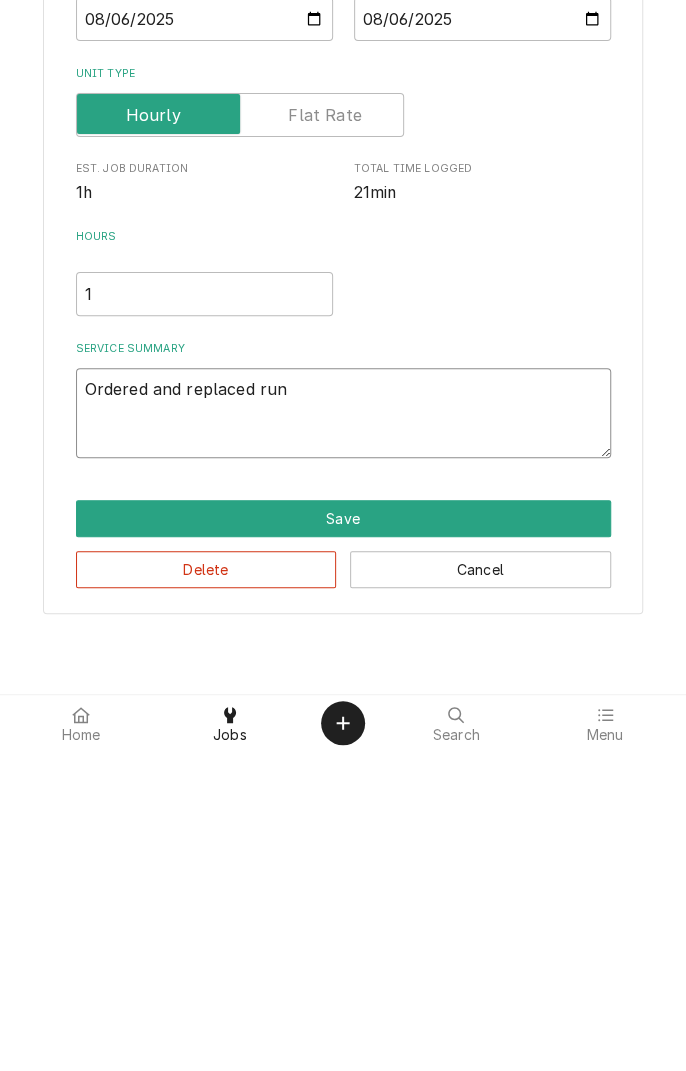 type on "x" 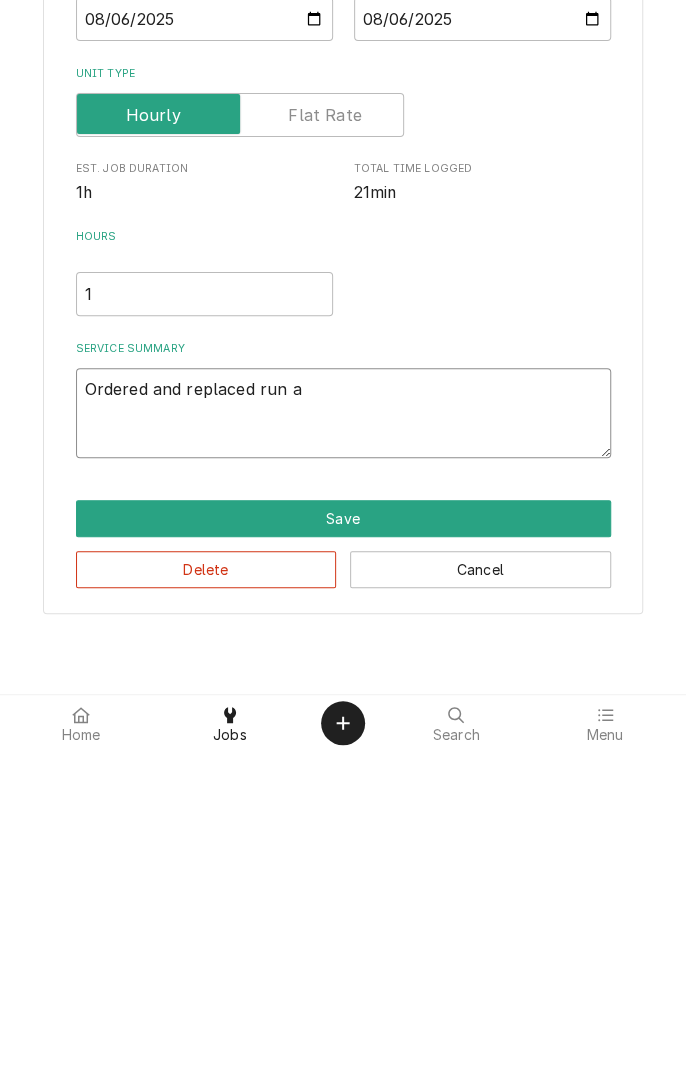 type on "x" 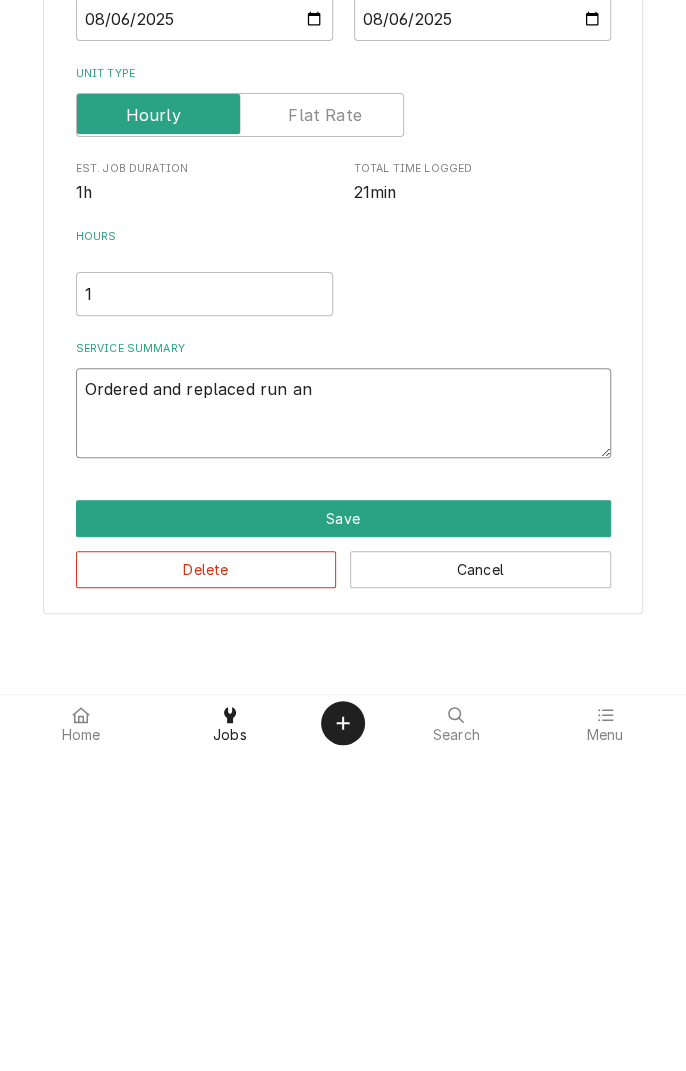 type on "x" 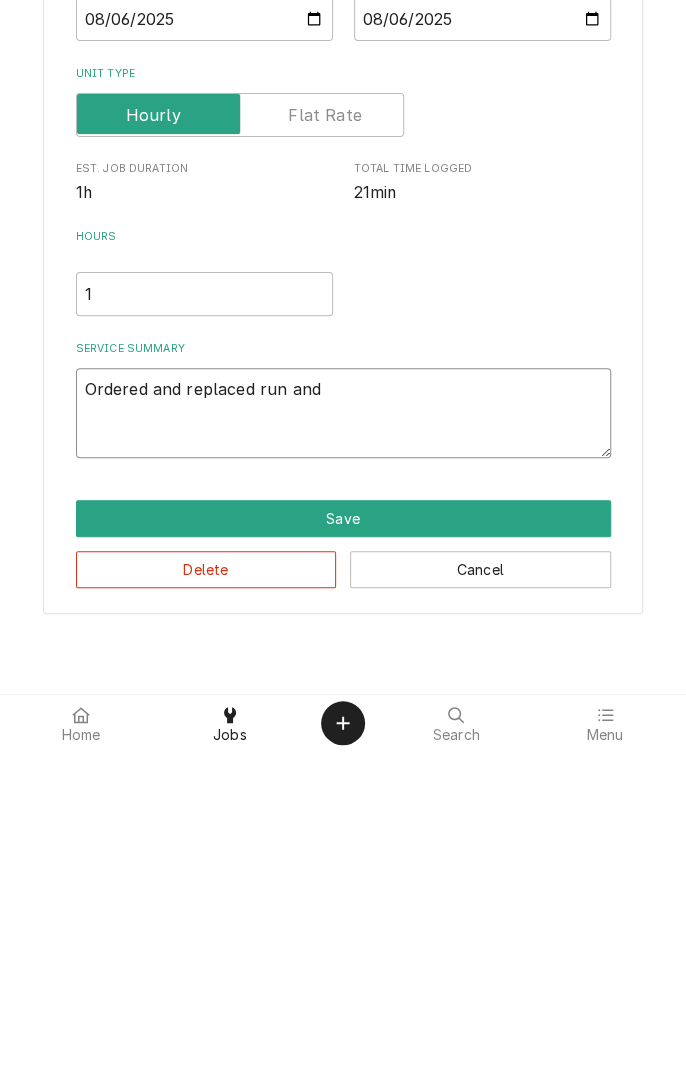 type on "x" 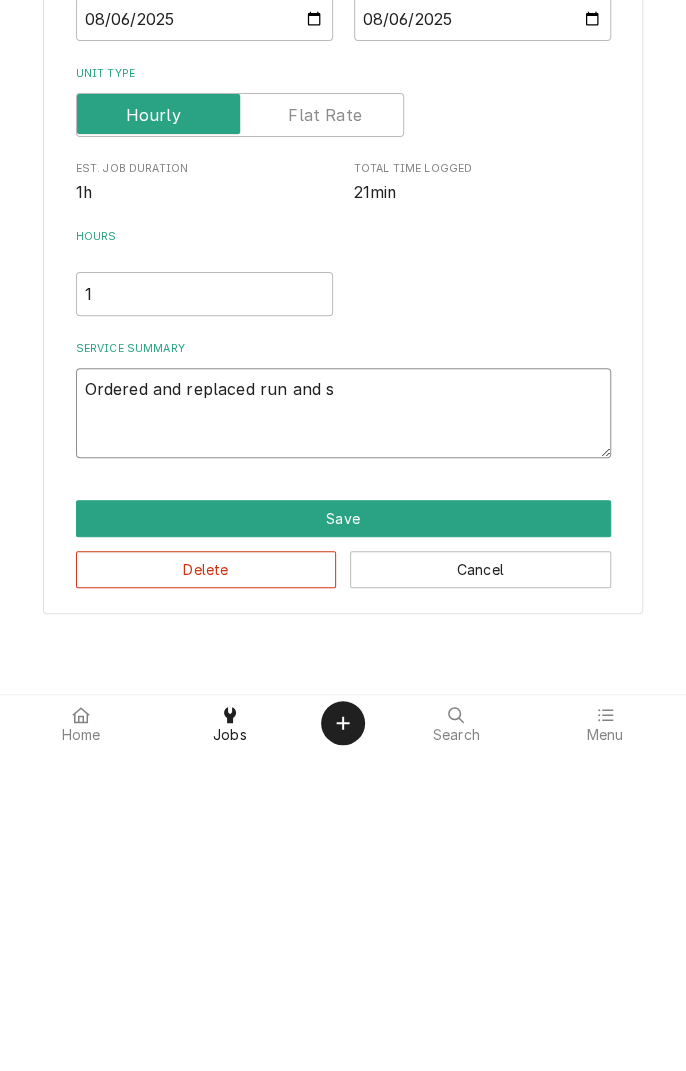 type on "x" 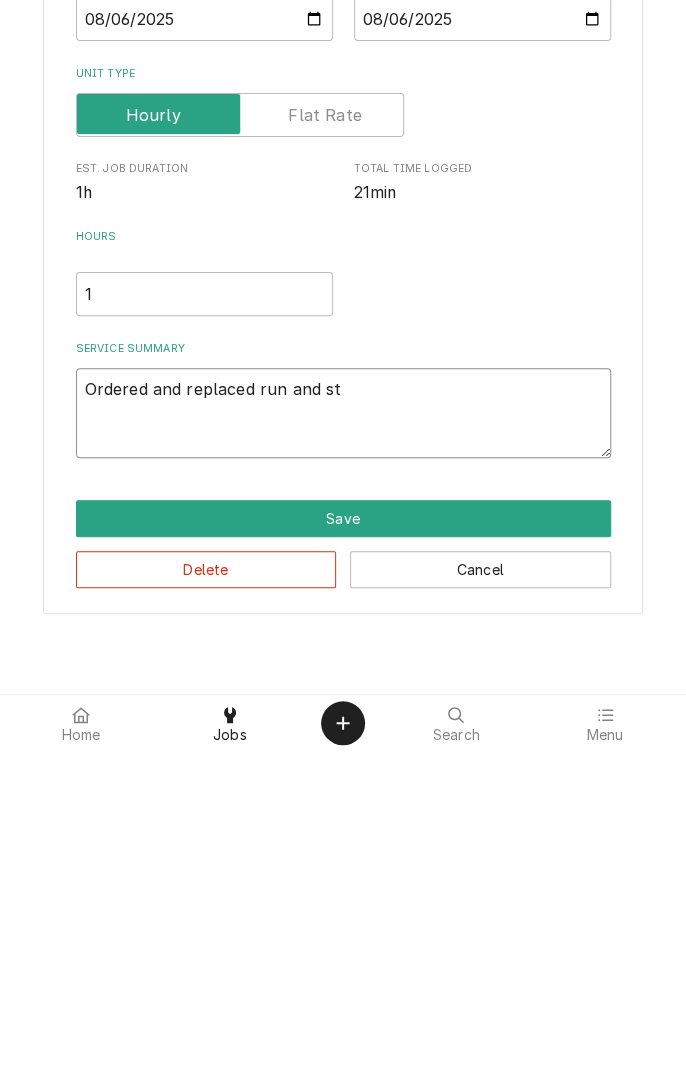 type on "x" 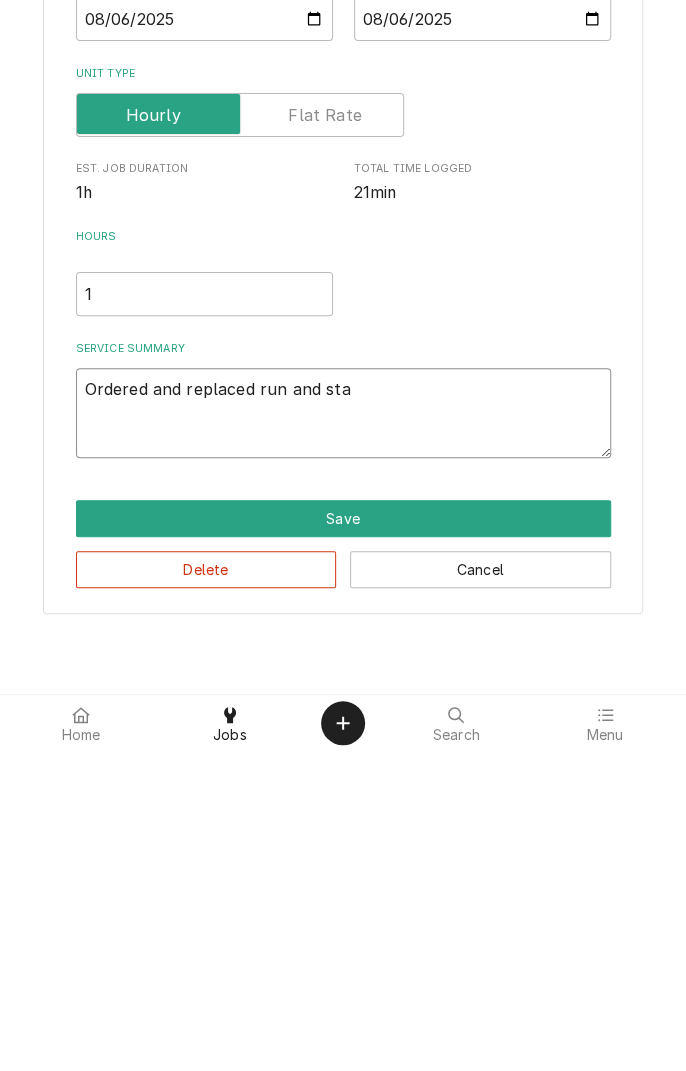 type on "x" 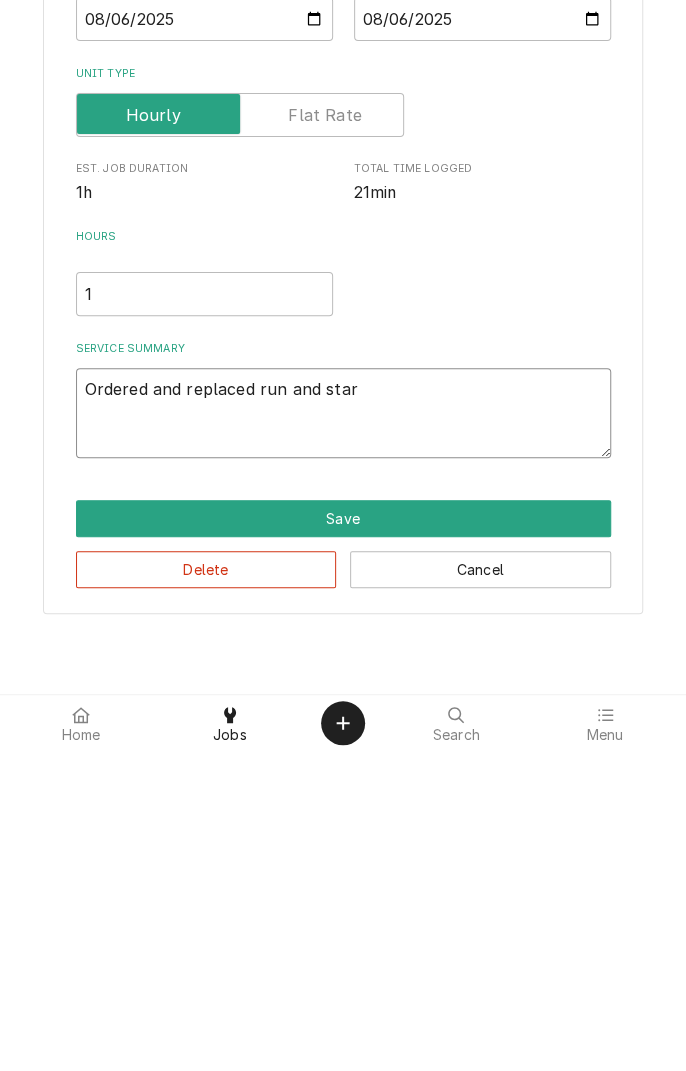 type on "x" 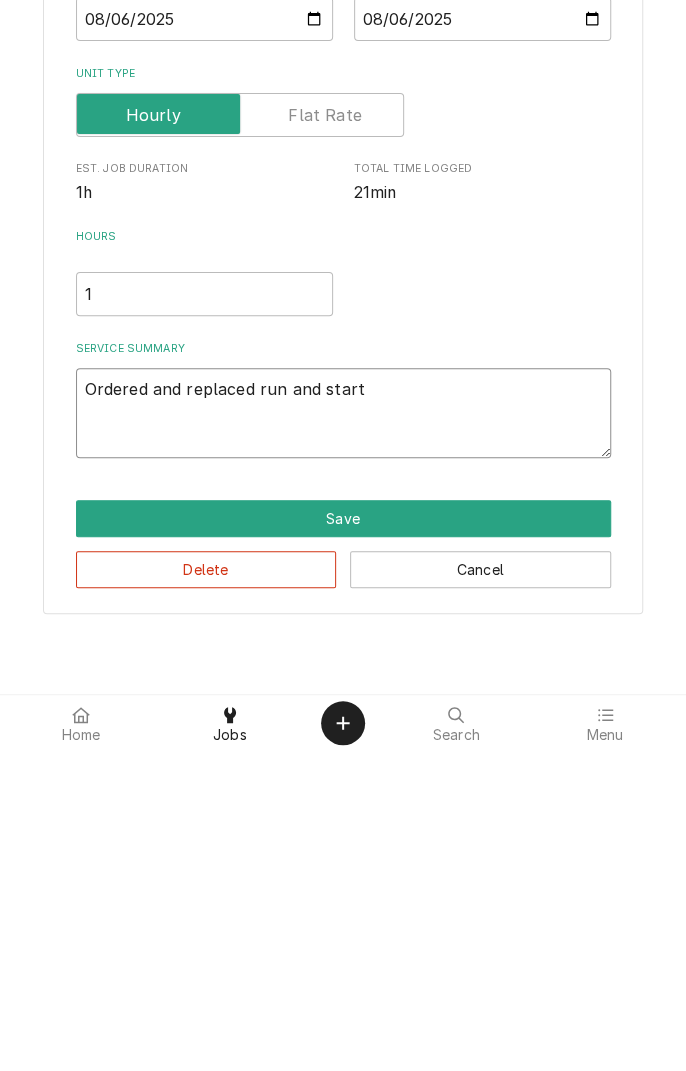 type on "x" 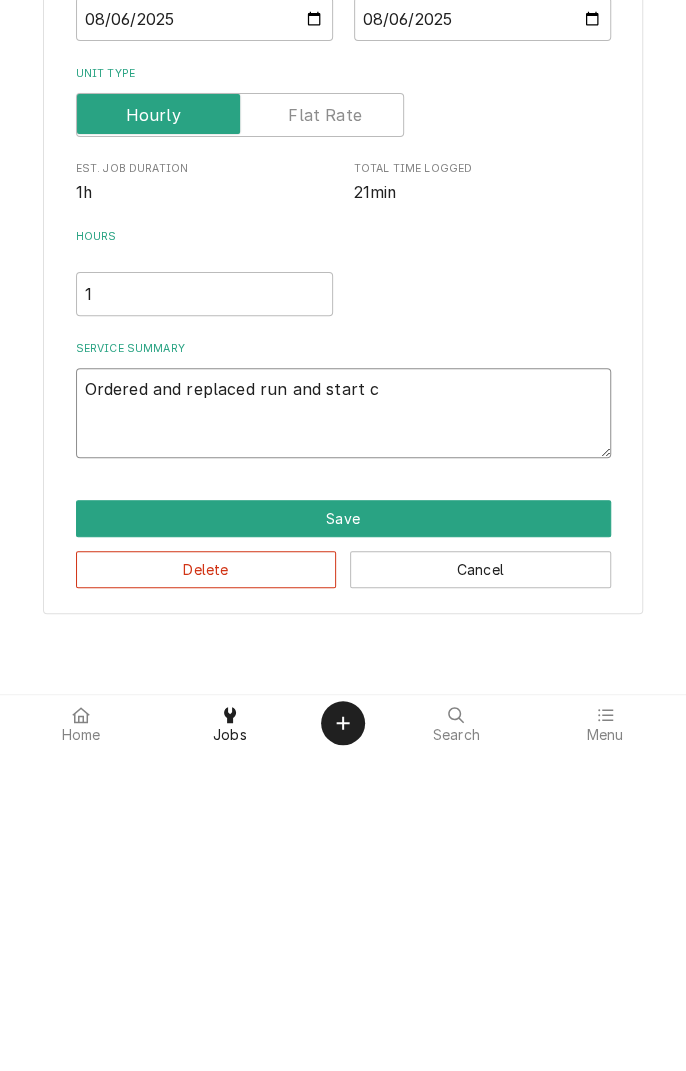 type on "x" 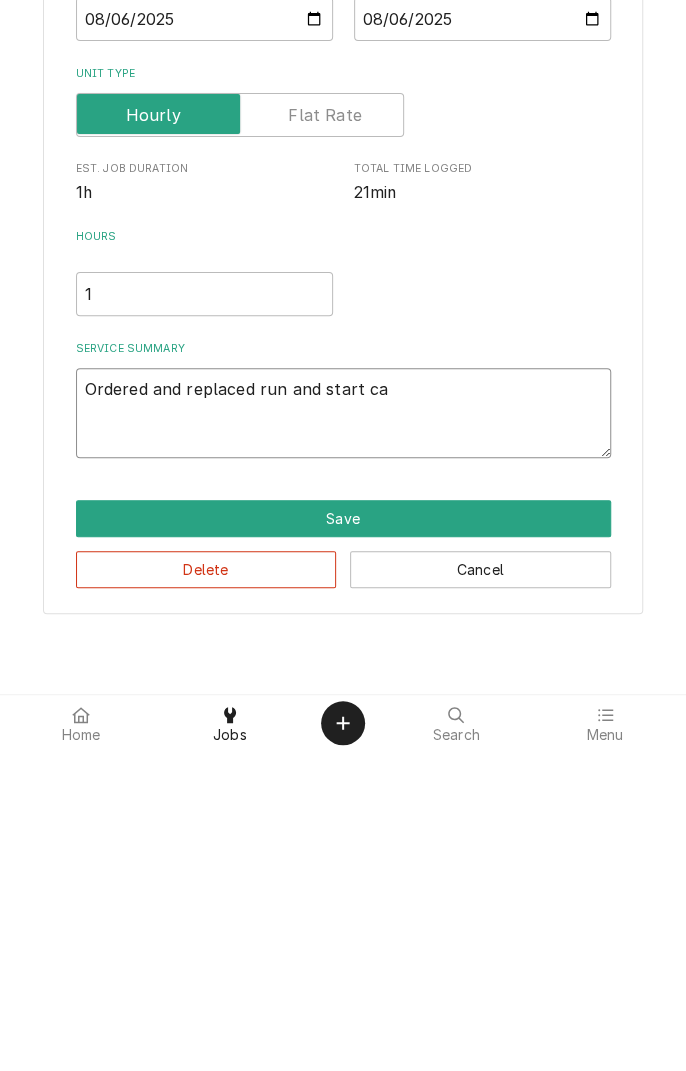 type on "x" 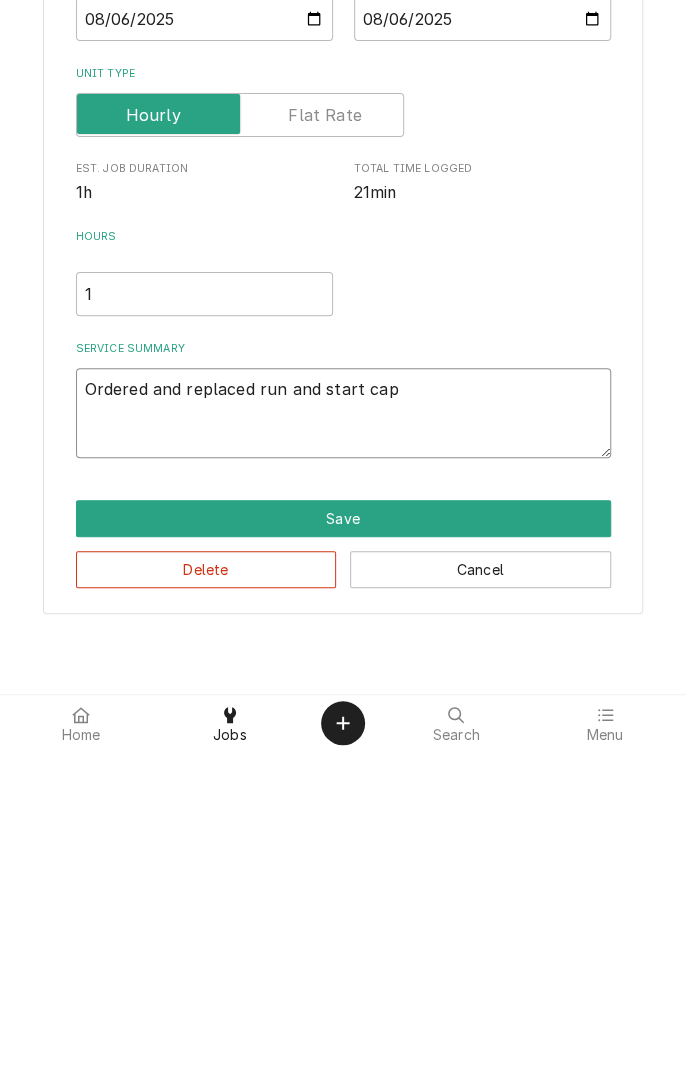 type on "x" 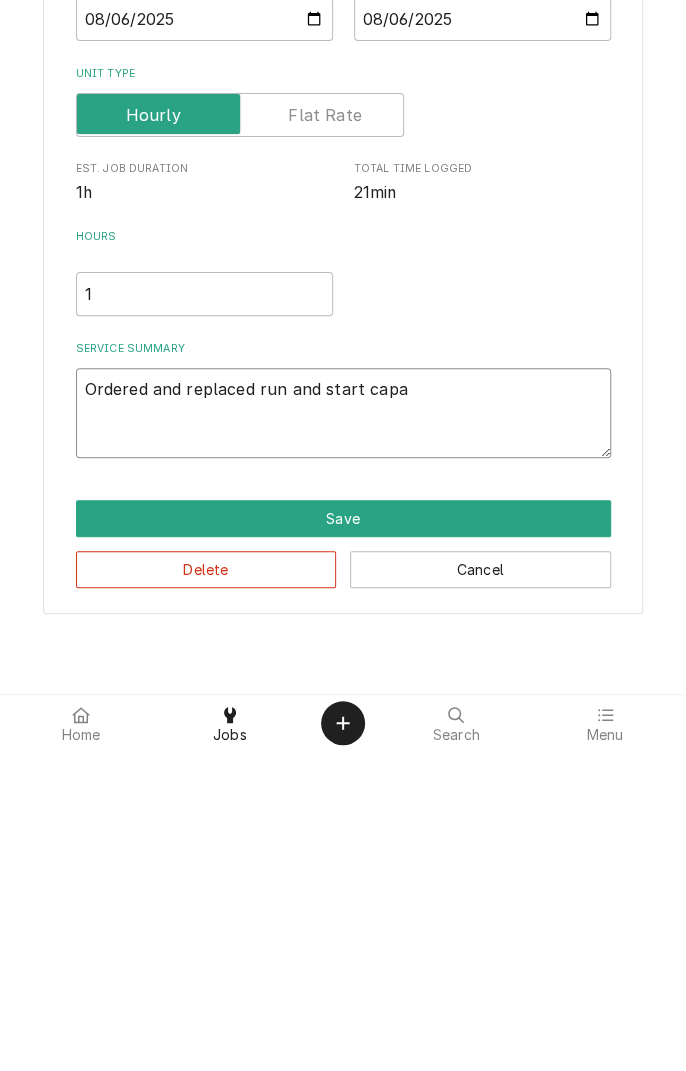 type on "x" 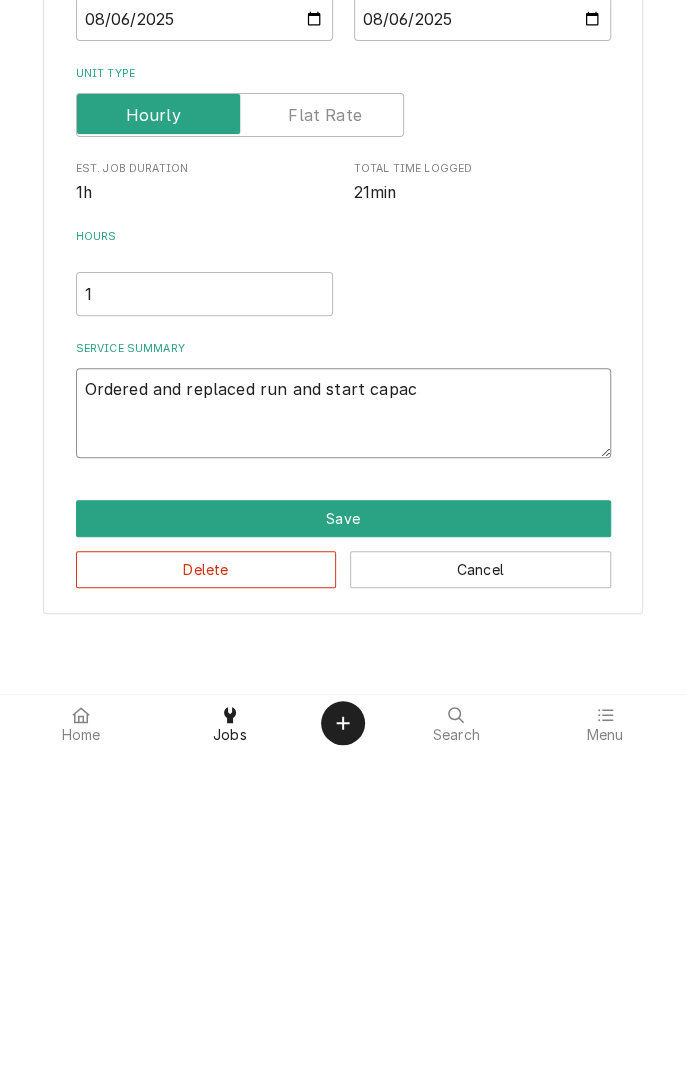 type on "x" 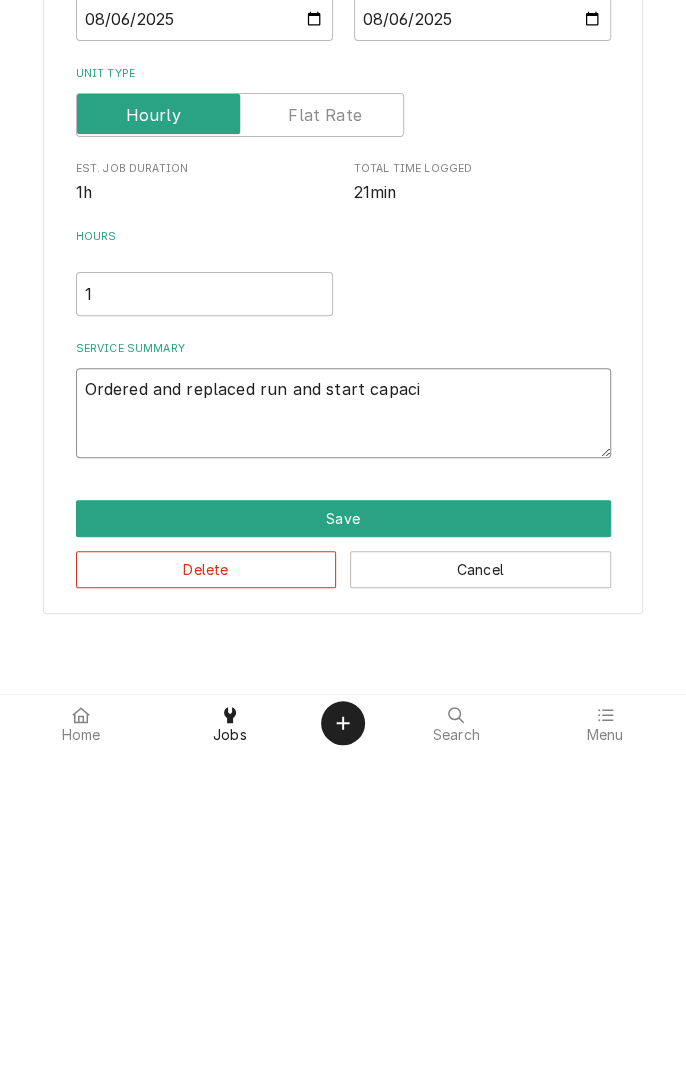 type on "x" 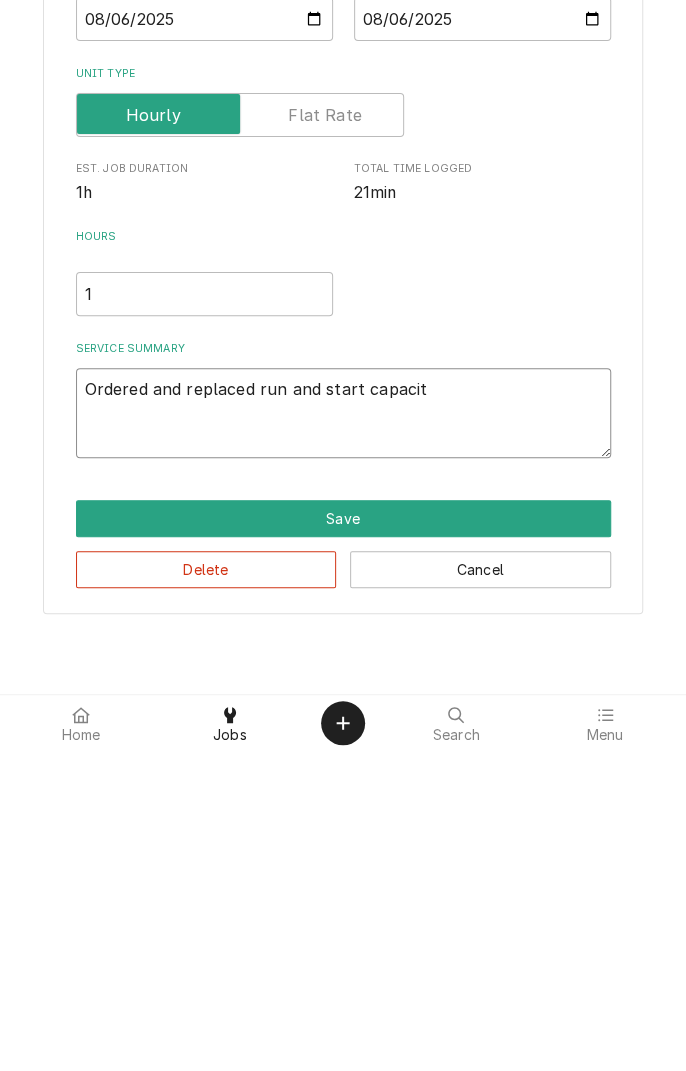 type on "x" 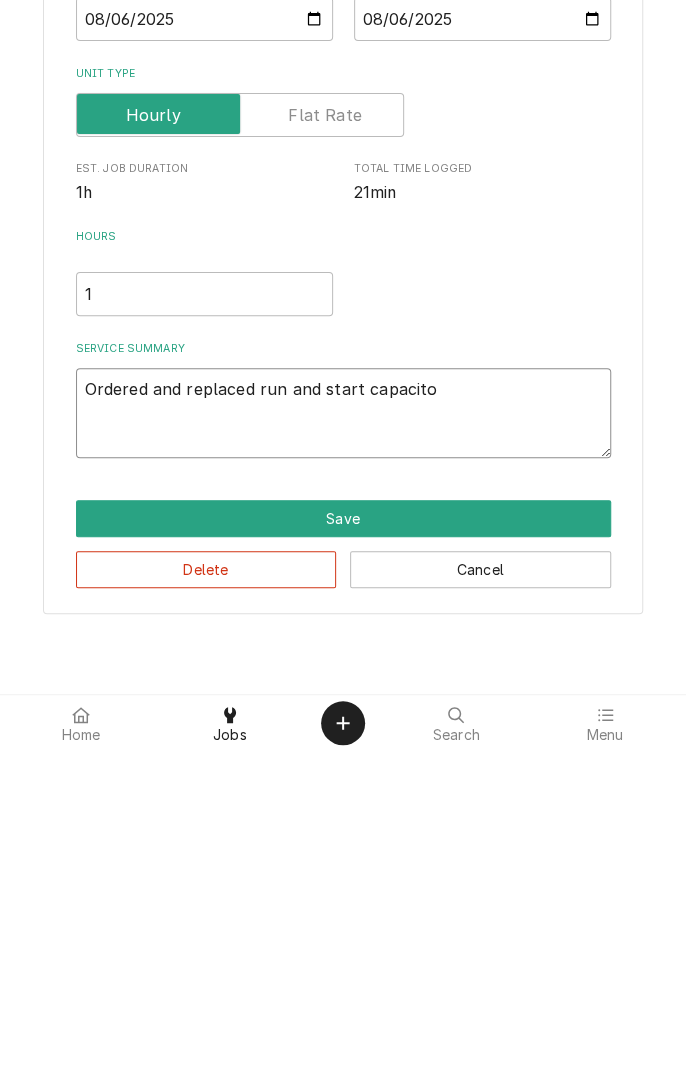 type on "x" 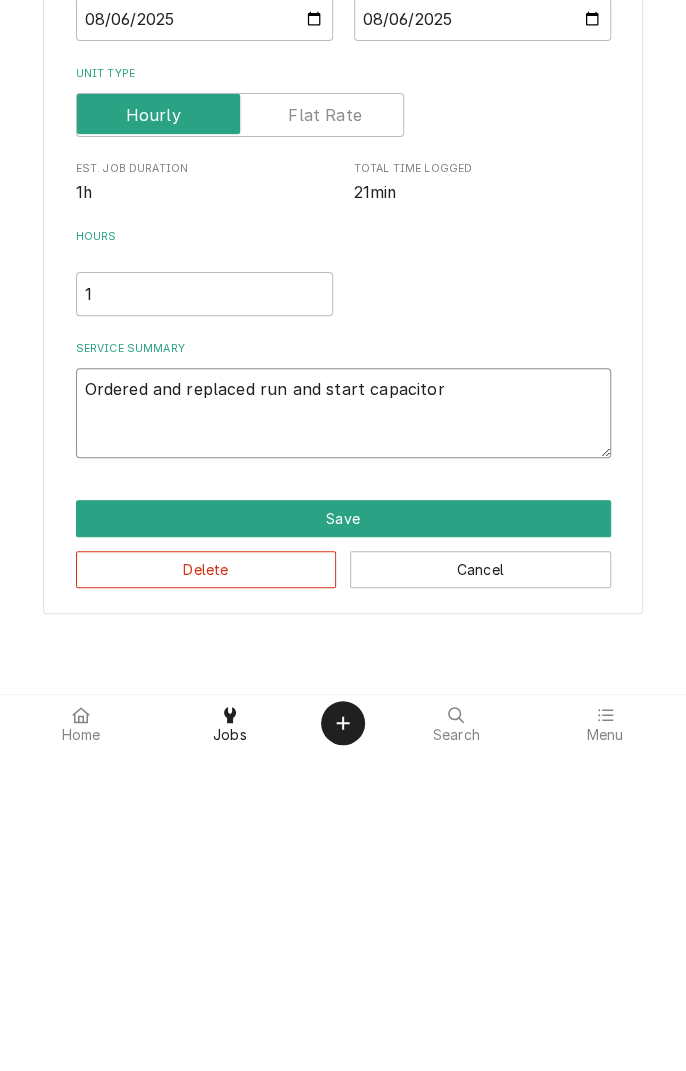type on "x" 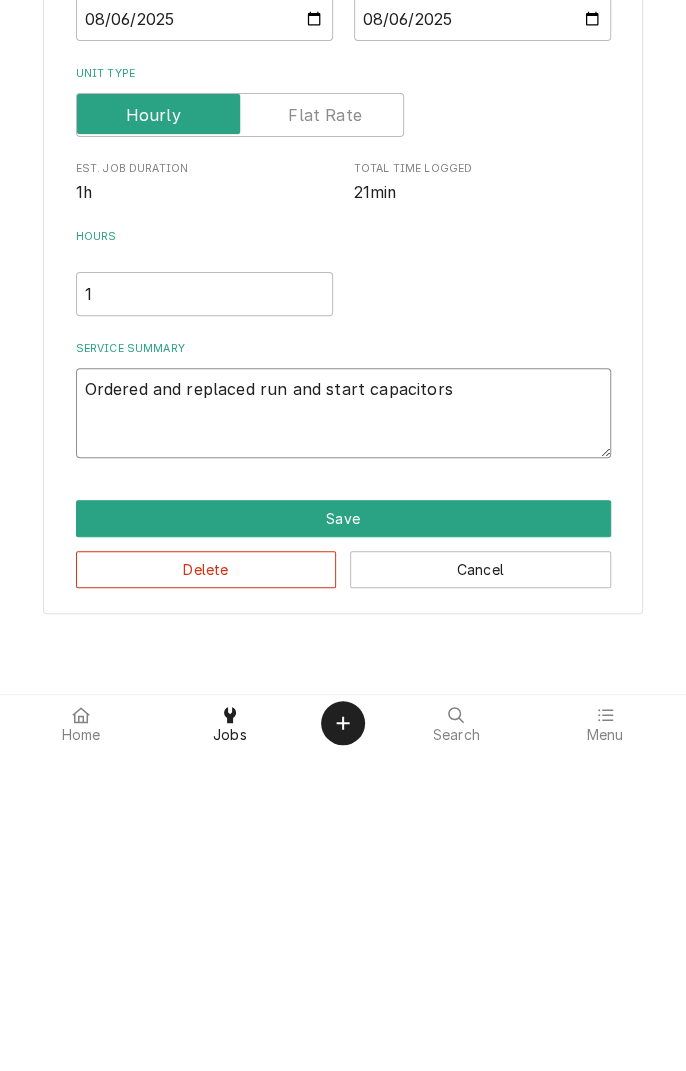 type on "x" 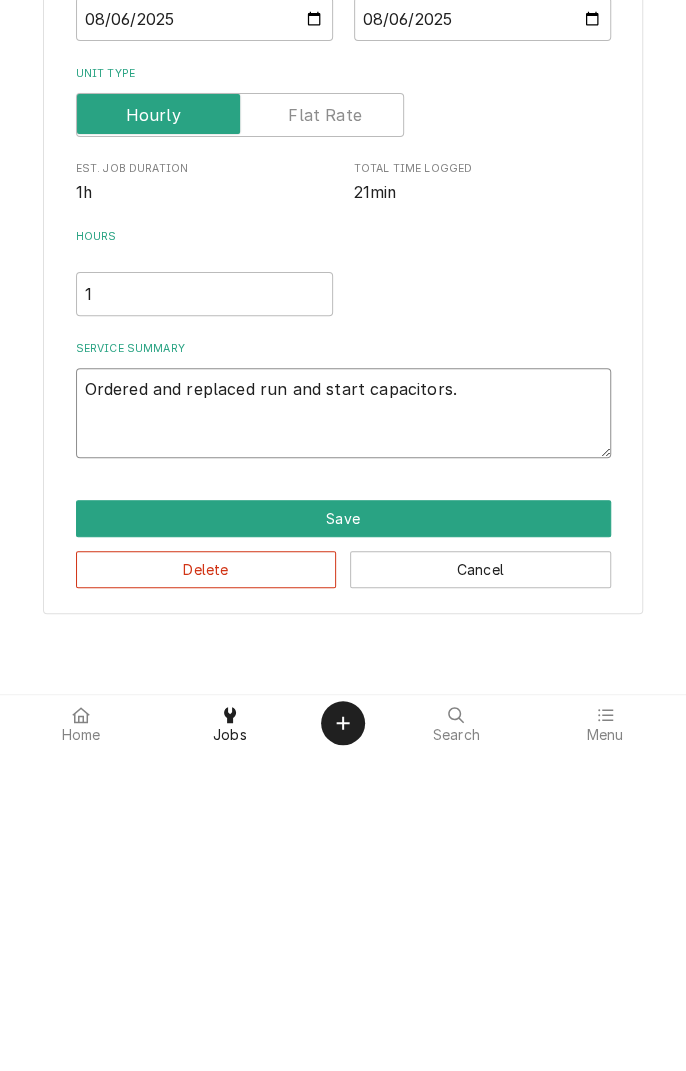 type on "x" 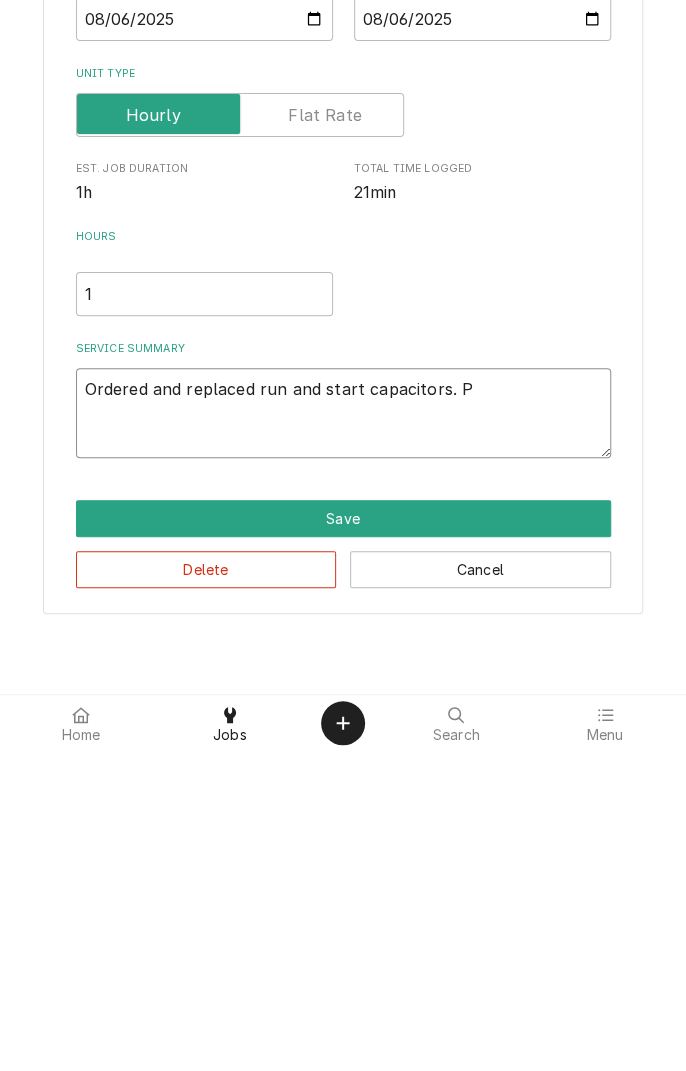 type on "x" 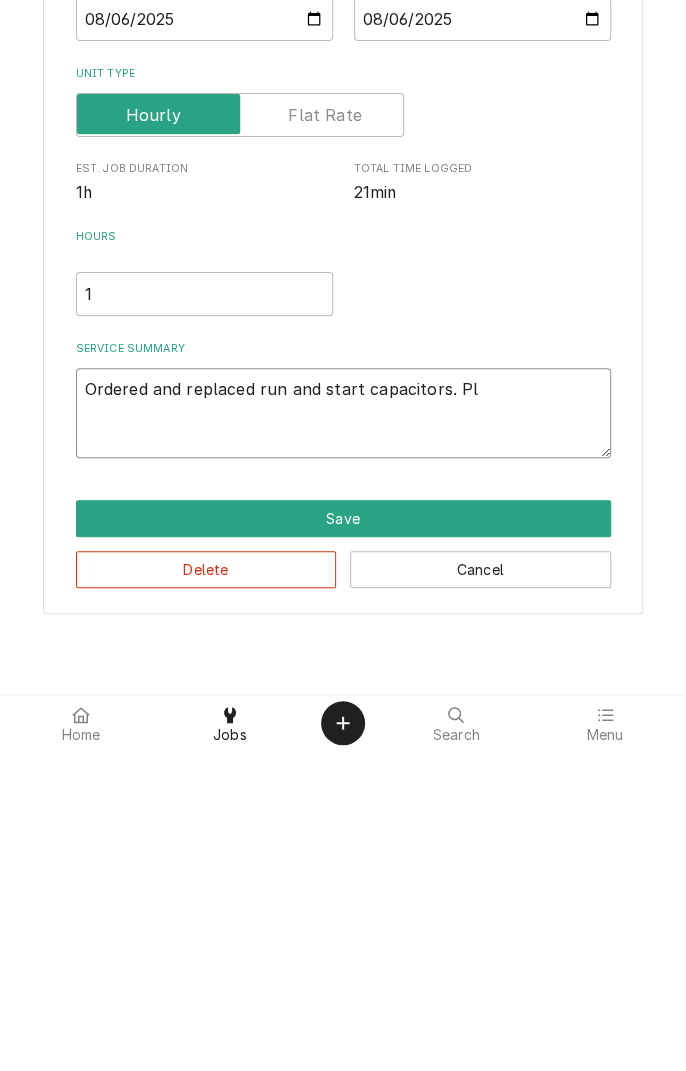 type on "x" 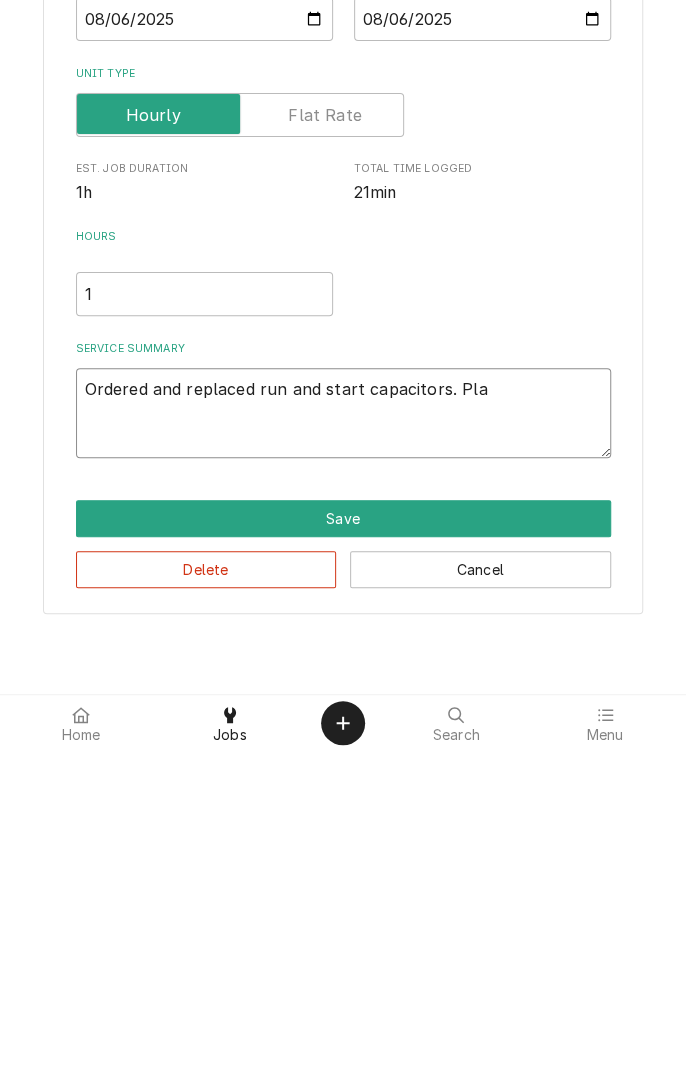 type on "x" 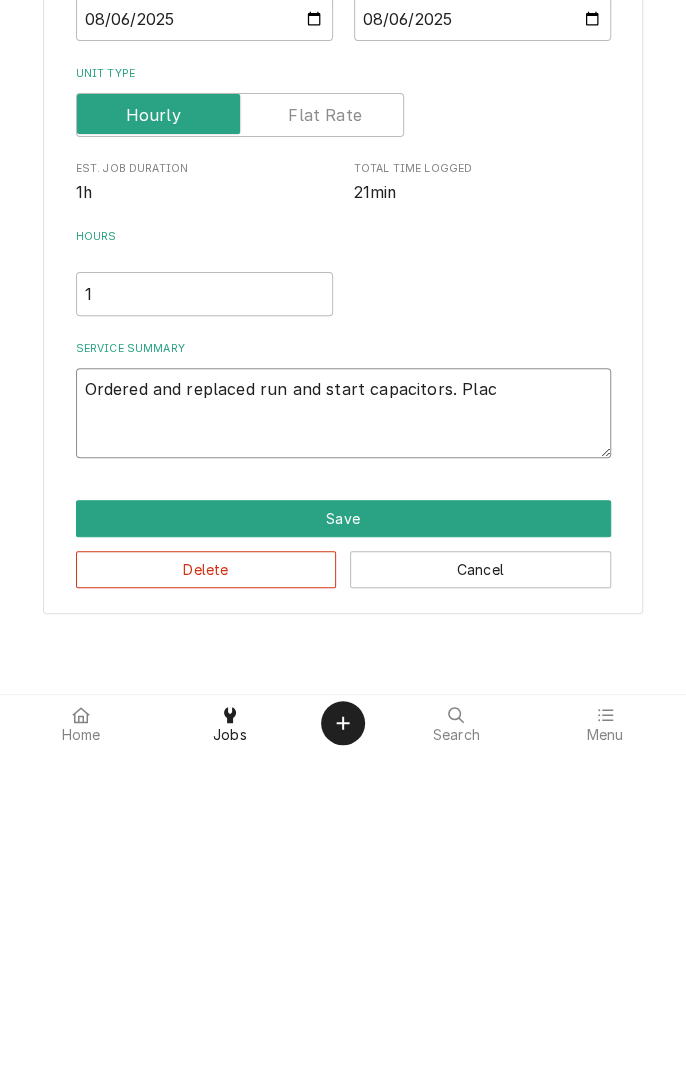 type on "x" 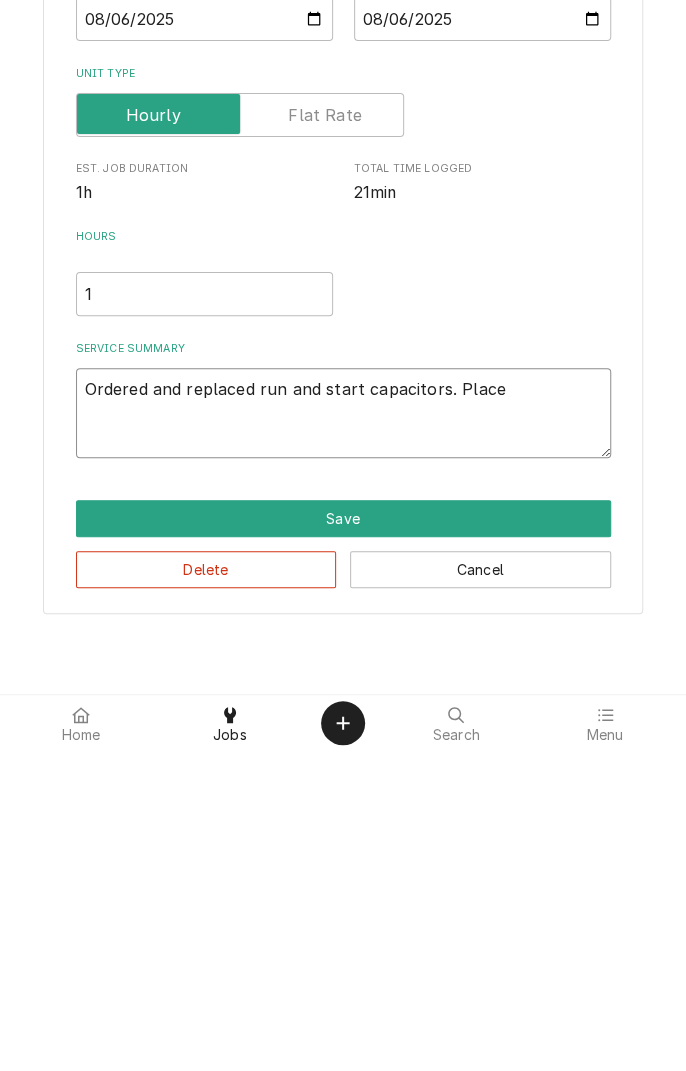 type on "x" 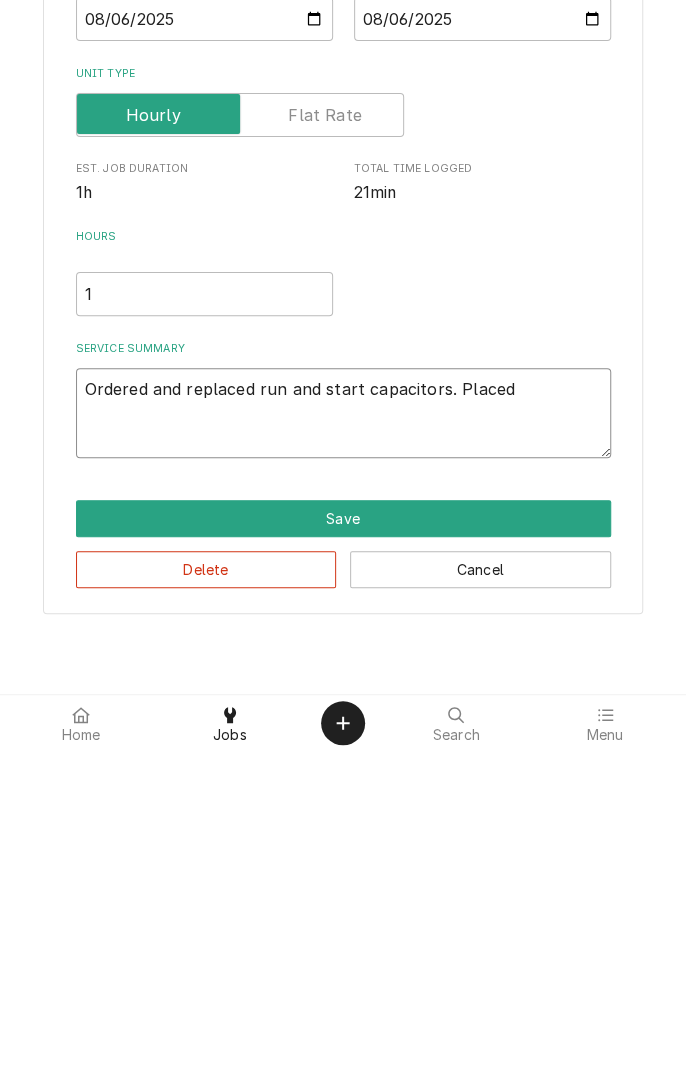 type on "x" 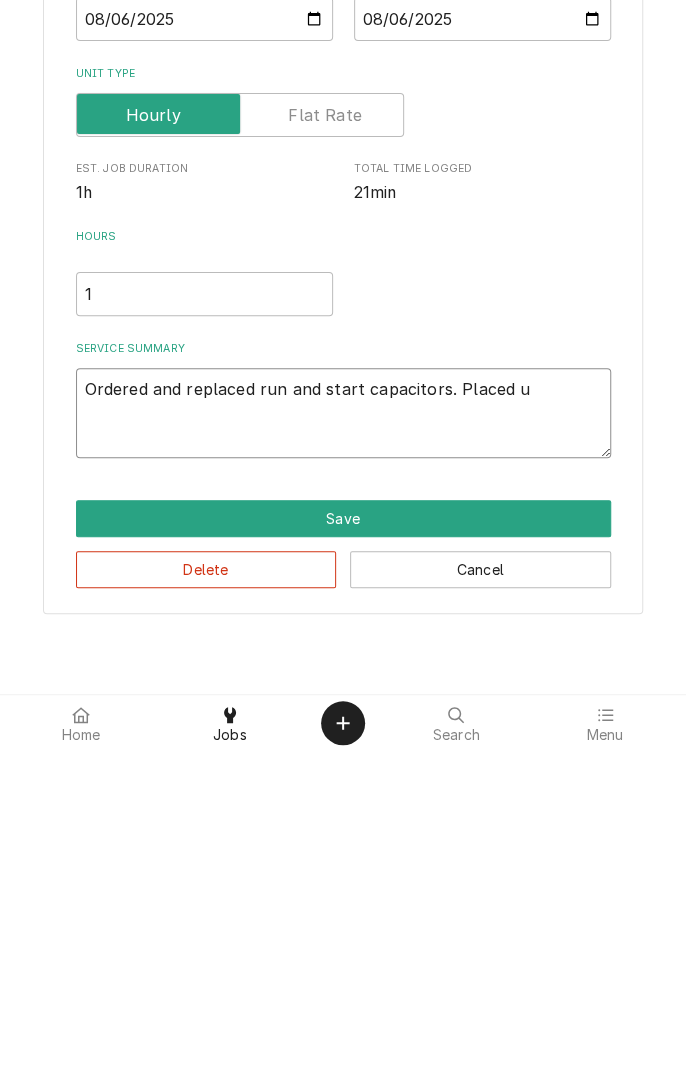 type on "x" 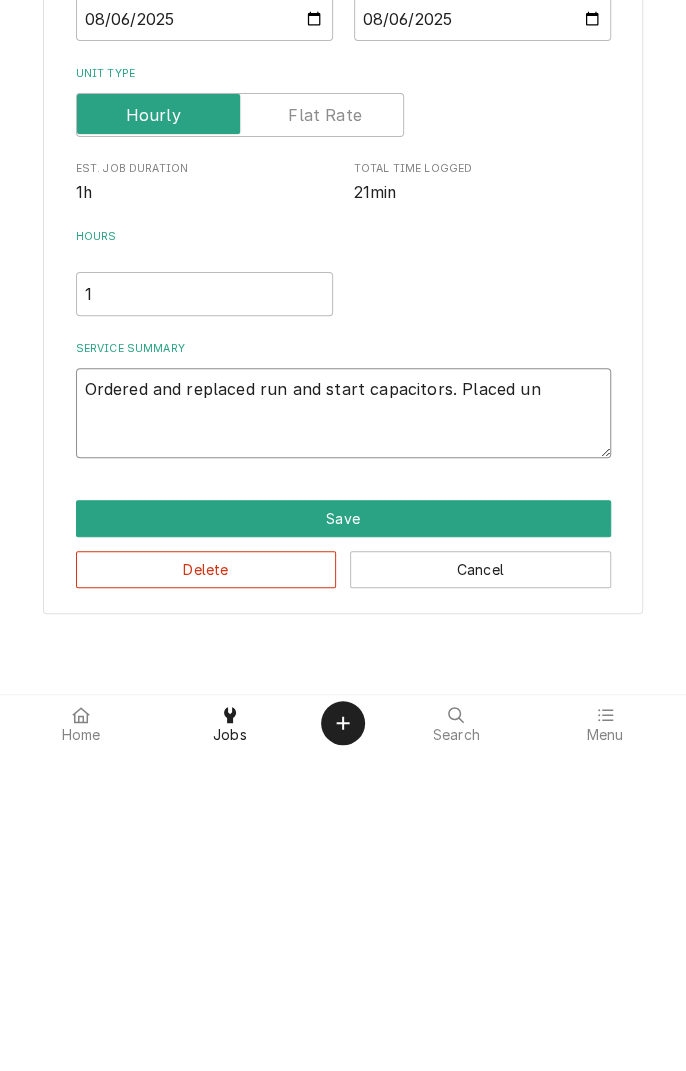 type on "Ordered and replaced run and start capacitors. Placed uni" 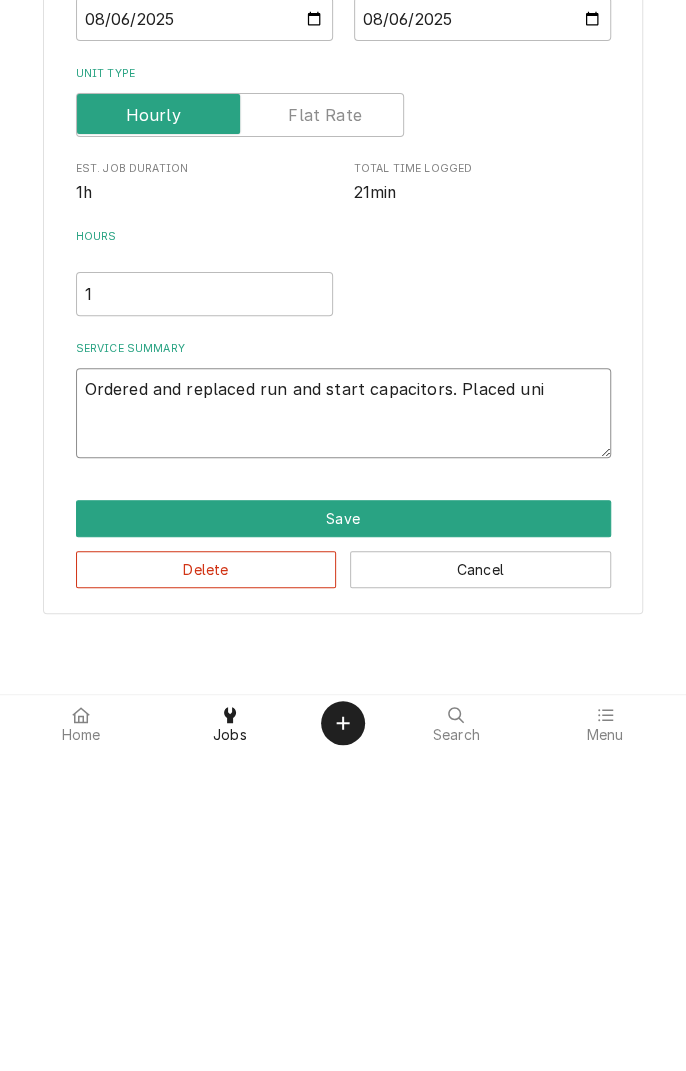 type on "x" 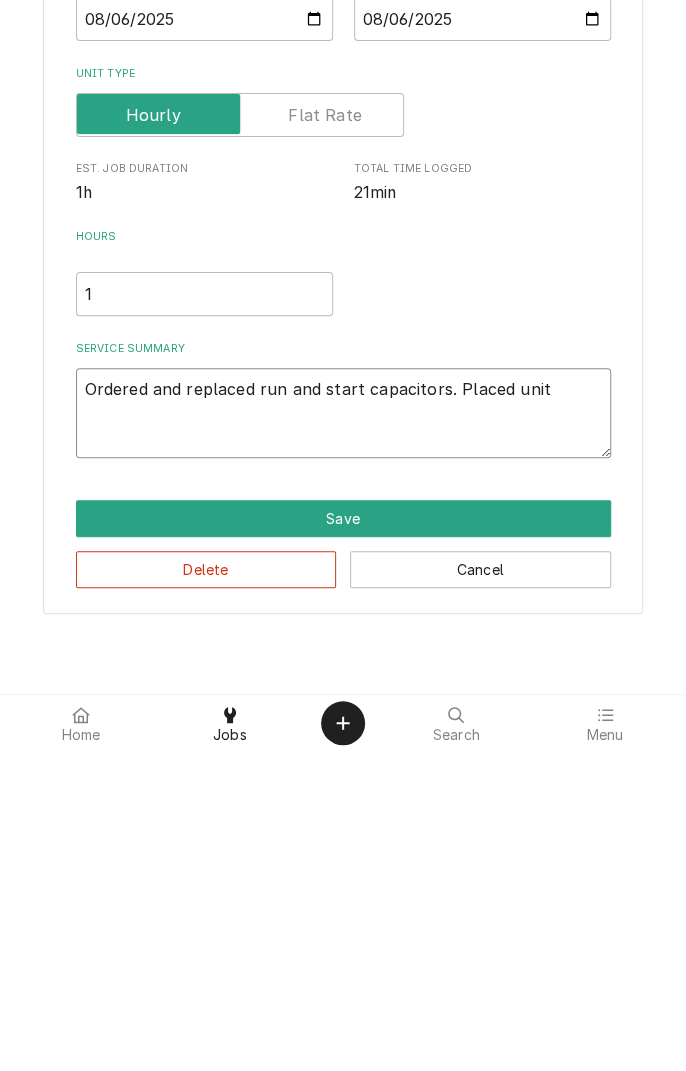 type on "x" 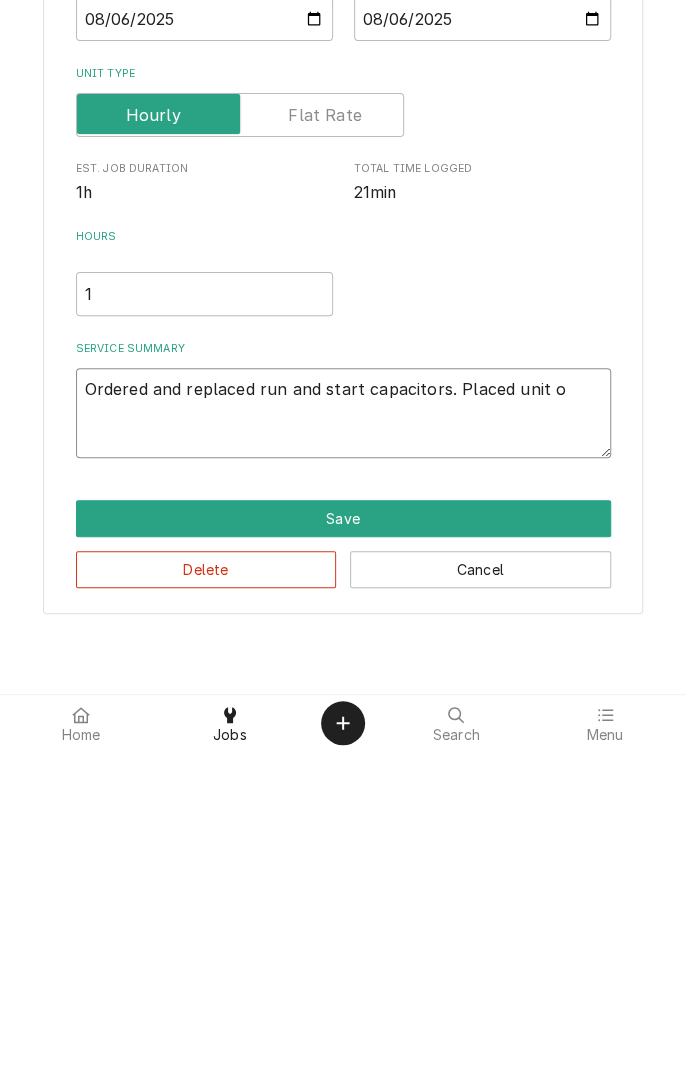 type on "x" 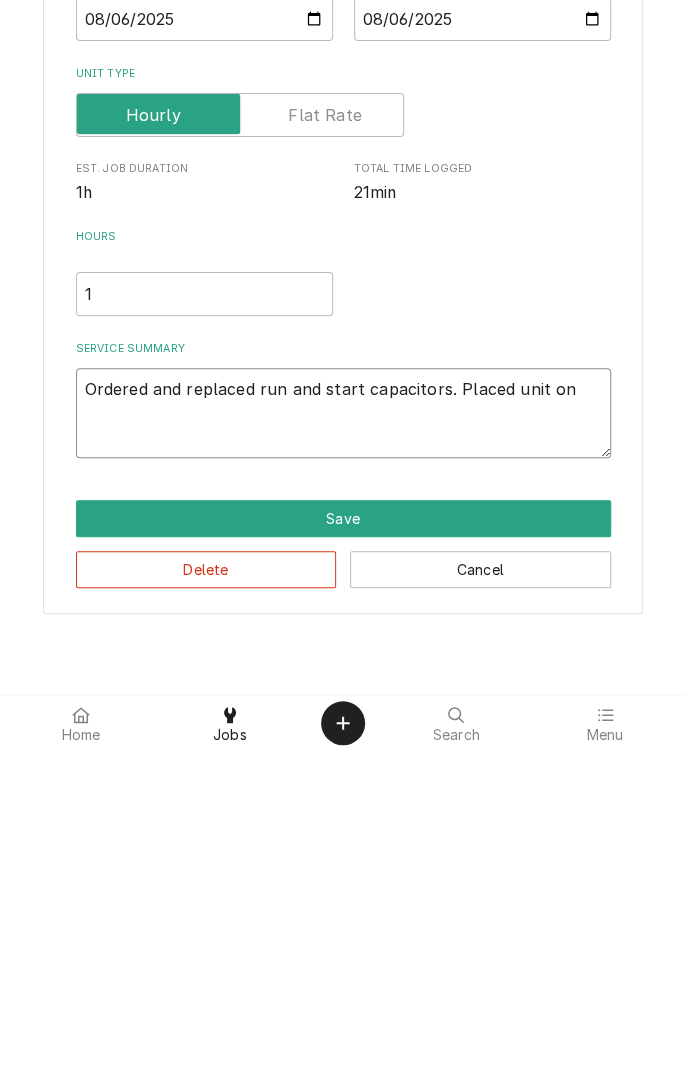 type on "x" 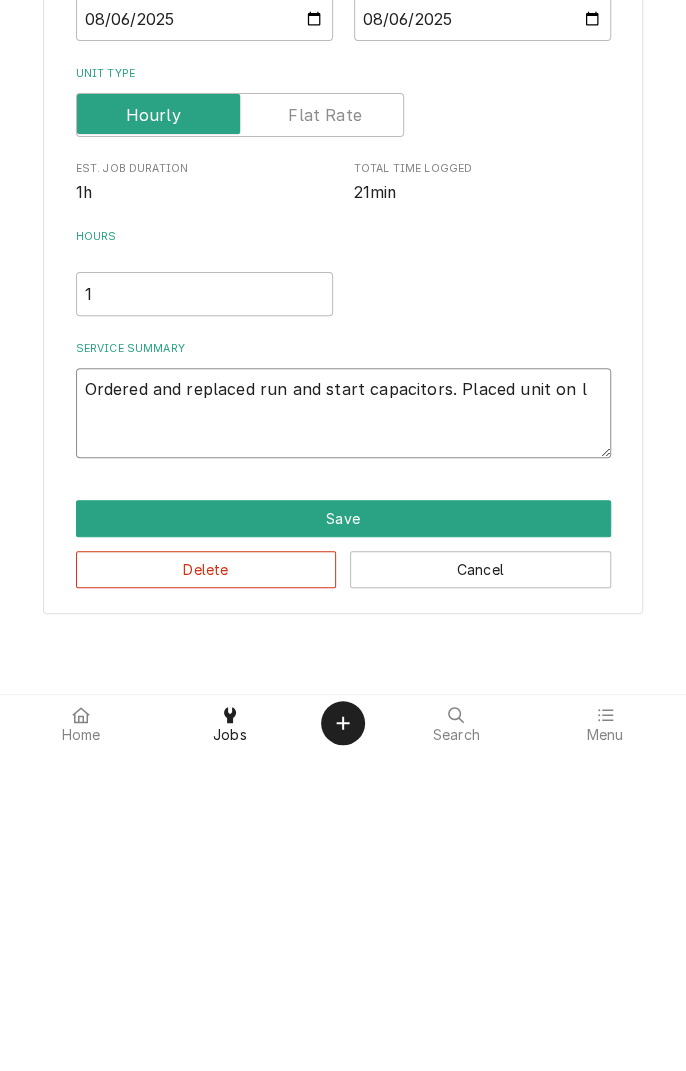 type on "x" 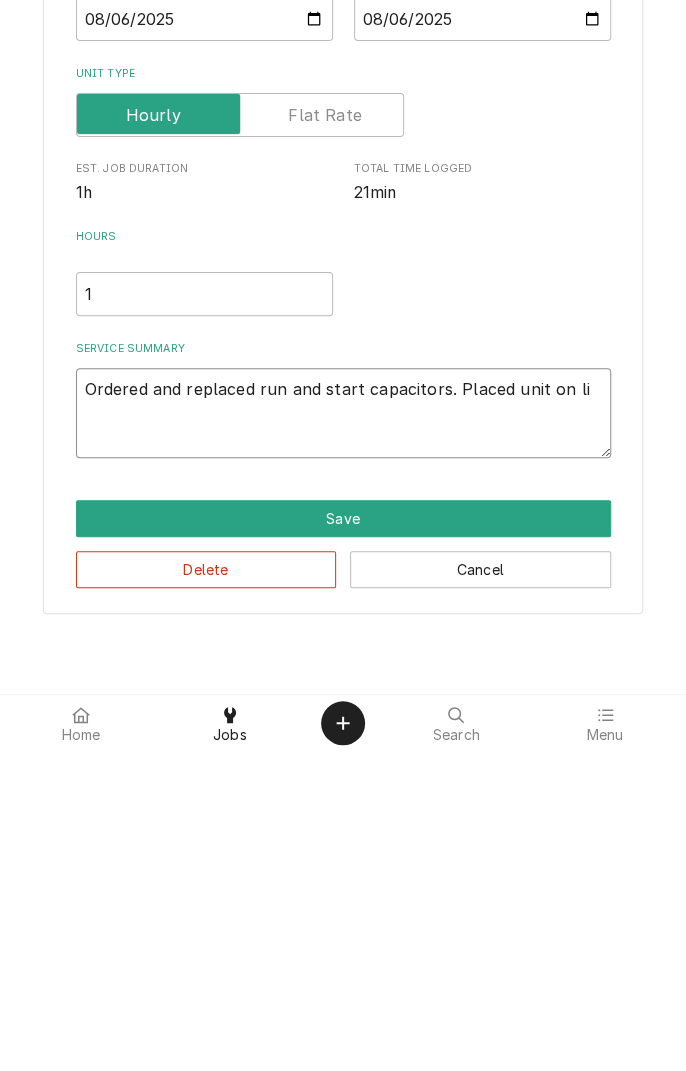 type on "x" 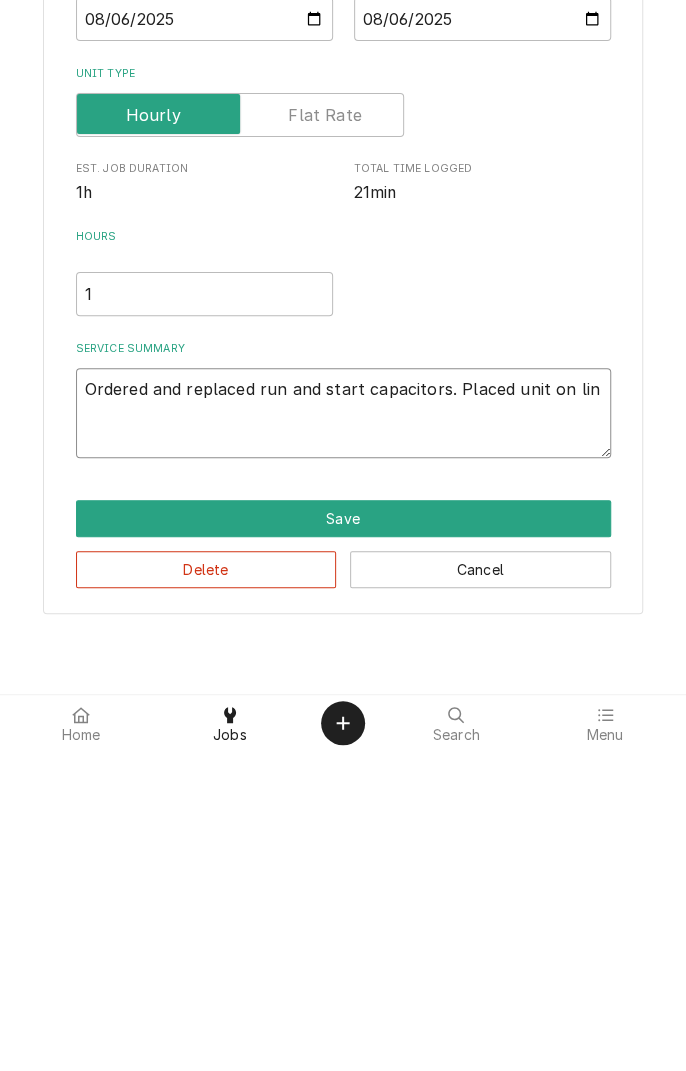 type on "x" 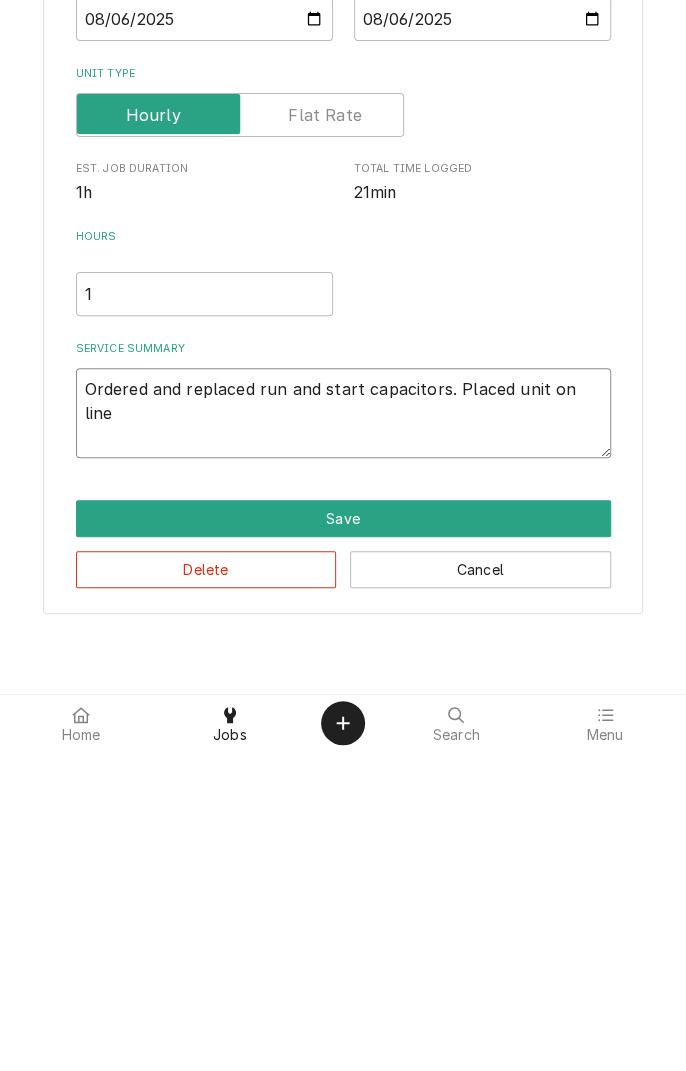 type on "x" 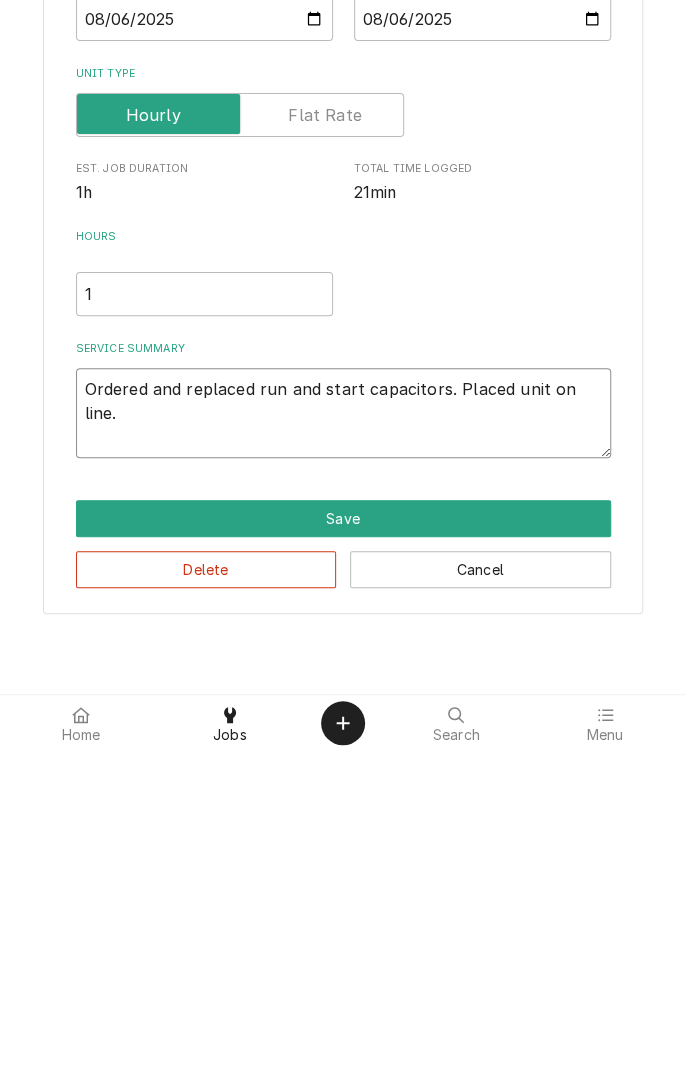 type on "x" 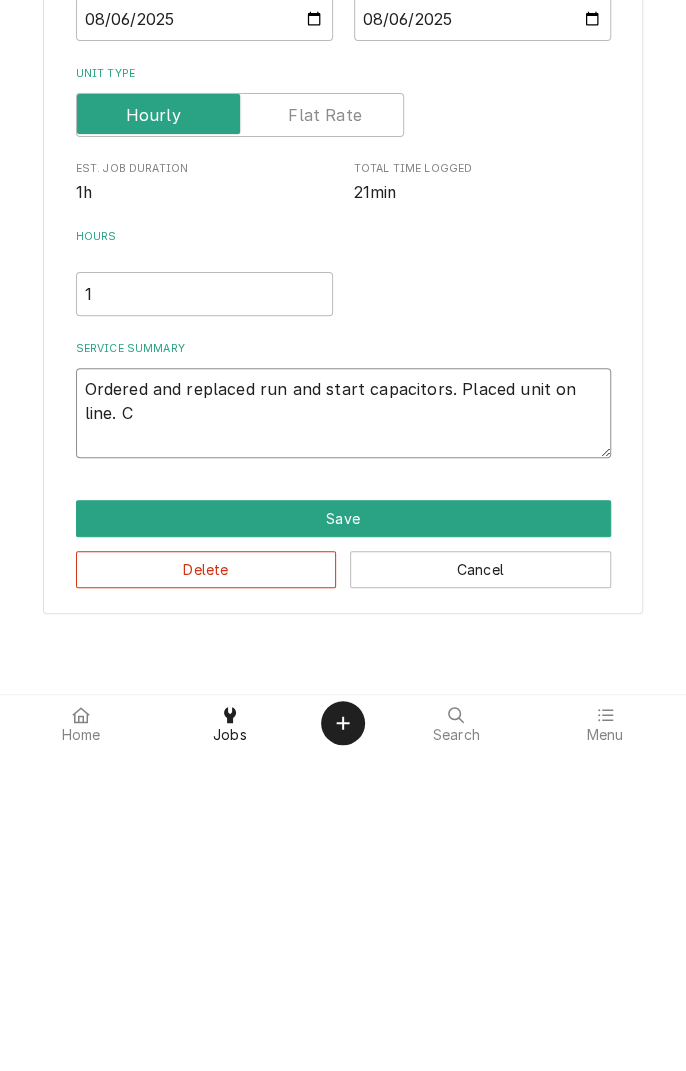 type on "x" 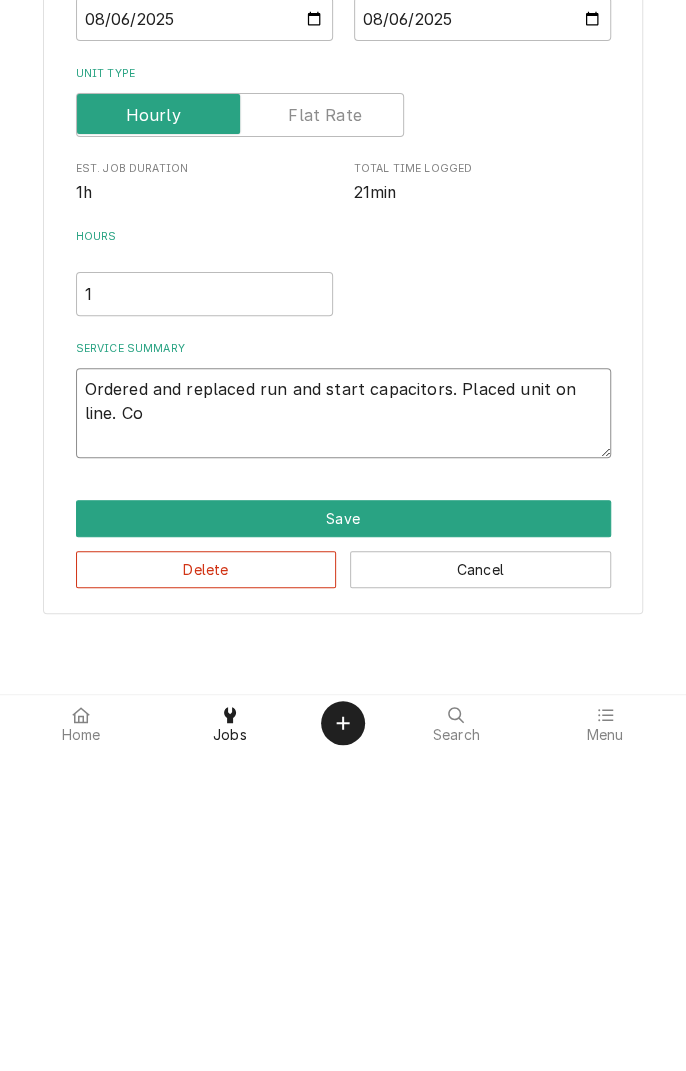 type on "x" 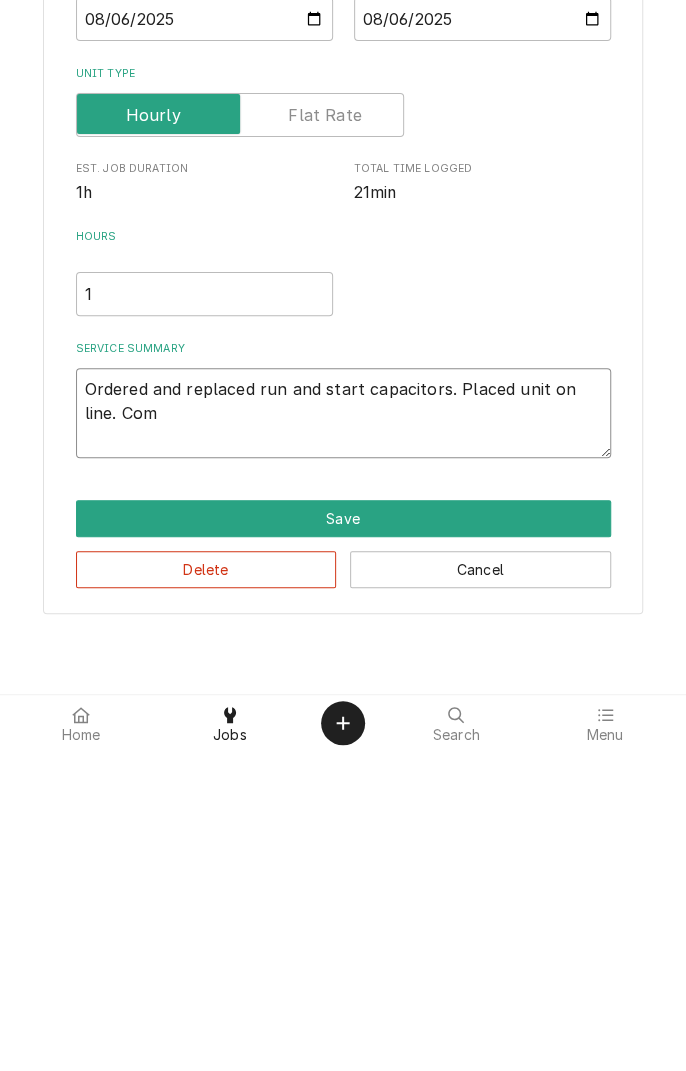 type on "x" 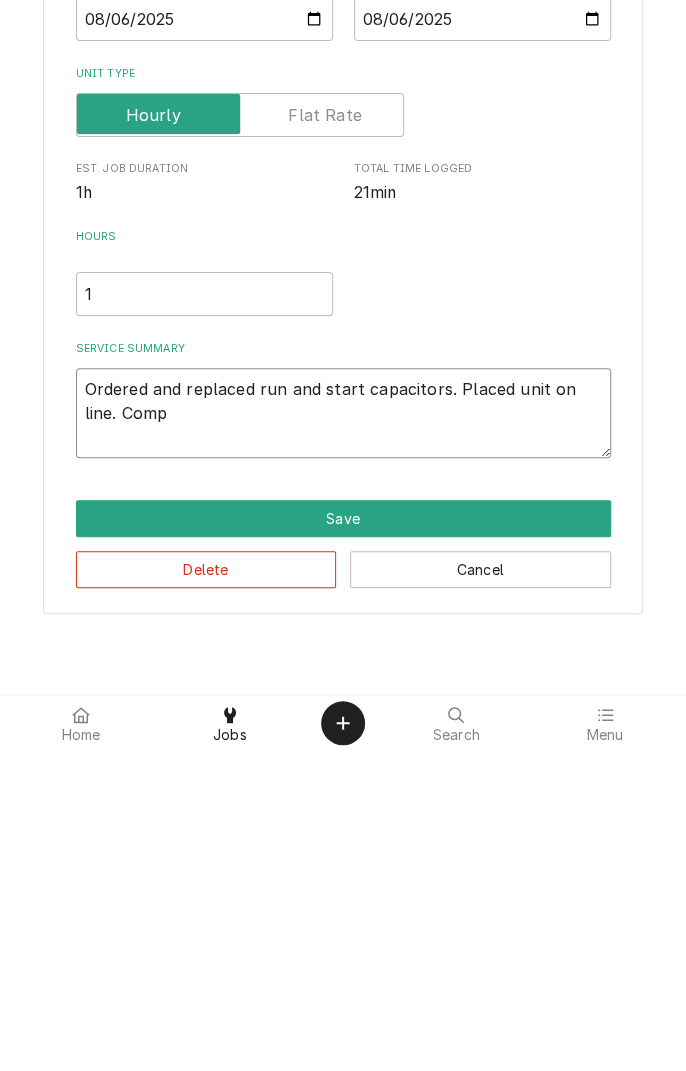 type on "x" 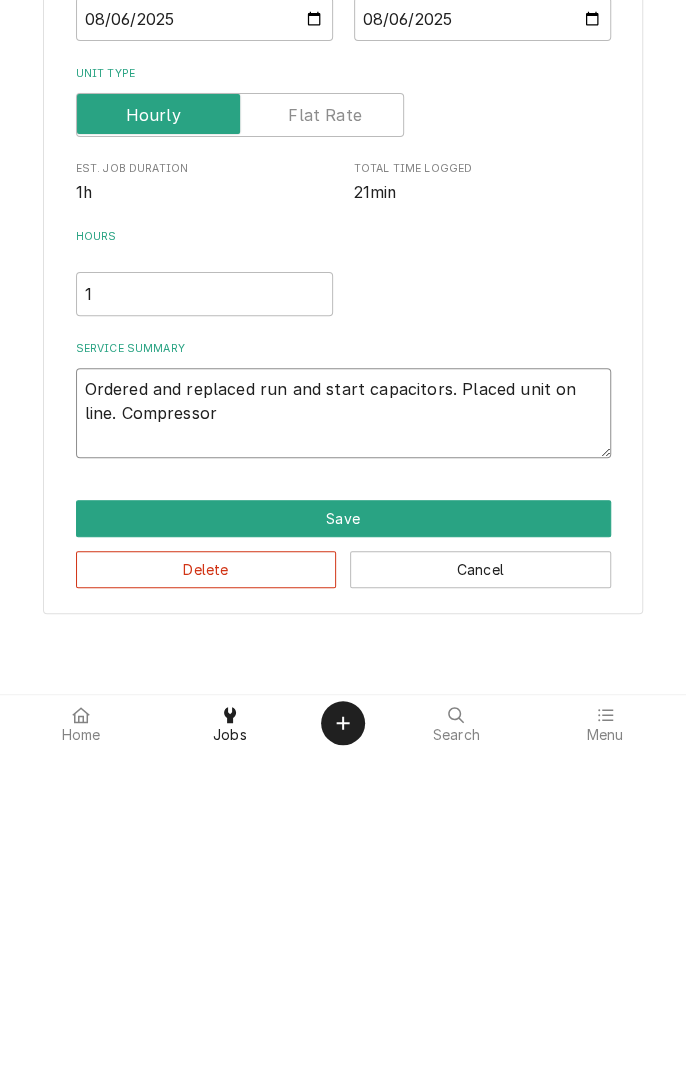 type on "x" 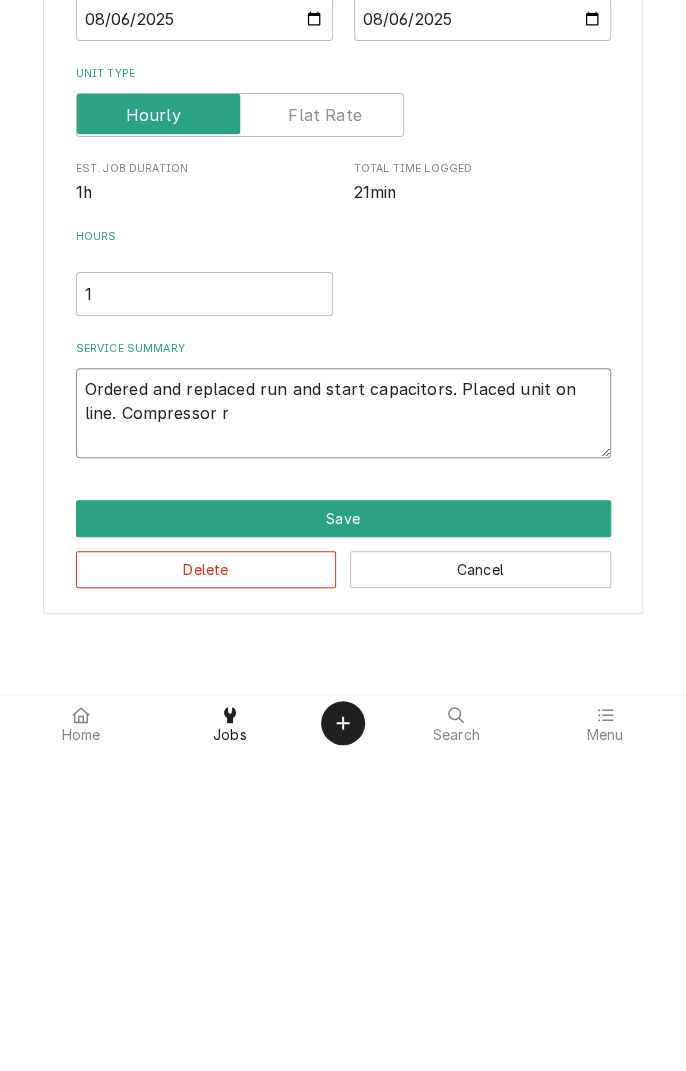 type on "x" 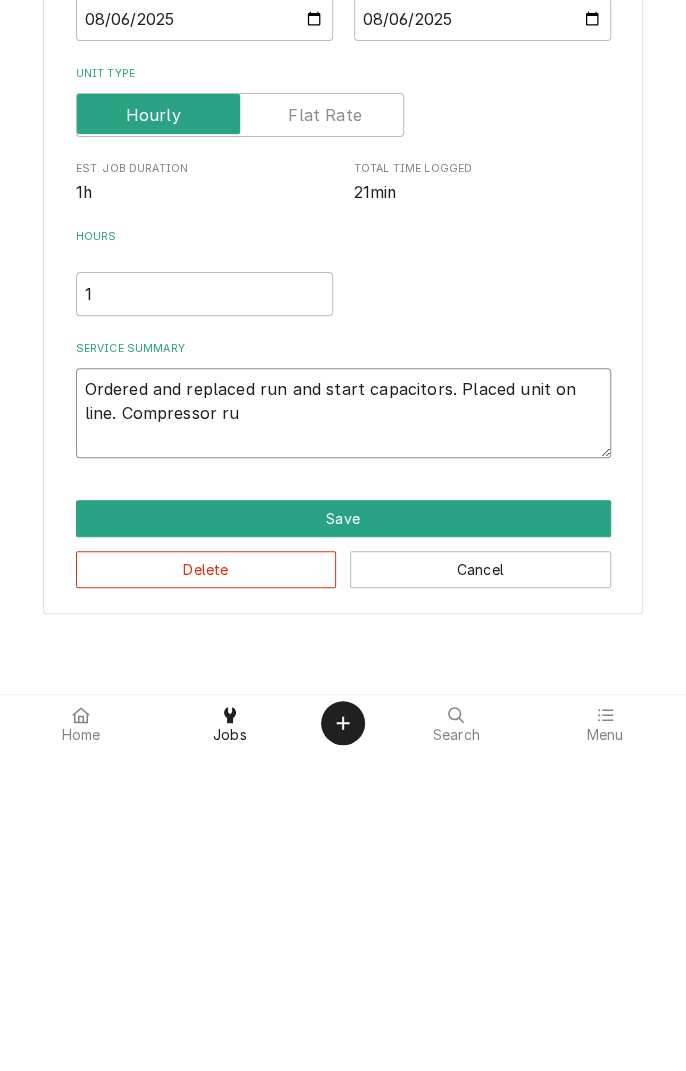type on "x" 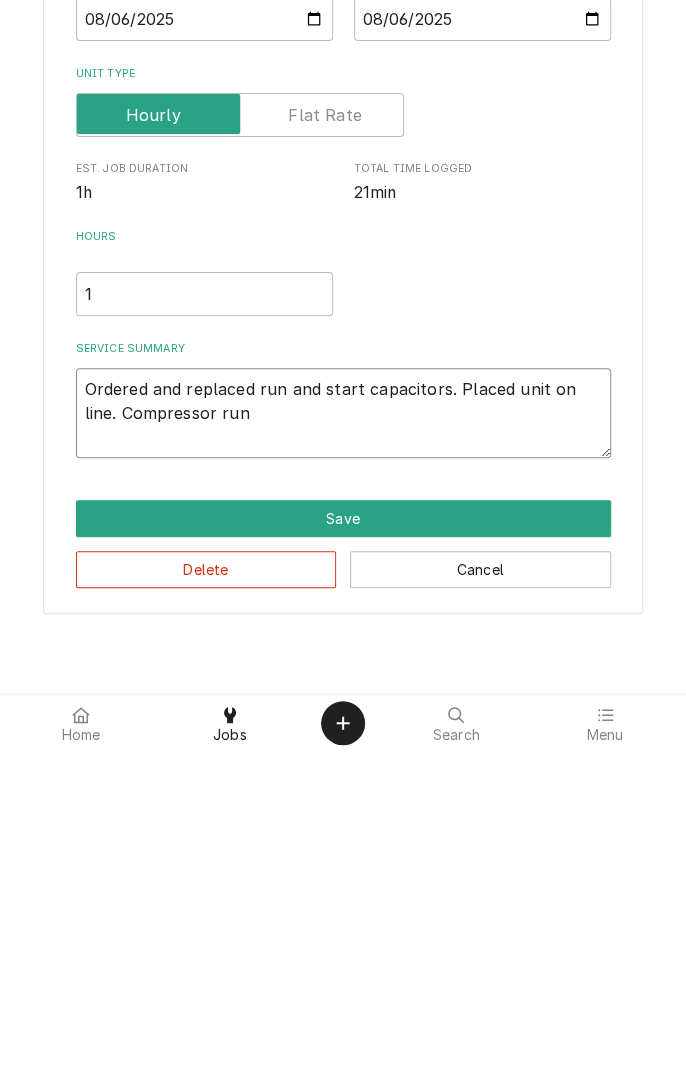 type on "x" 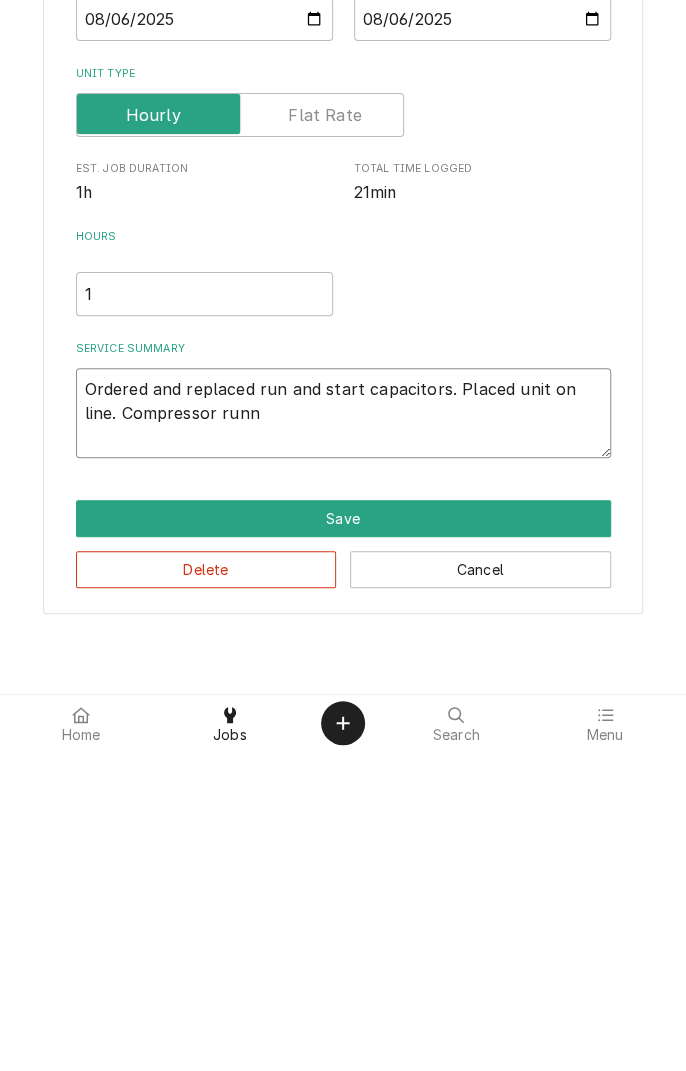 type on "x" 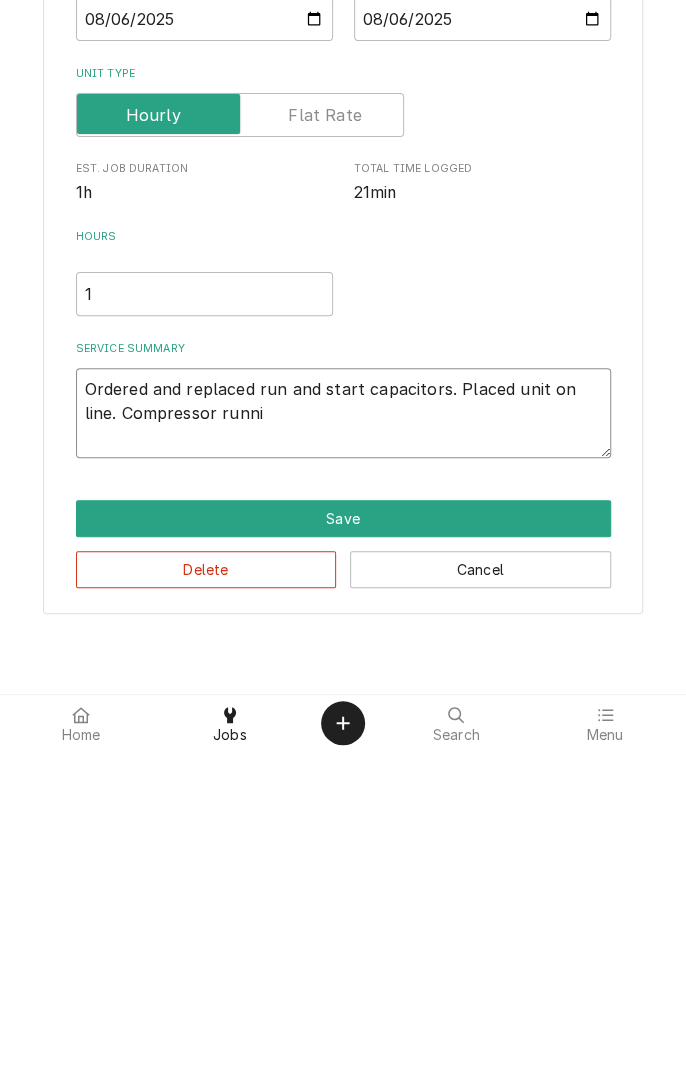 type on "x" 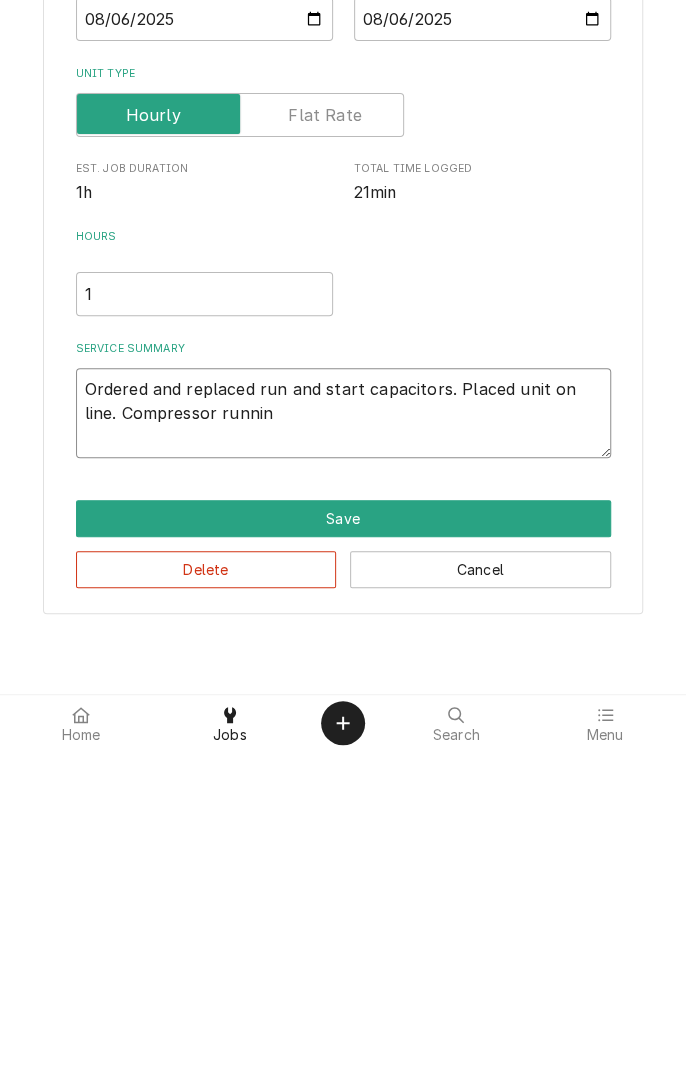 type on "x" 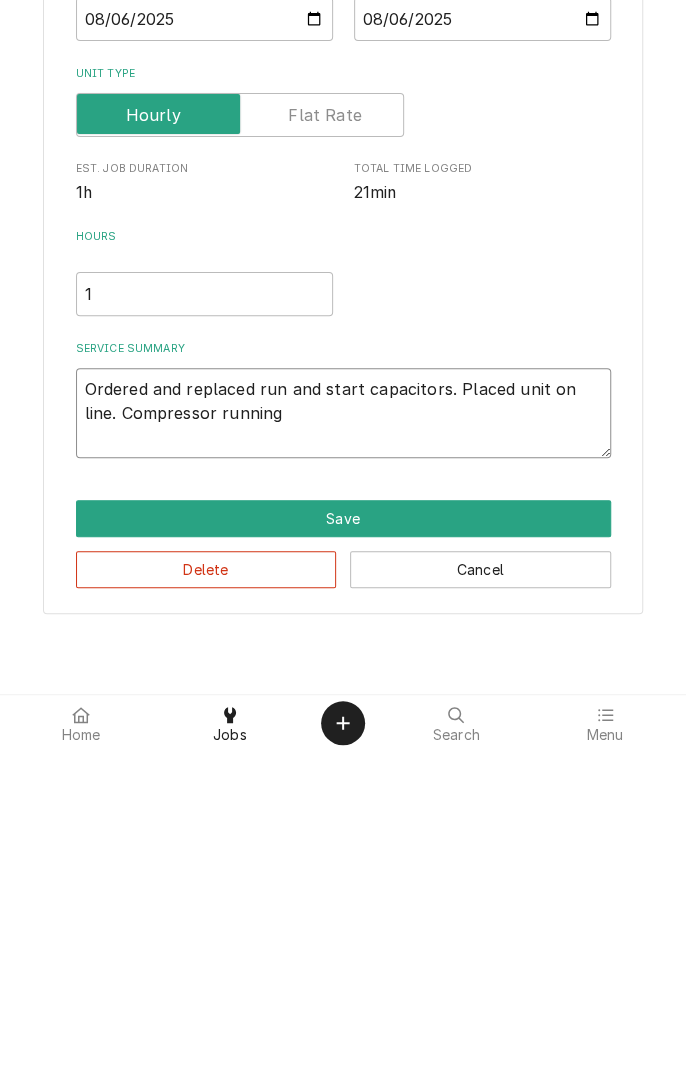 type on "x" 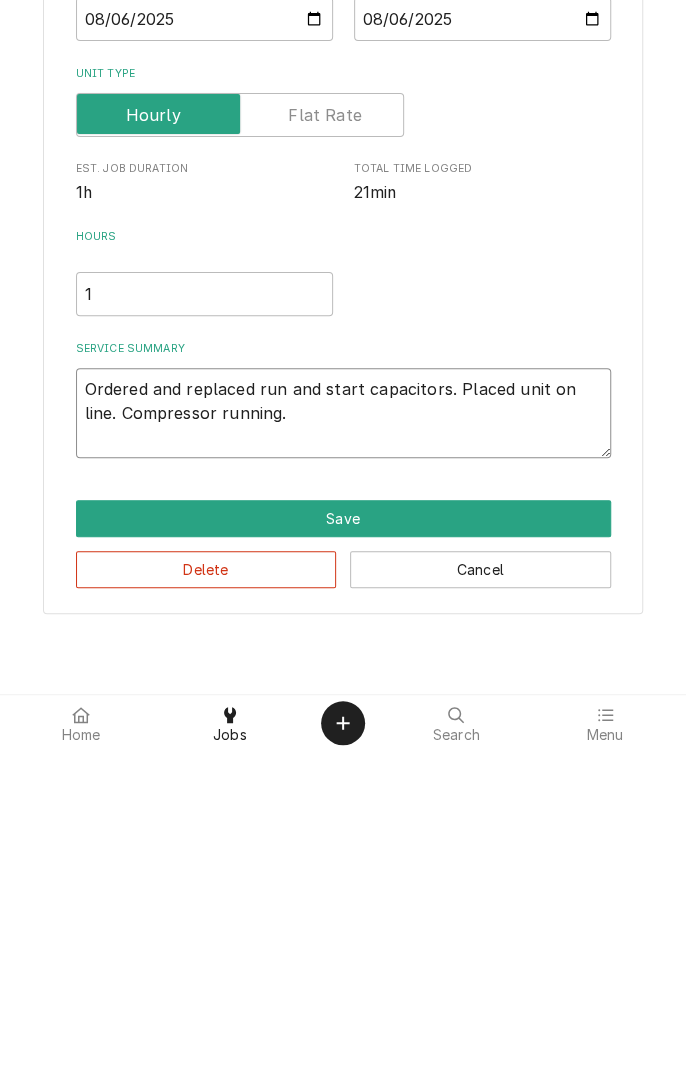 type on "x" 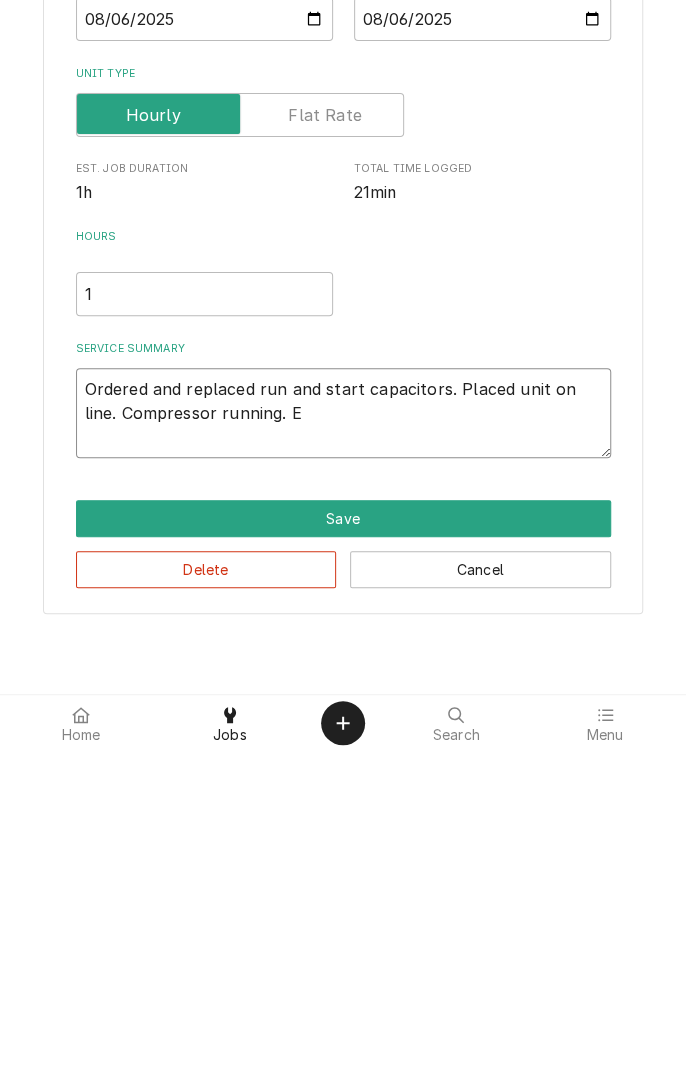 type on "x" 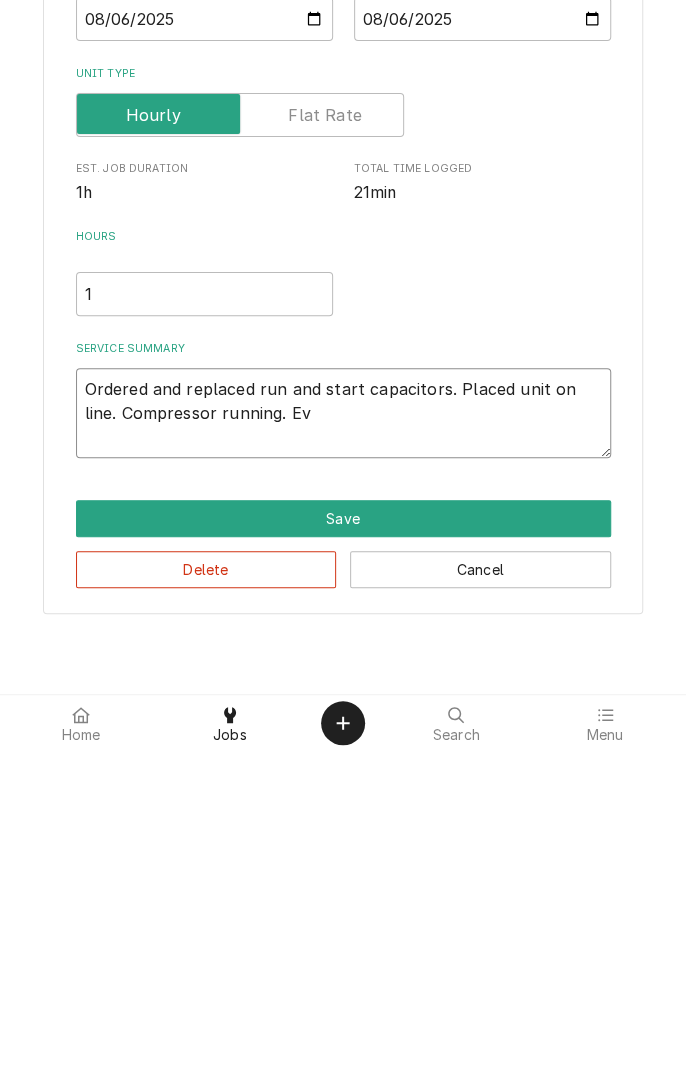type on "x" 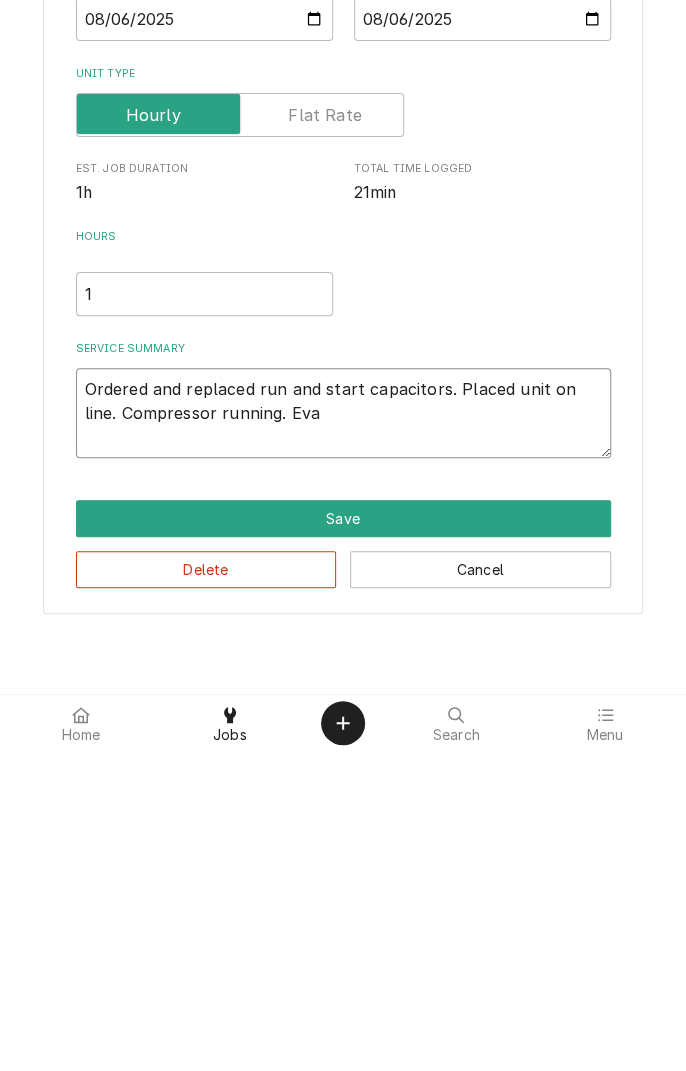 type on "x" 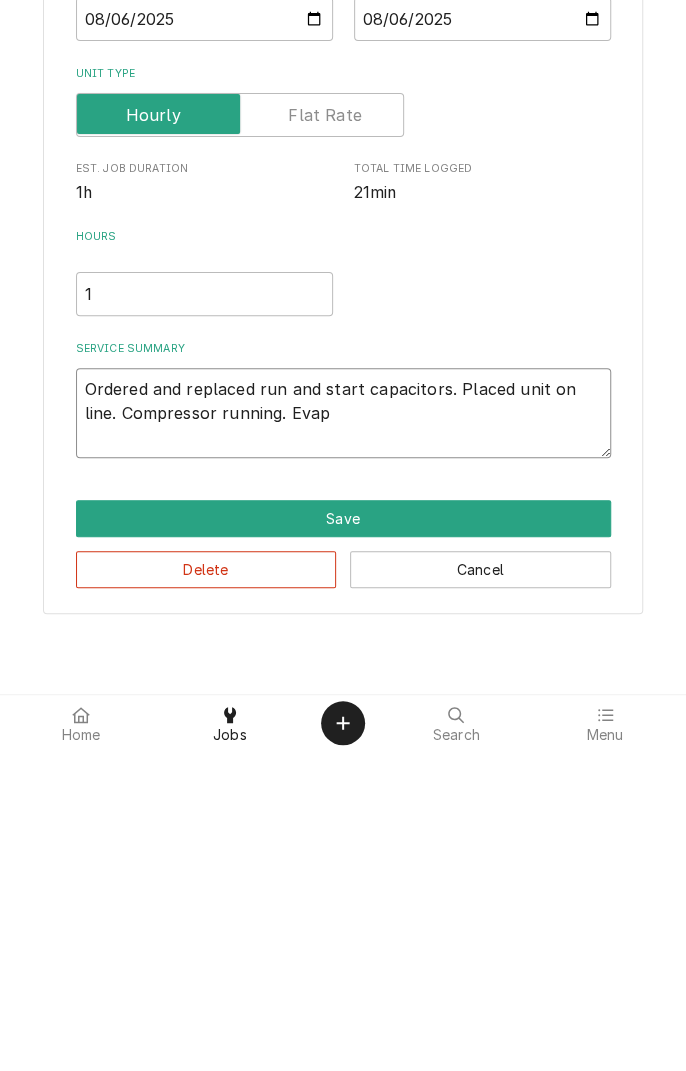 type on "x" 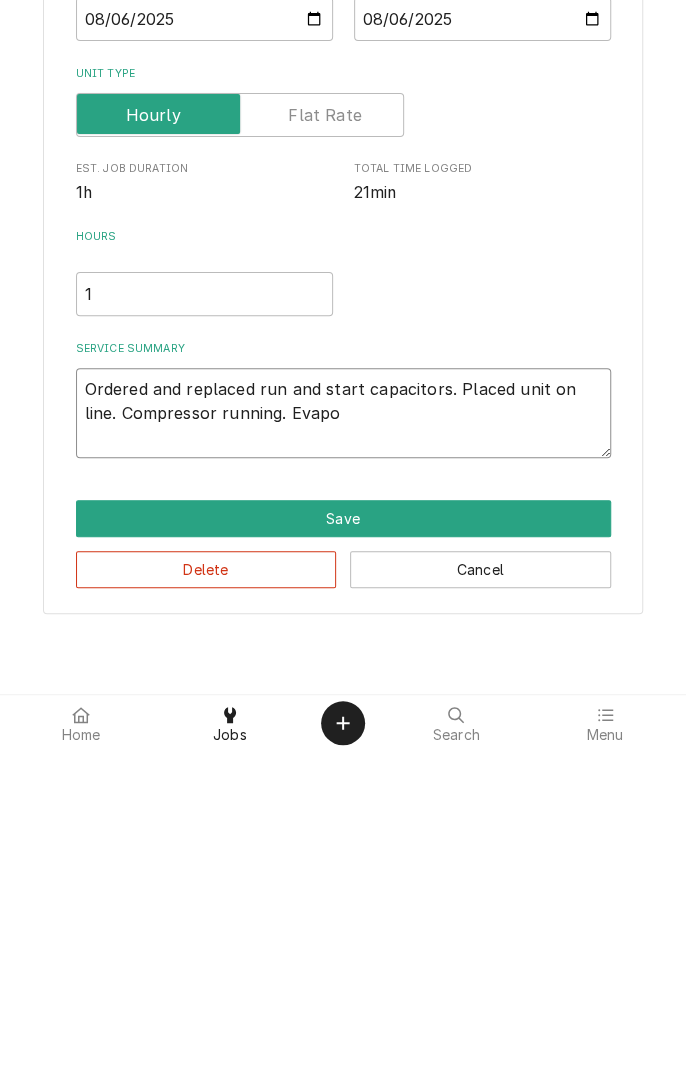 type on "x" 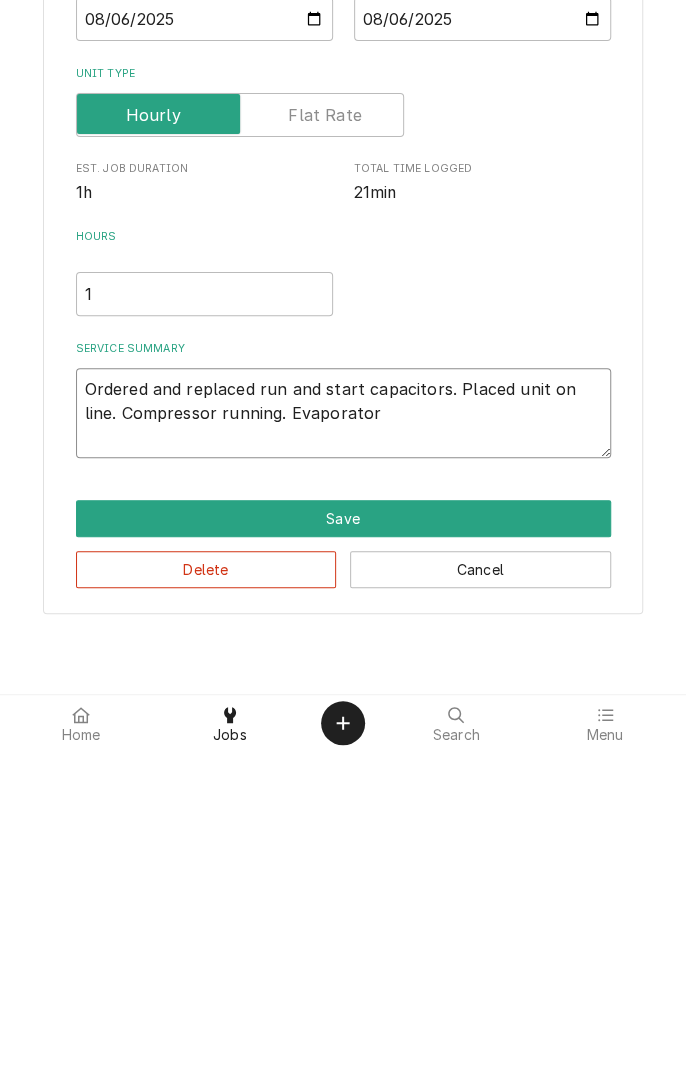 type on "x" 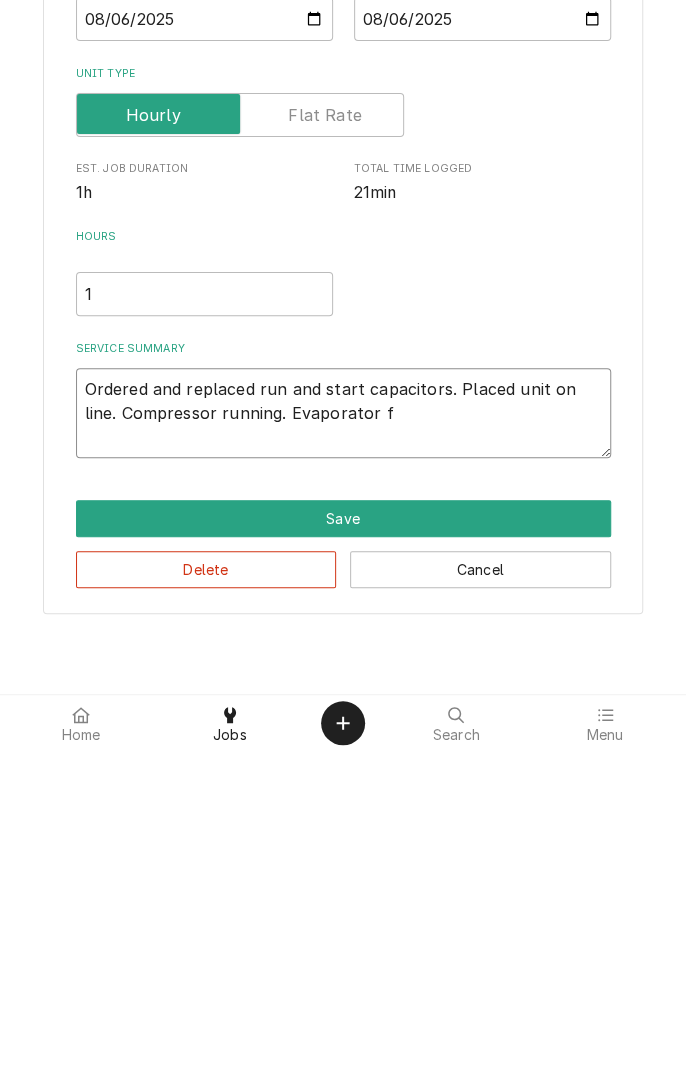 type on "x" 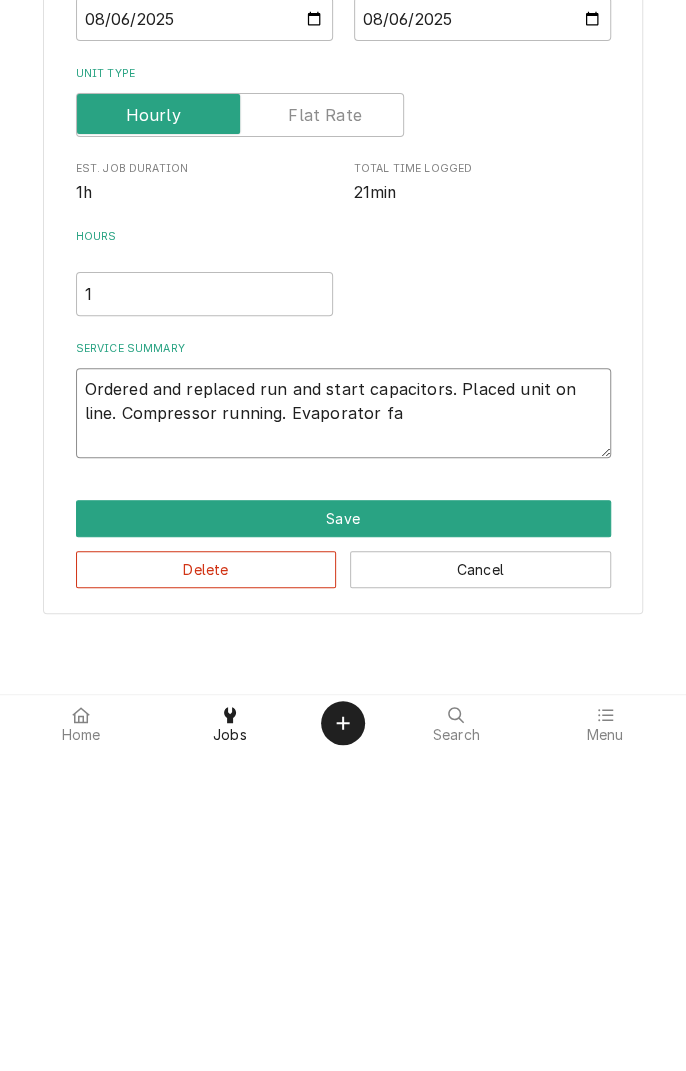 type on "x" 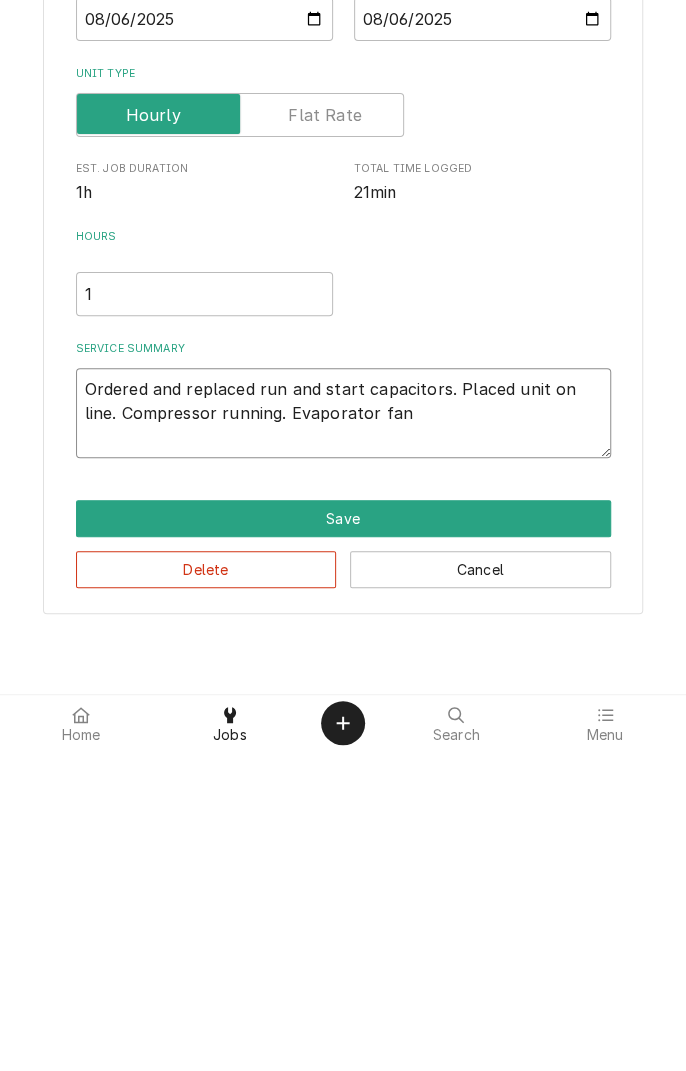 type on "x" 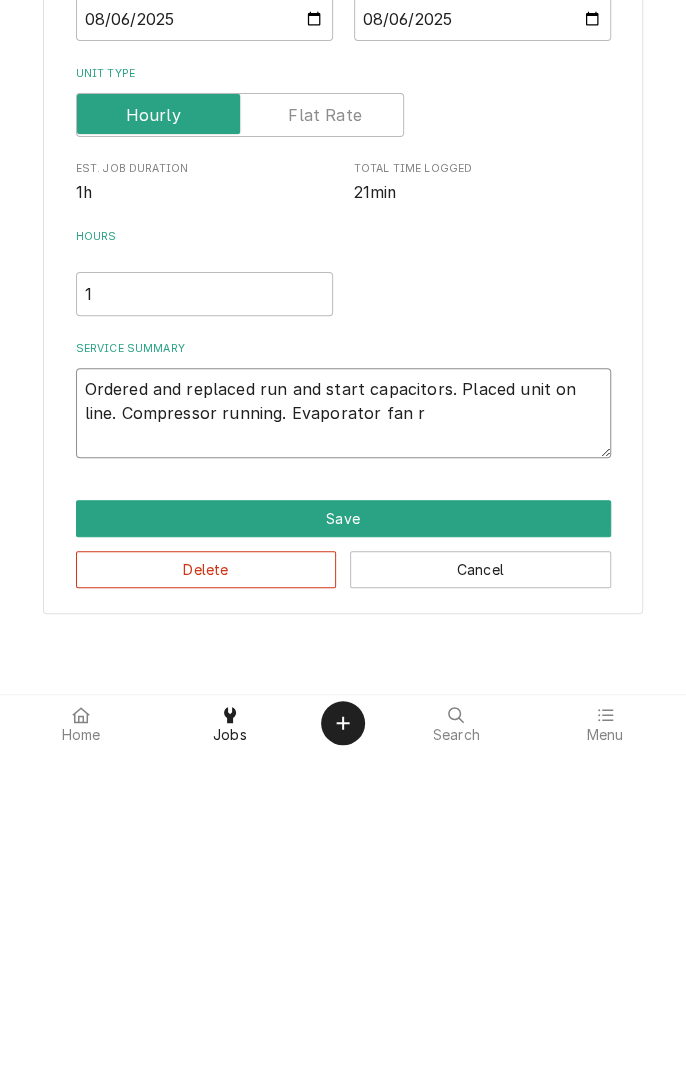 type on "x" 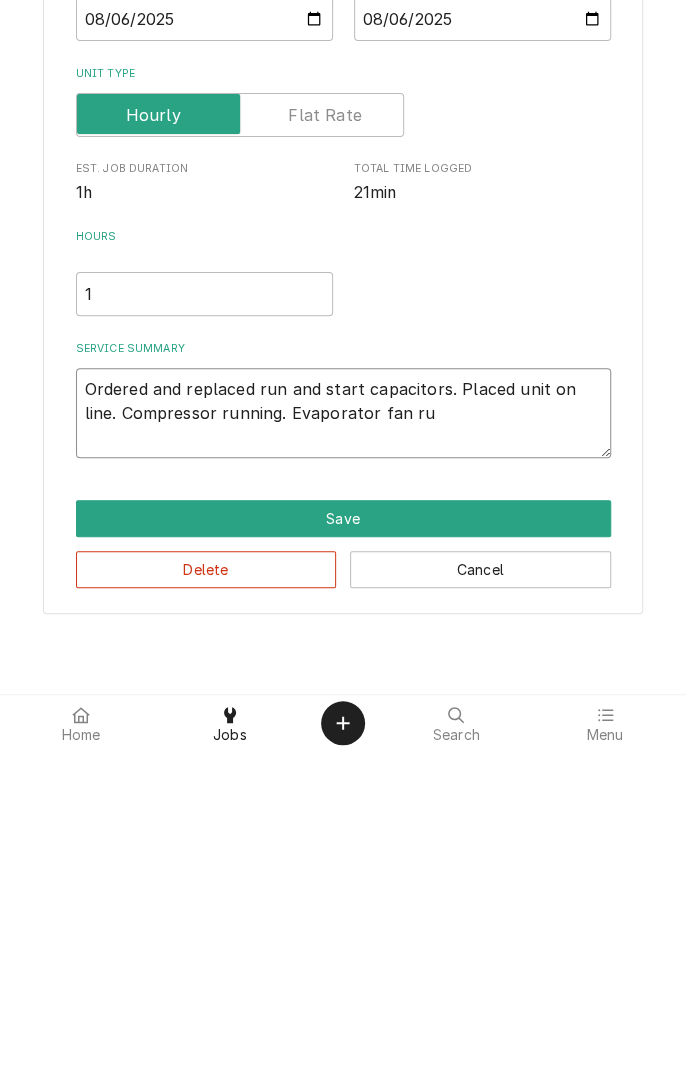 type on "x" 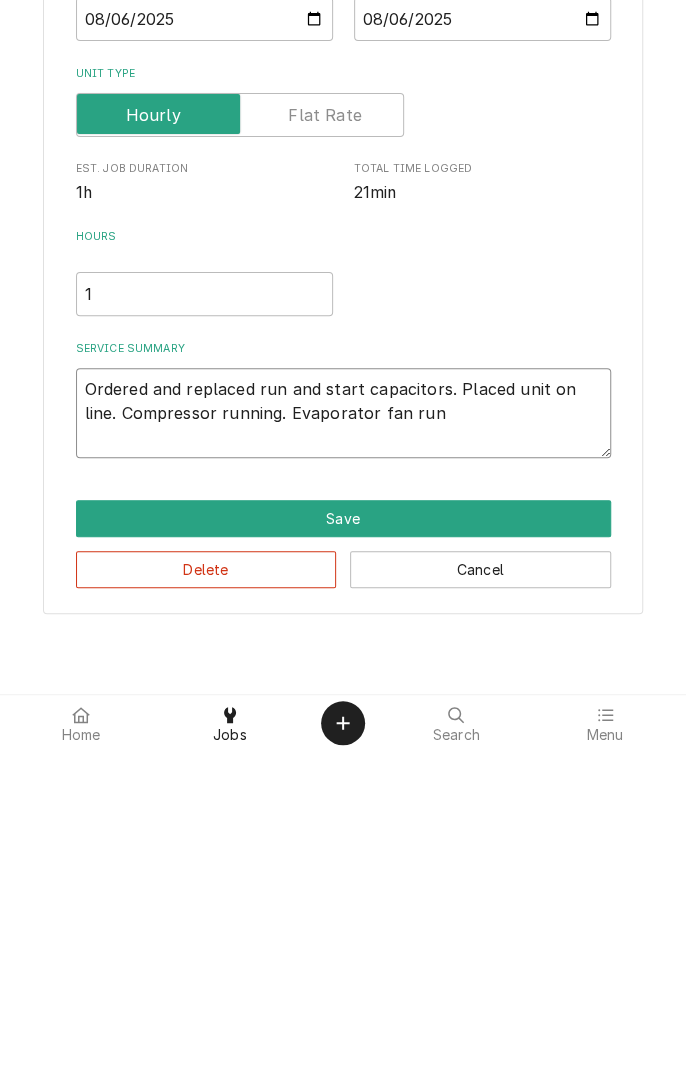 type on "Ordered and replaced run and start capacitors. Placed unit on line. Compressor running. Evaporator fan runn" 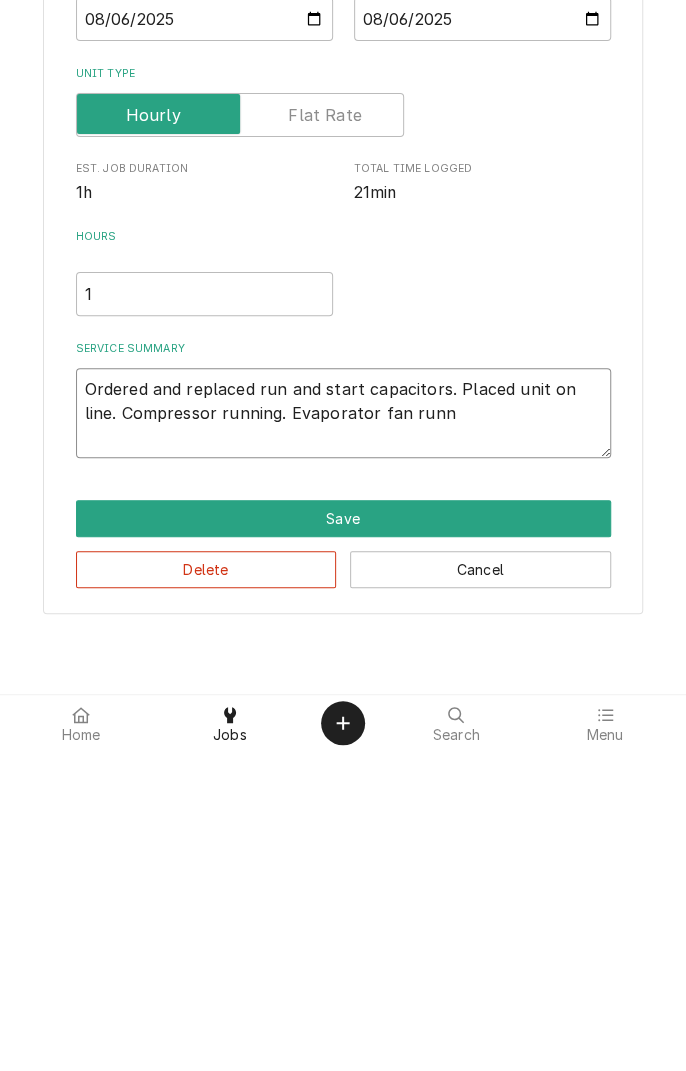type on "x" 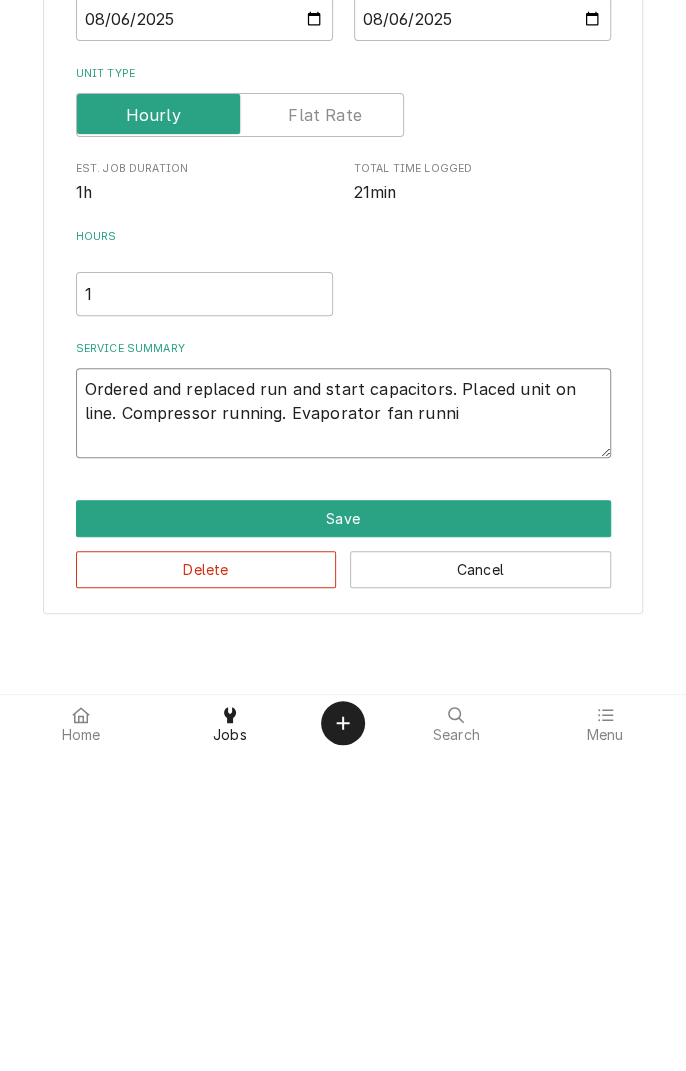type on "x" 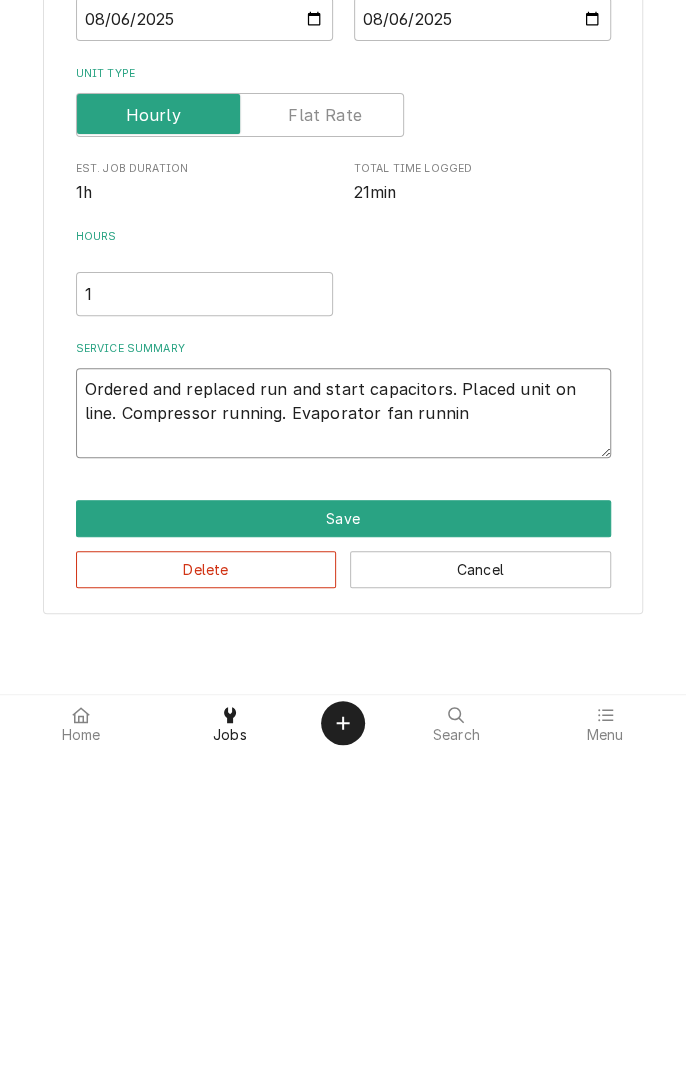 type on "x" 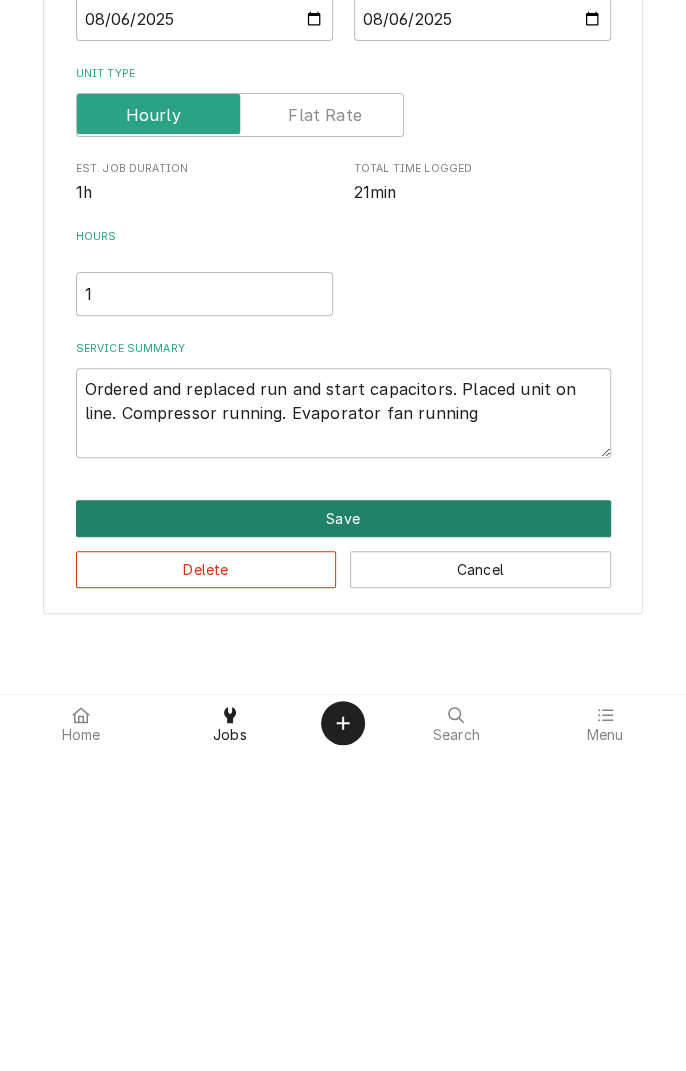 click on "Save" at bounding box center [343, 838] 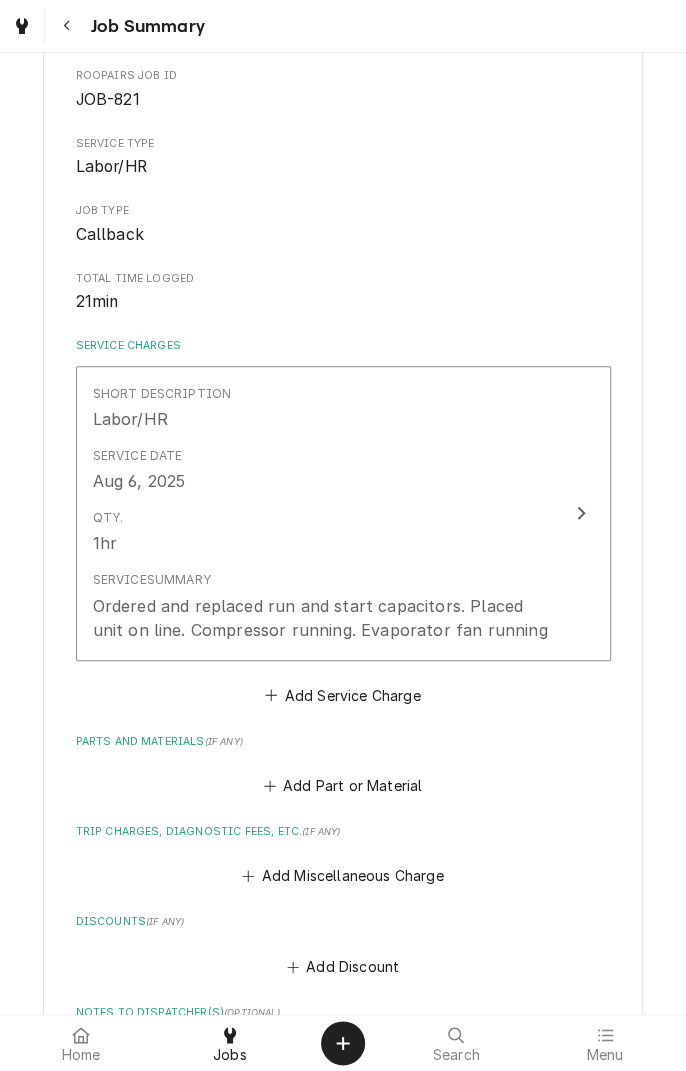 scroll, scrollTop: 196, scrollLeft: 0, axis: vertical 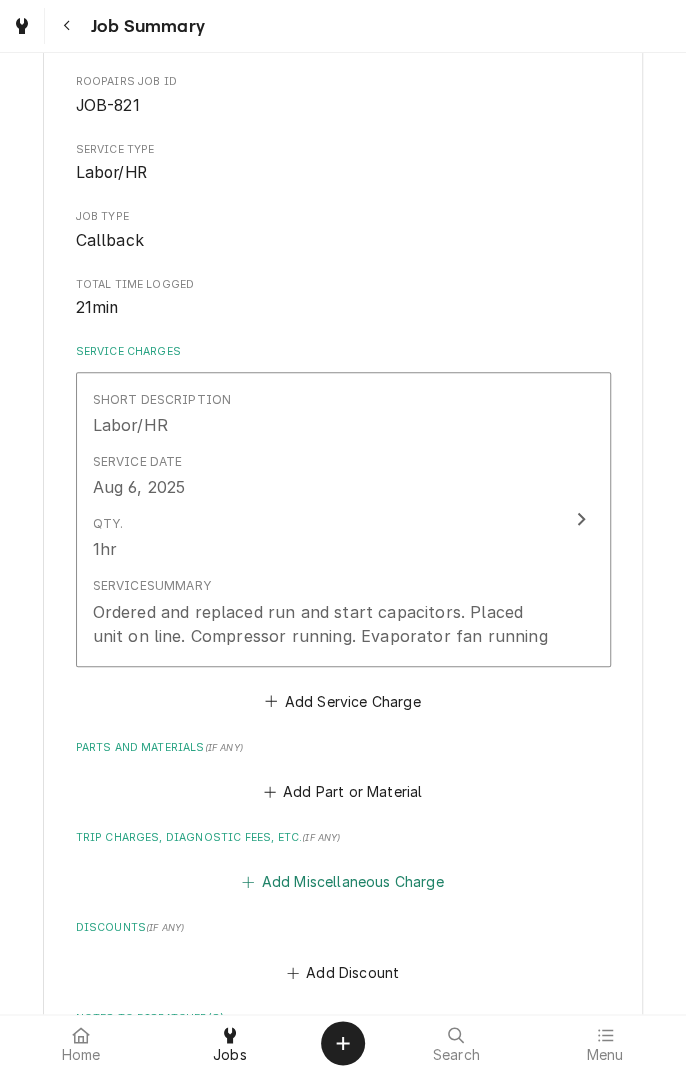 click on "Add Miscellaneous Charge" at bounding box center (343, 882) 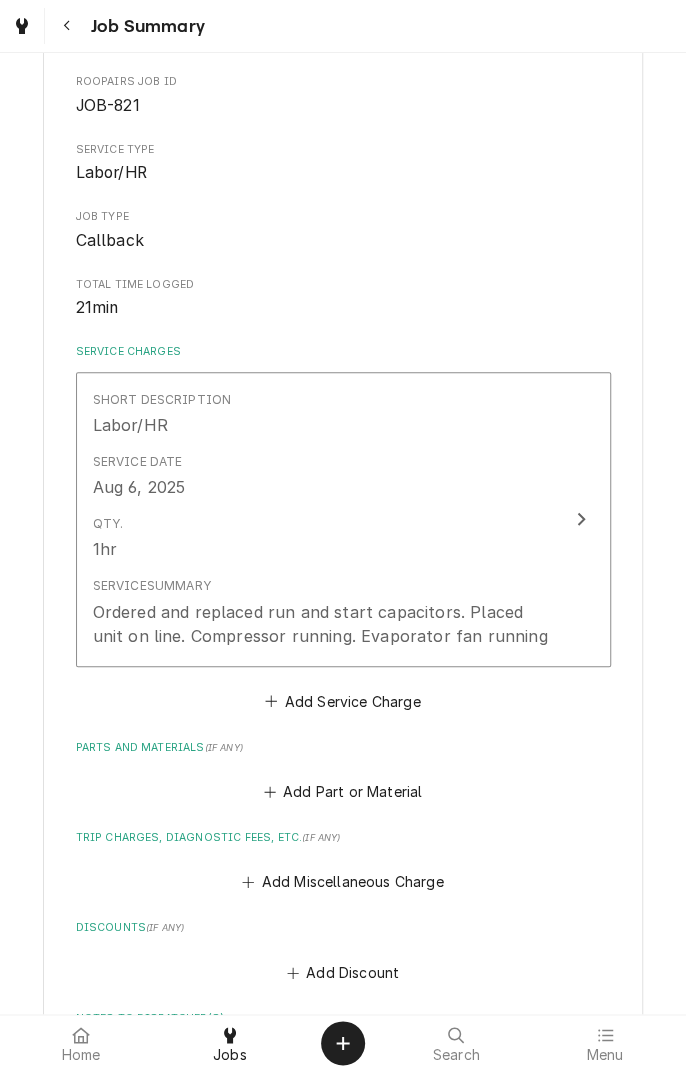 scroll, scrollTop: 0, scrollLeft: 0, axis: both 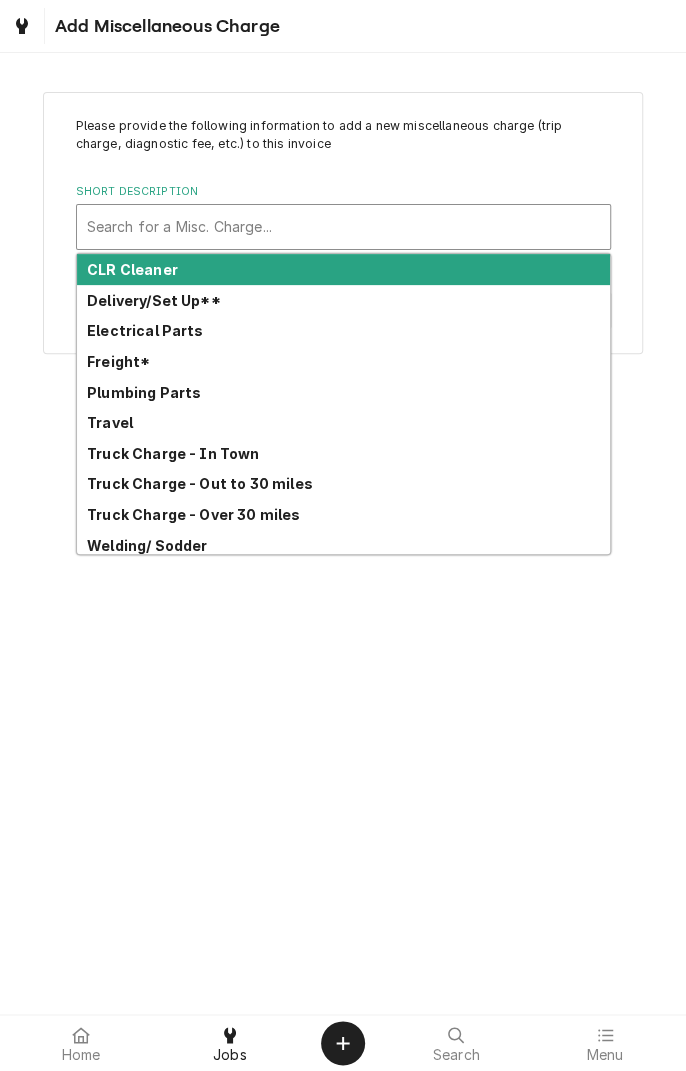 click on "Freight*" at bounding box center [343, 361] 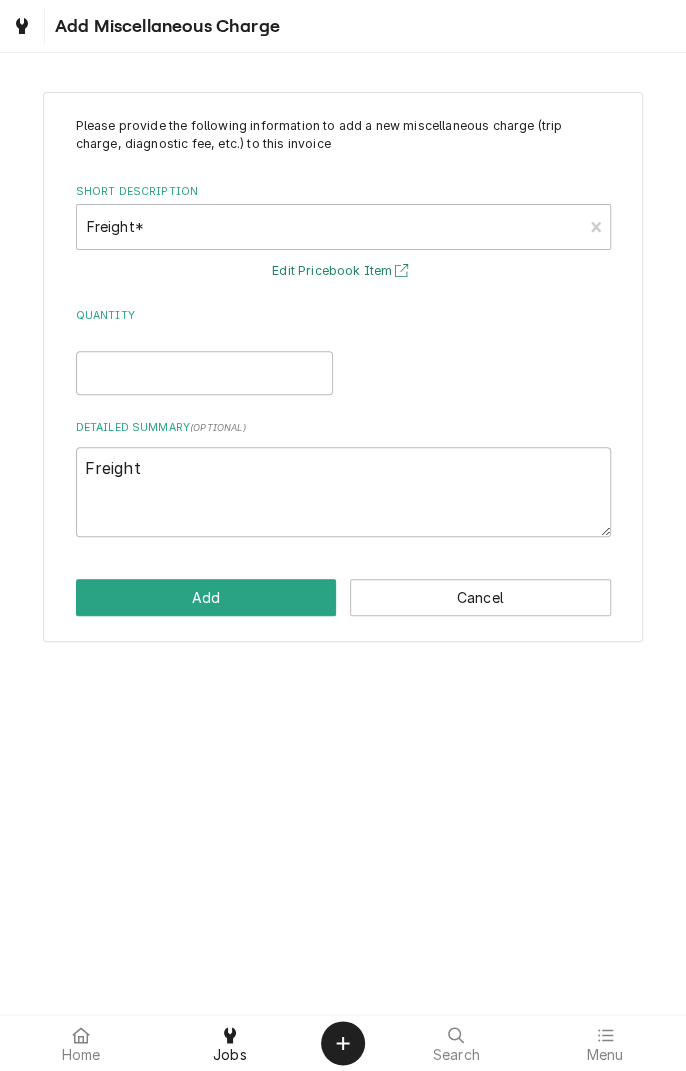 click on "Edit Pricebook Item" at bounding box center (343, 271) 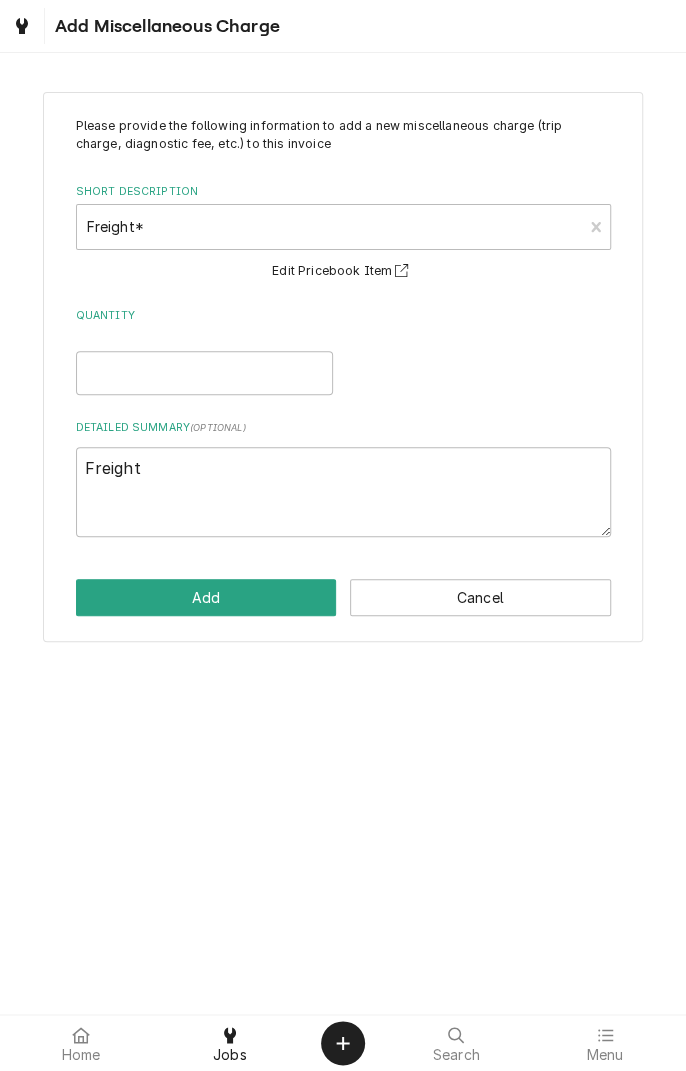 type on "x" 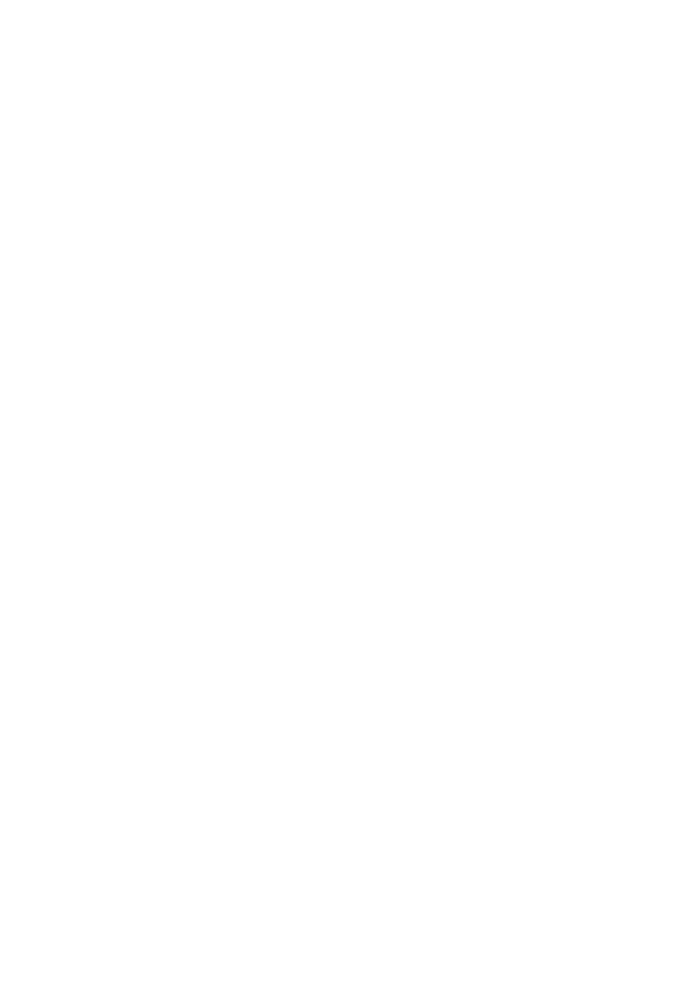 scroll, scrollTop: 0, scrollLeft: 0, axis: both 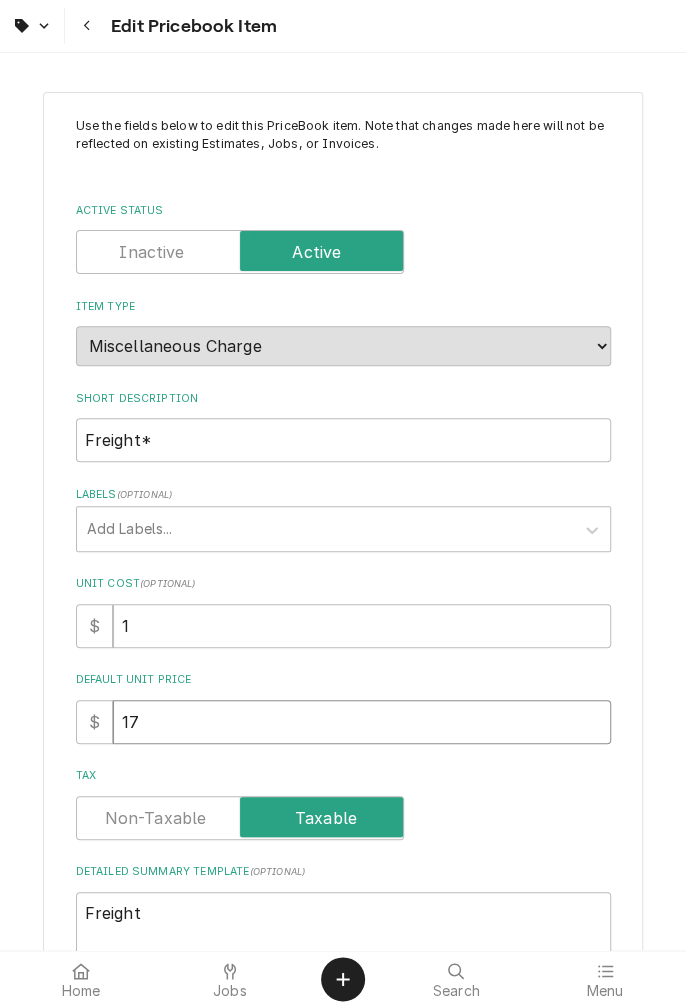 click on "17" at bounding box center [362, 722] 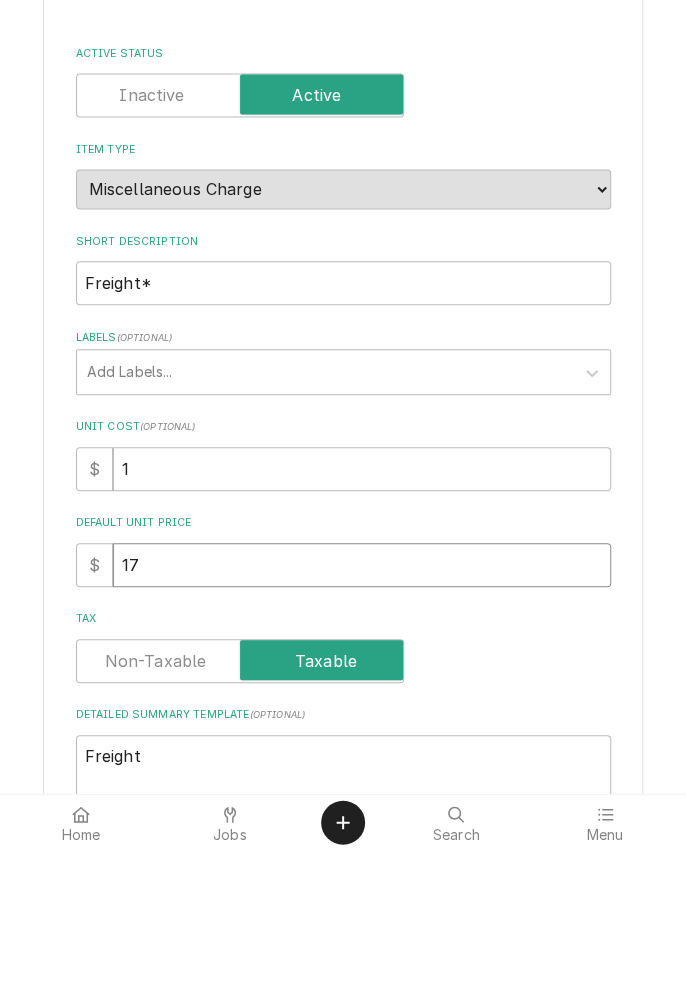 type on "x" 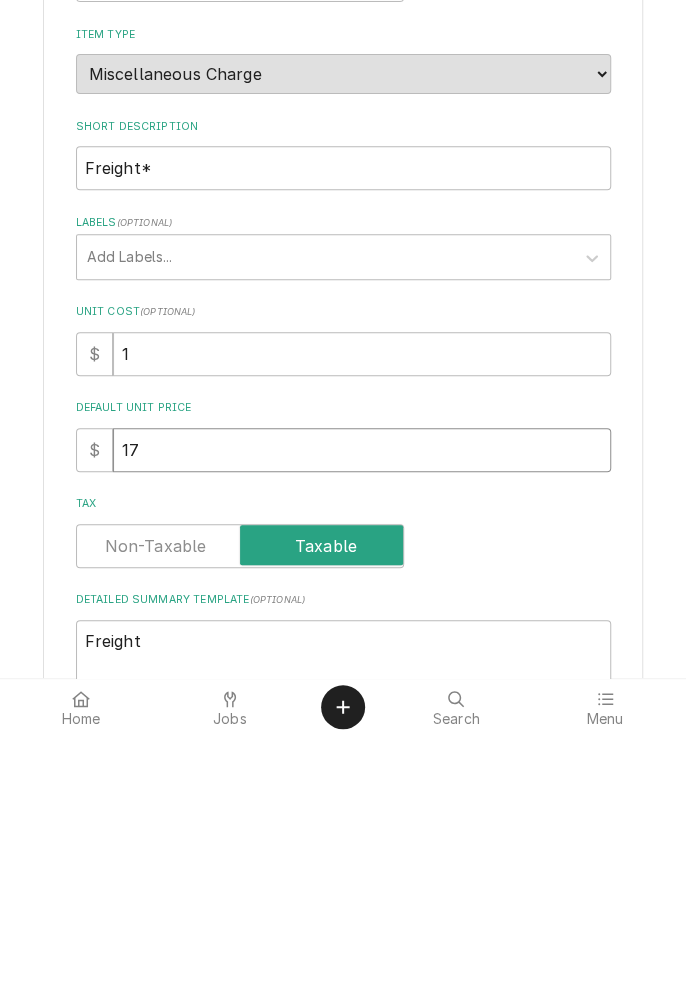 type on "1" 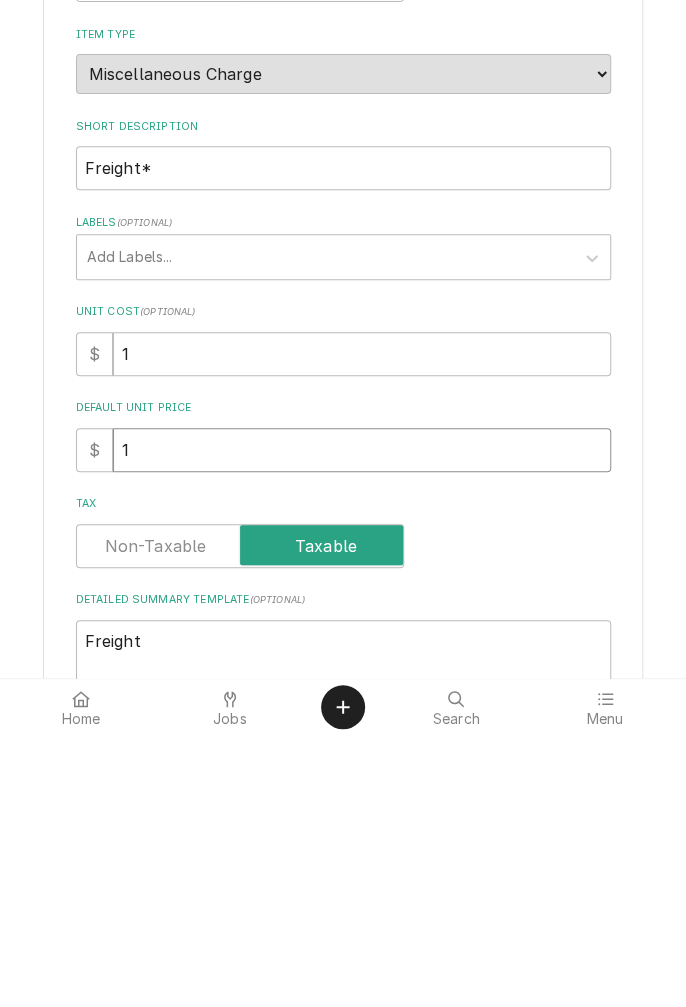 type on "x" 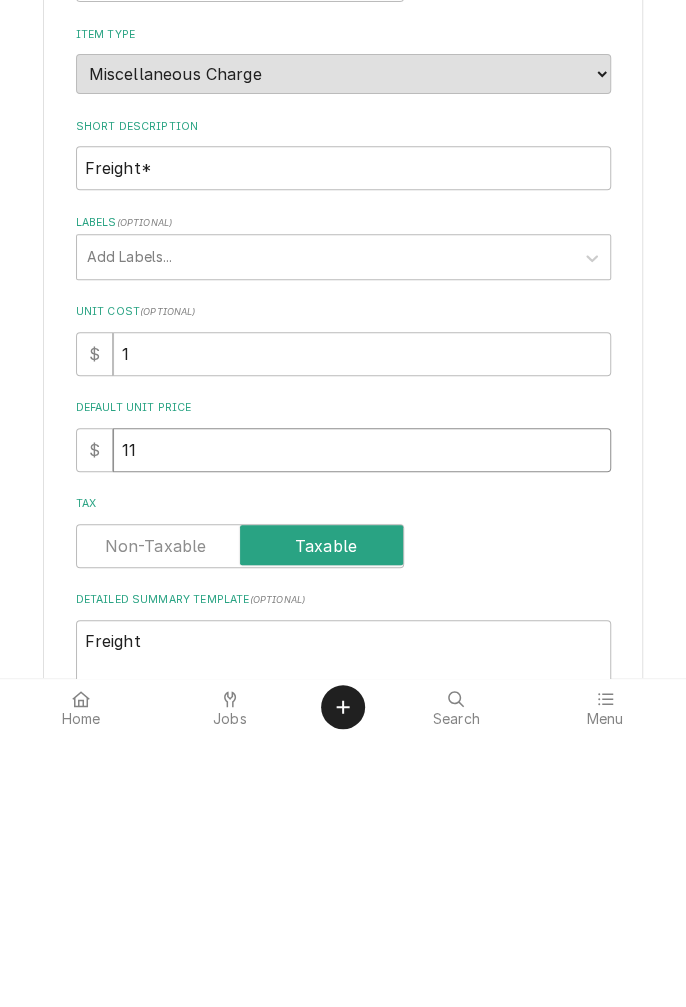 type on "x" 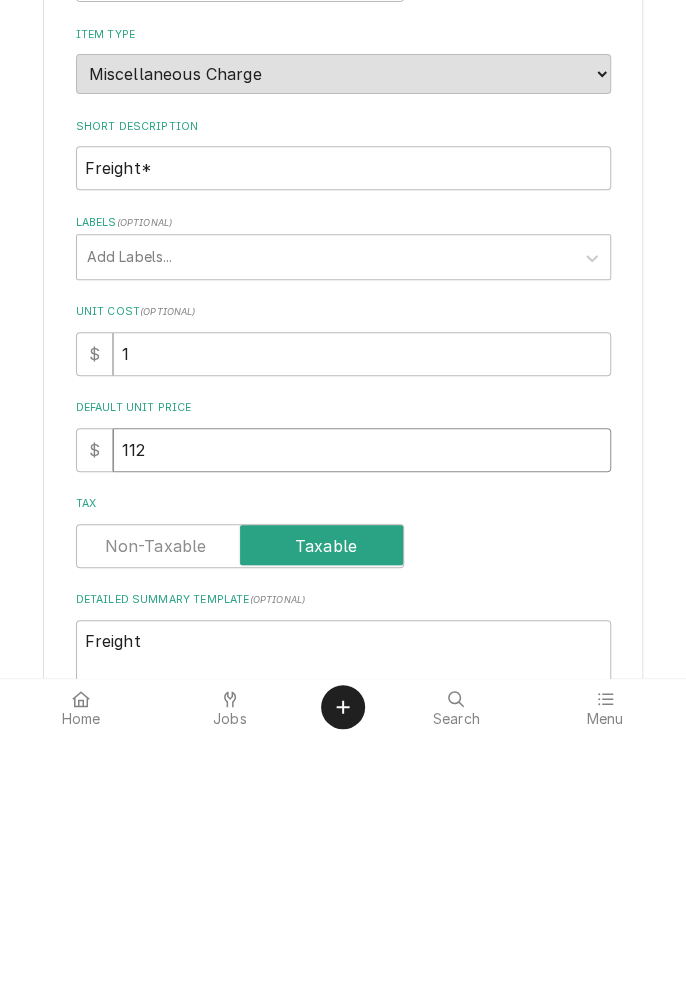 type on "x" 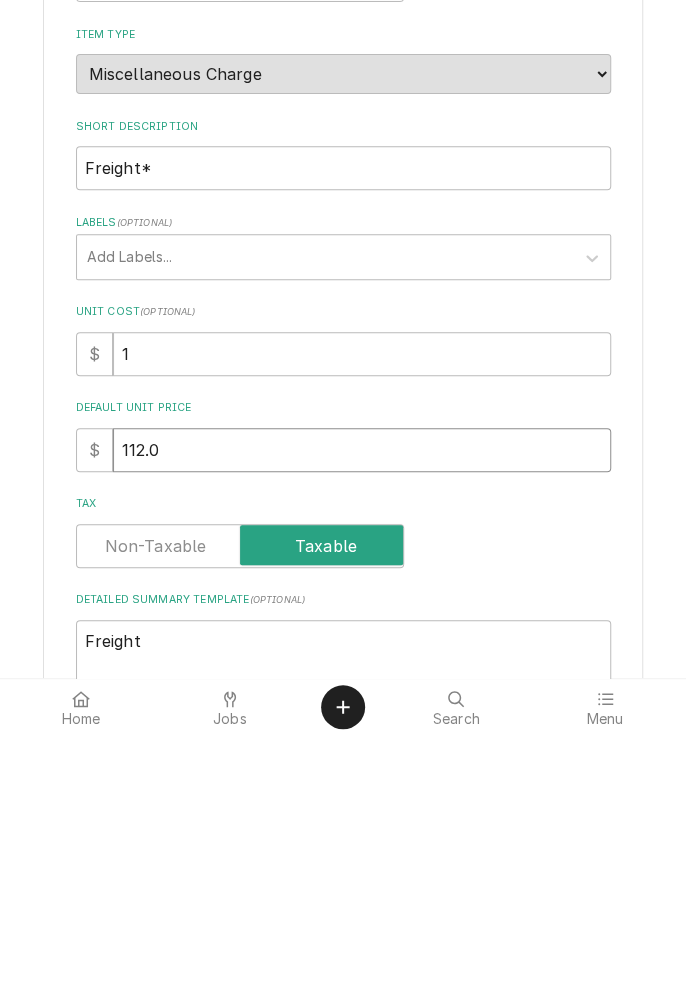 type on "x" 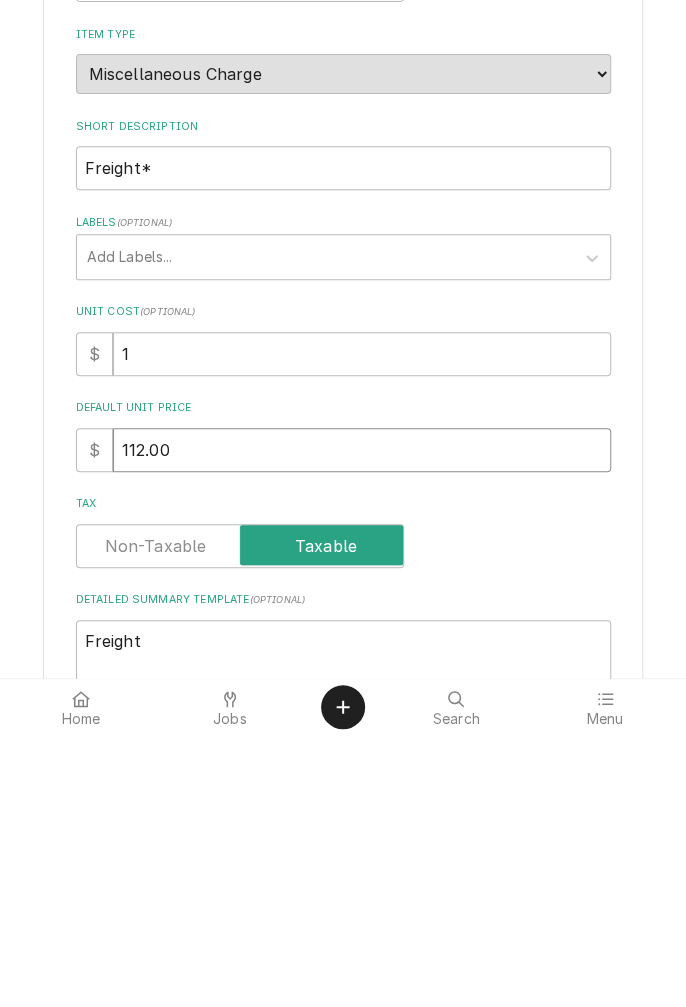 type on "x" 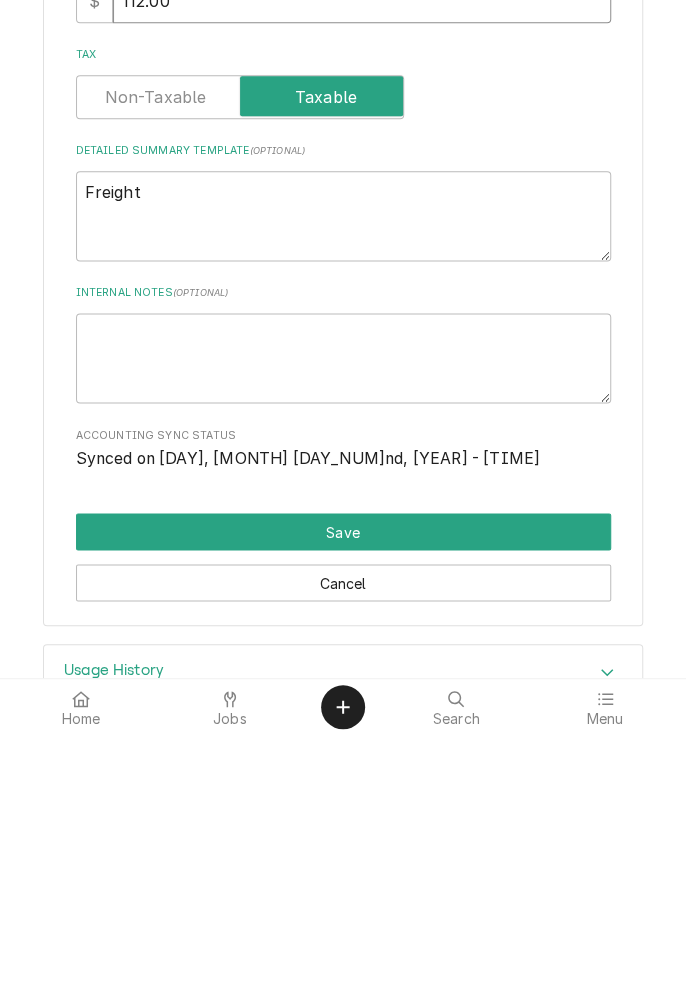 scroll, scrollTop: 506, scrollLeft: 0, axis: vertical 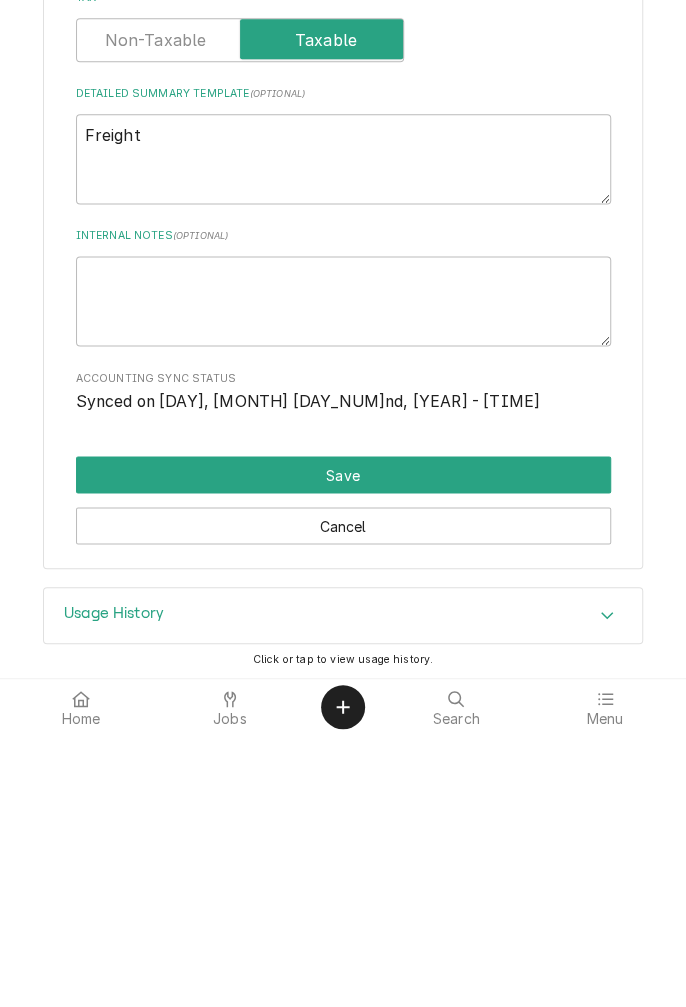 type on "112.00" 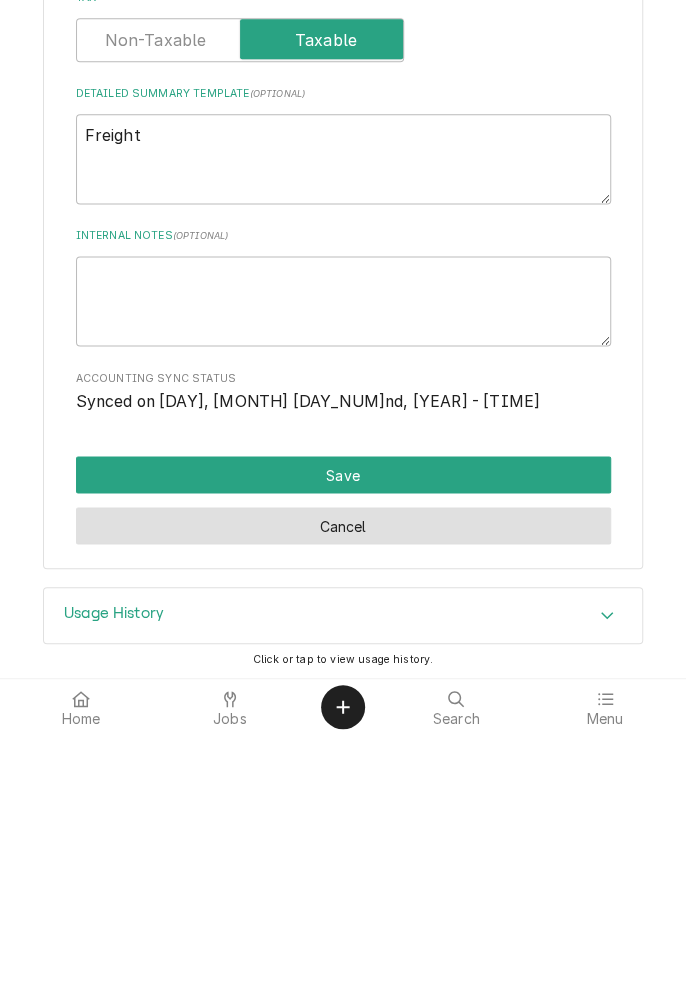 click on "Cancel" at bounding box center [343, 797] 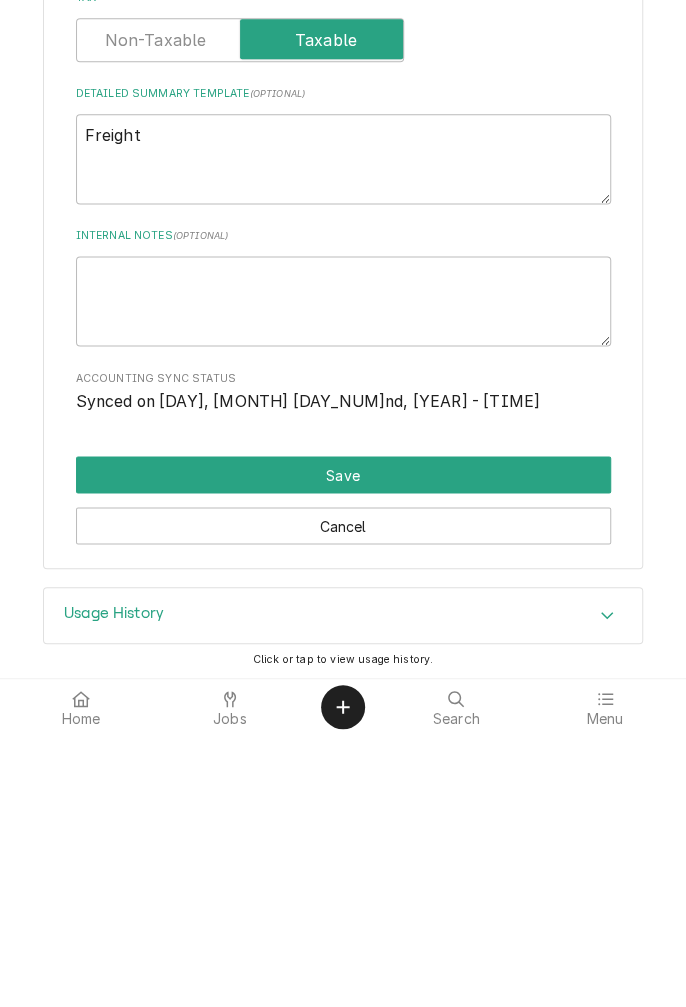 type on "x" 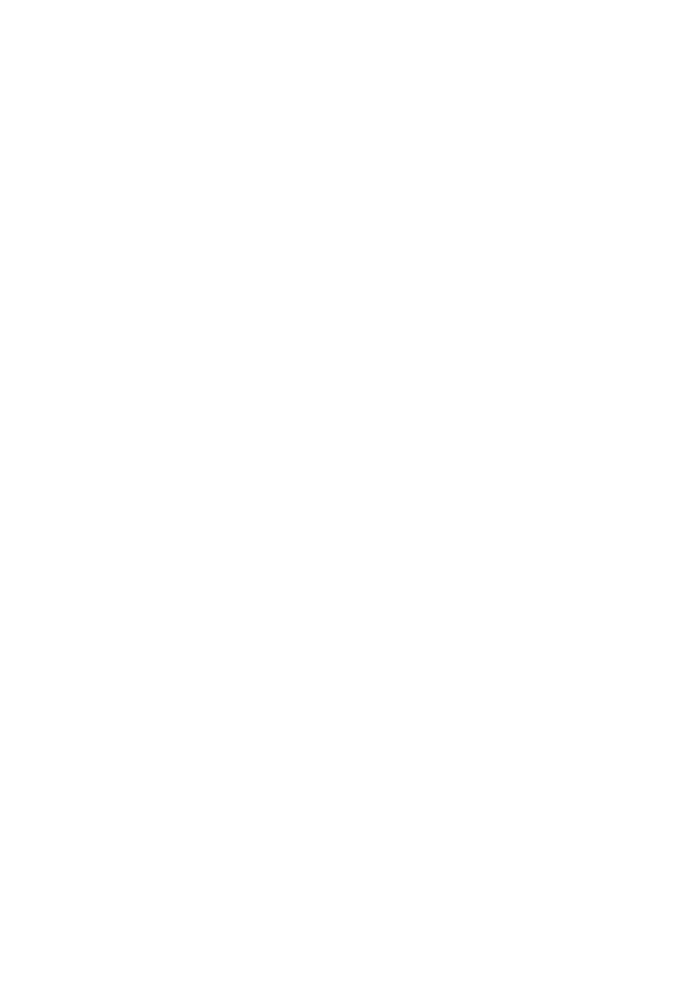 scroll, scrollTop: 0, scrollLeft: 0, axis: both 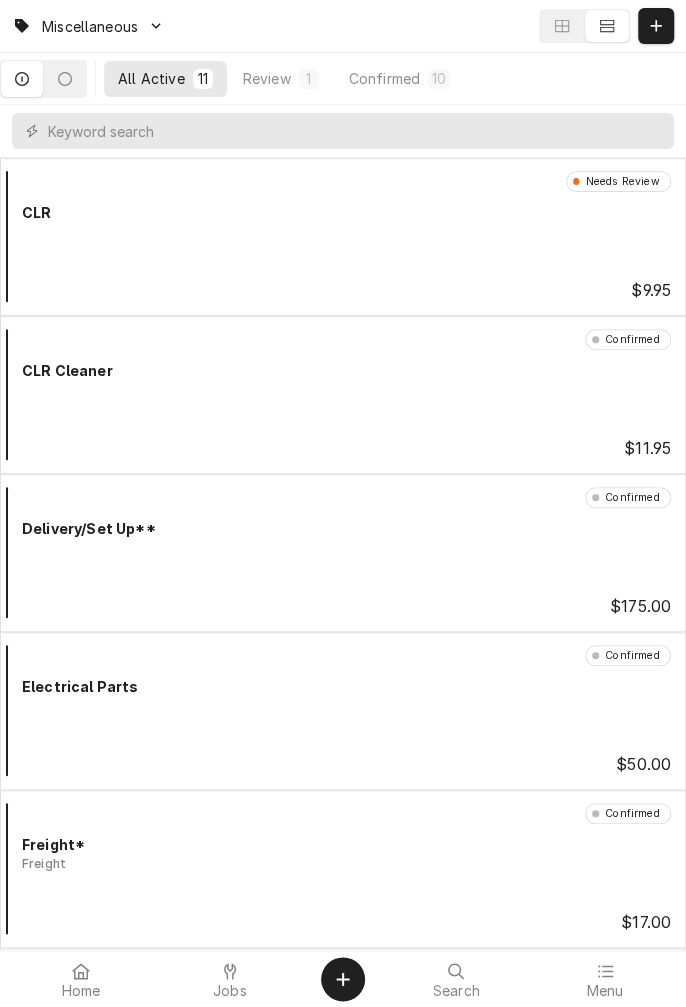click on "Jobs" at bounding box center [230, 979] 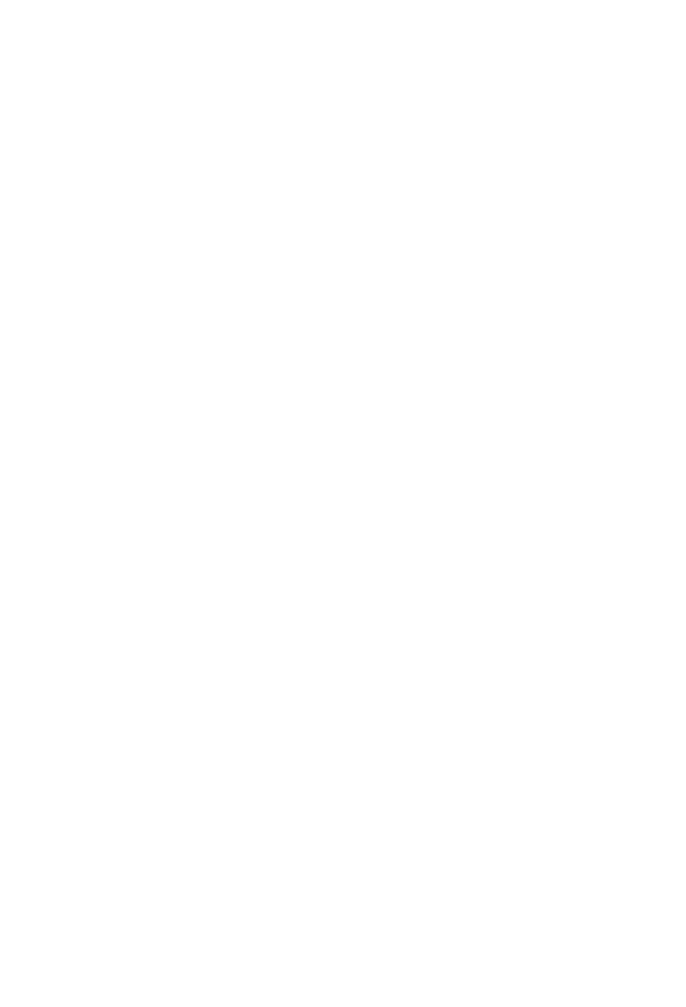 scroll, scrollTop: 0, scrollLeft: 0, axis: both 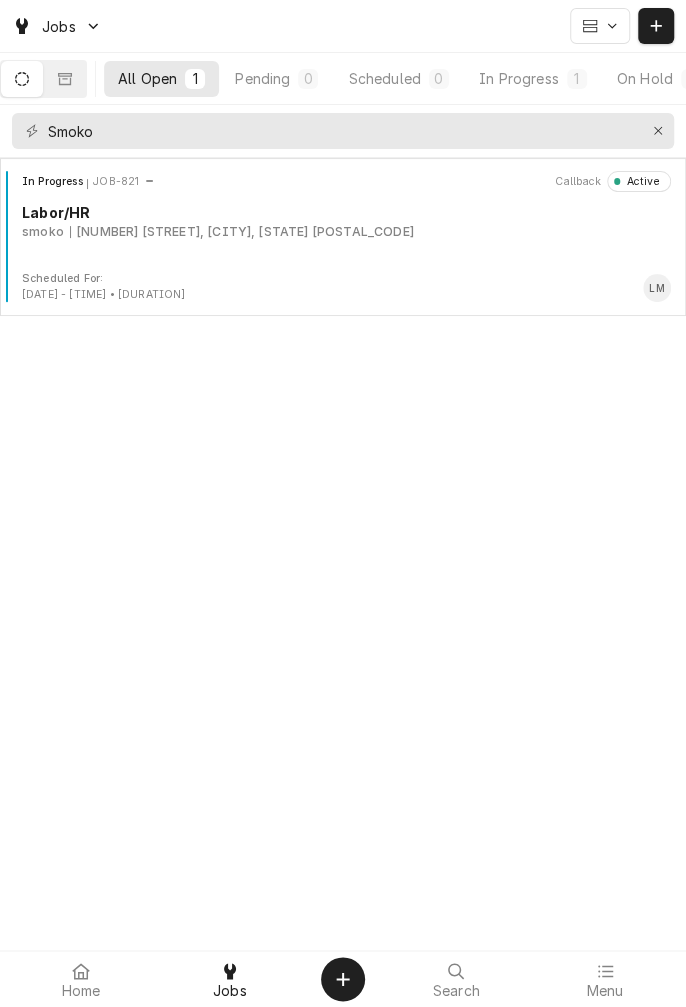 click on "5903 Houston Hwy, Victoria, TX 77901" at bounding box center [242, 232] 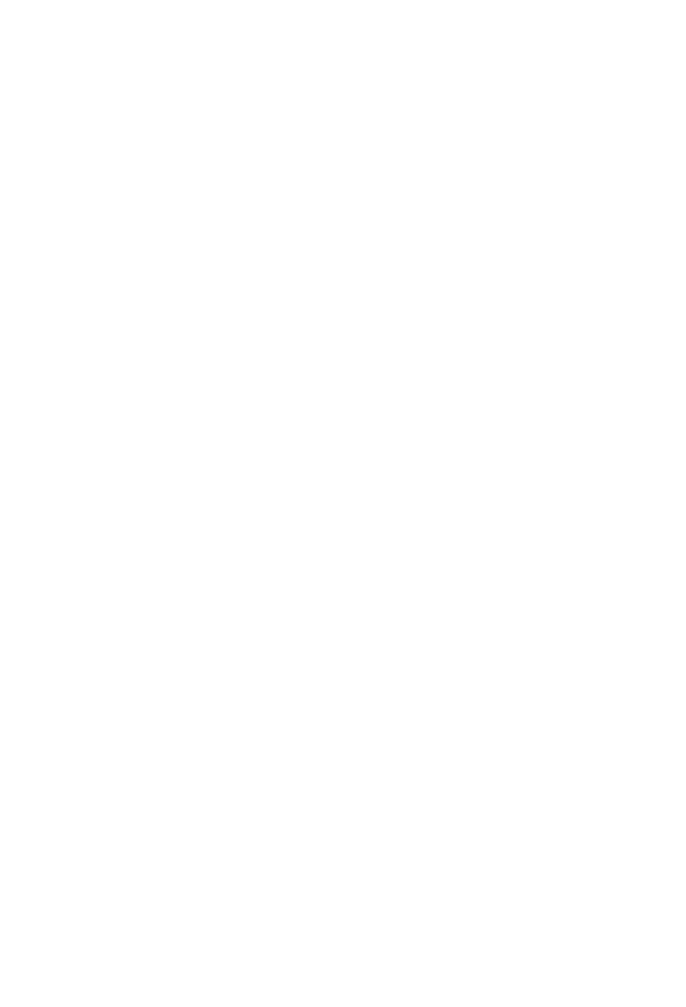 scroll, scrollTop: 0, scrollLeft: 0, axis: both 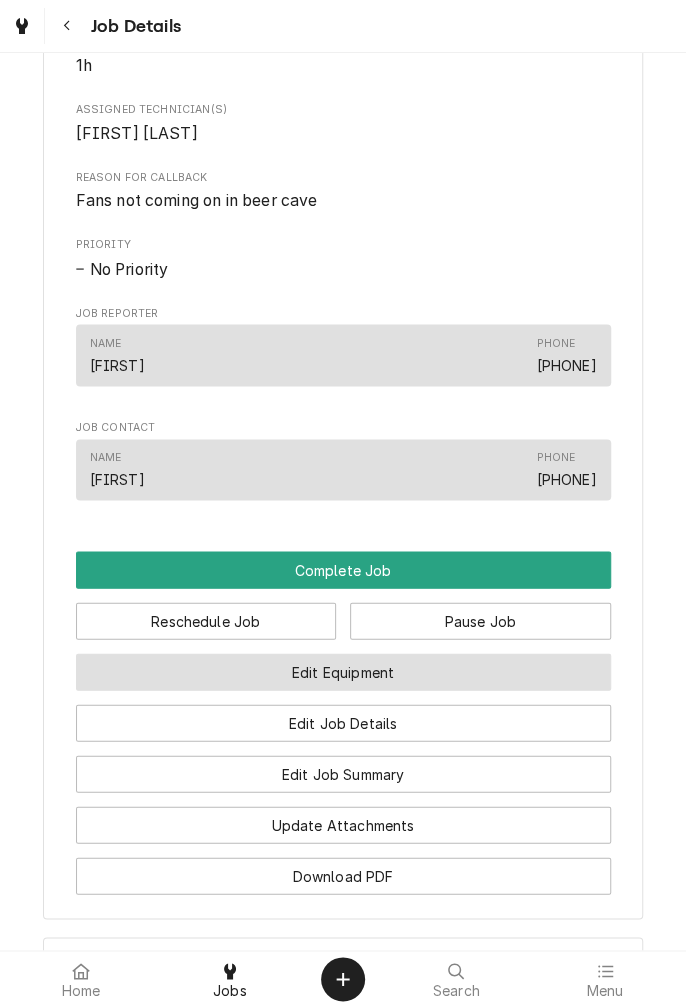click on "Edit Equipment" at bounding box center (343, 671) 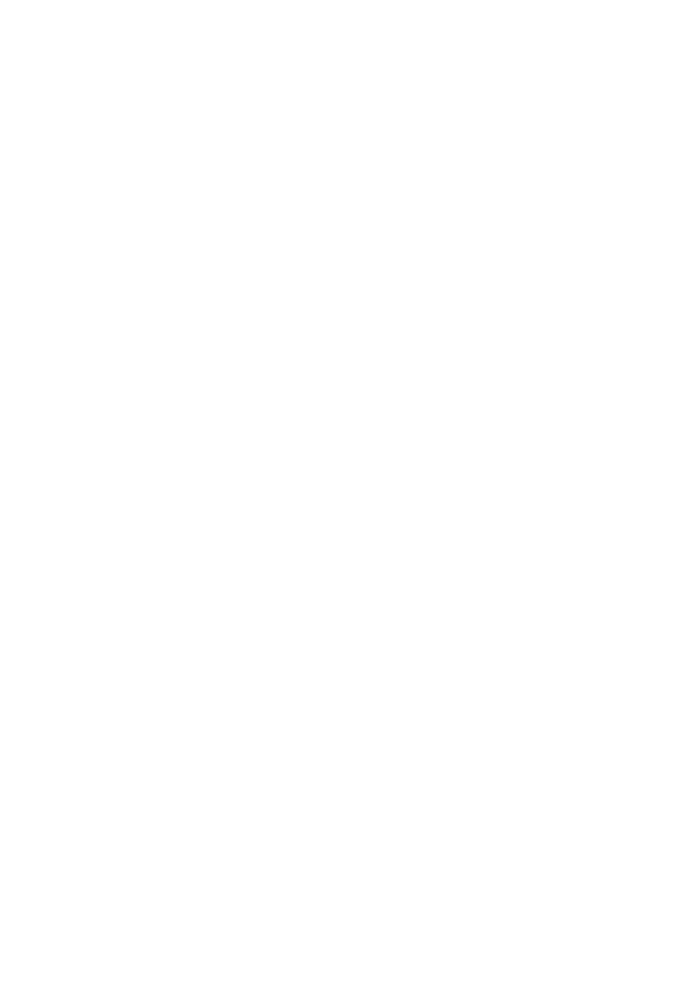 scroll, scrollTop: 0, scrollLeft: 0, axis: both 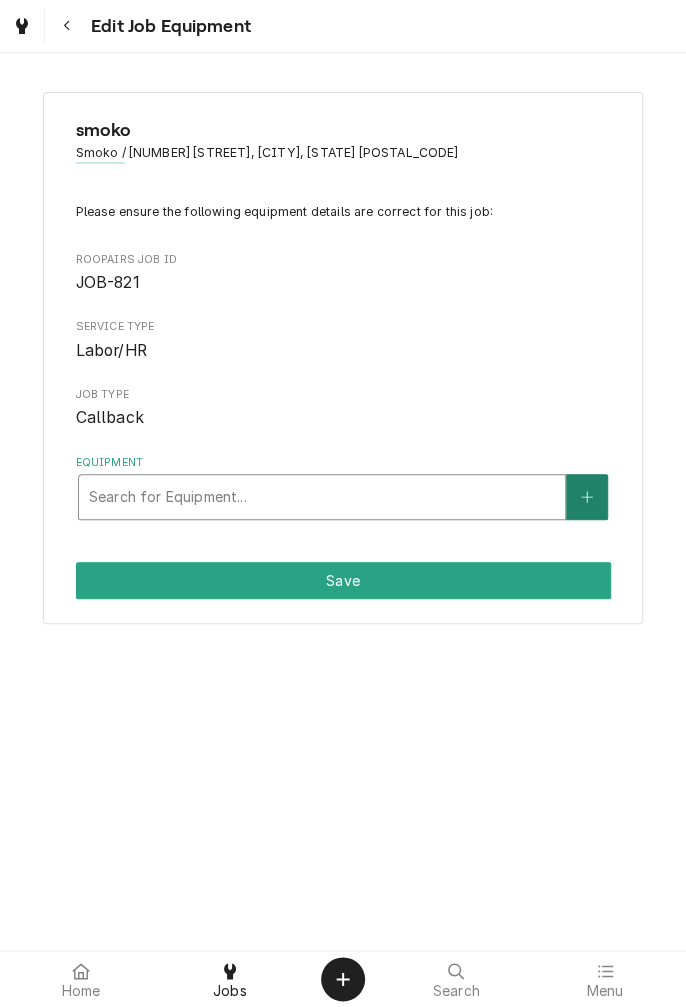 click 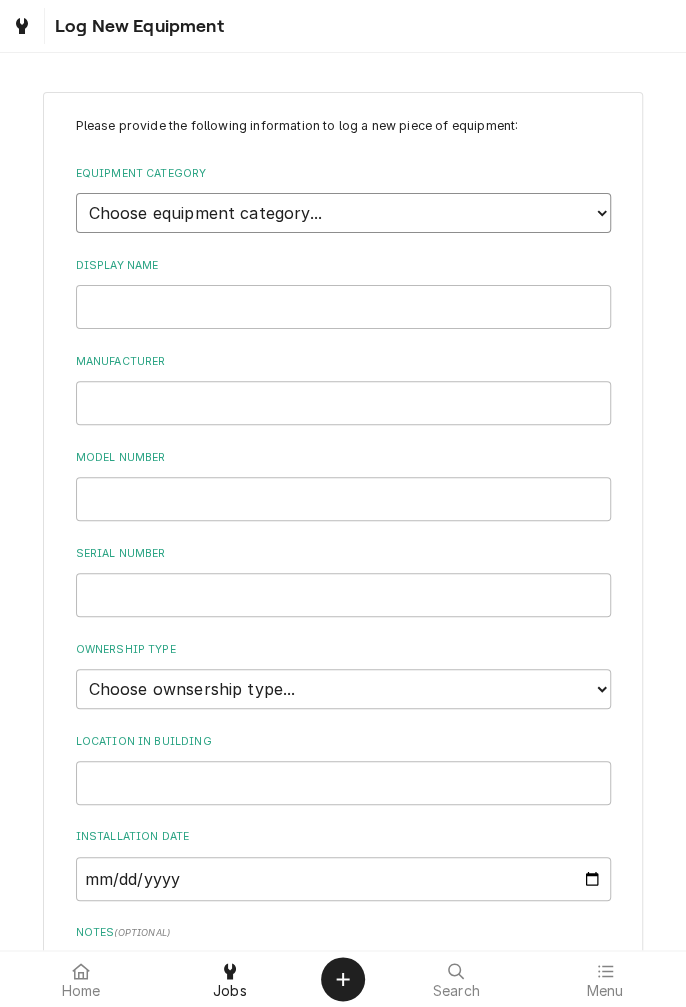 click on "Choose equipment category... Cooking Equipment Fryers Ice Machines Ovens and Ranges Concession and Condiment Equipment Dishwashing Equipment Holding and Warming Equipment Refrigeration Beverage Equipment Food Preparation Equipment Water Filtration Other" at bounding box center (343, 213) 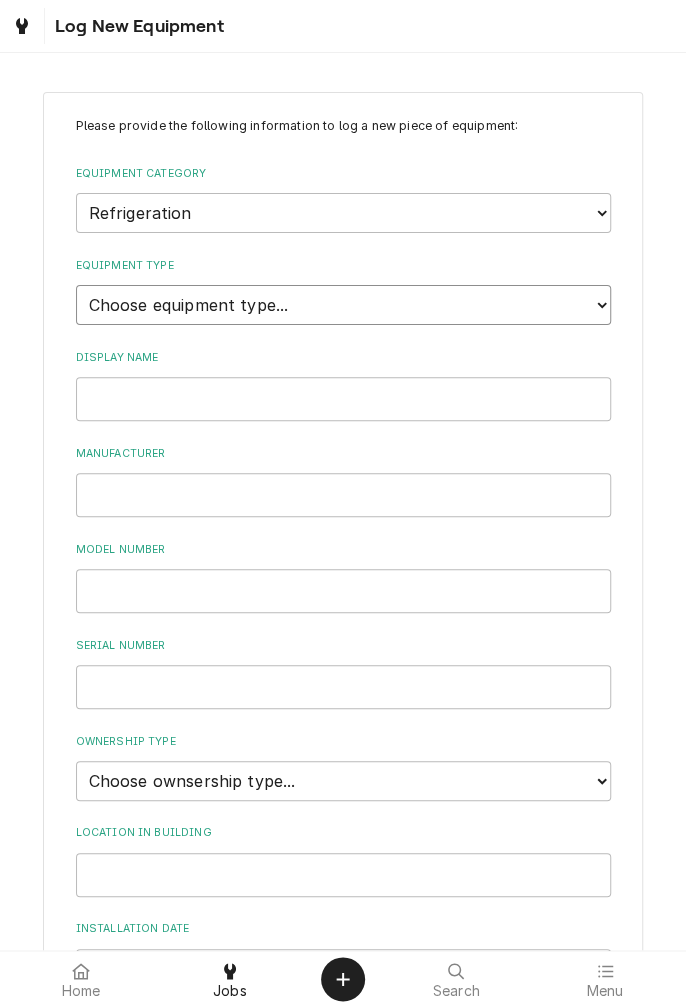 click on "Choose equipment type... Bar Refrigeration Blast Chiller Chef Base Freezer Chef Base Refrigerator Combination Refrigerator and Freezer Condensing Unit Ice Cream Equipment Prep Table Reach-In Freezer Reach-In Refrigerator Refrigerated Merchandiser Undercounter Freezer Undercounter Refrigerator Walk-In Cooler Walk-In Freezer" at bounding box center [343, 305] 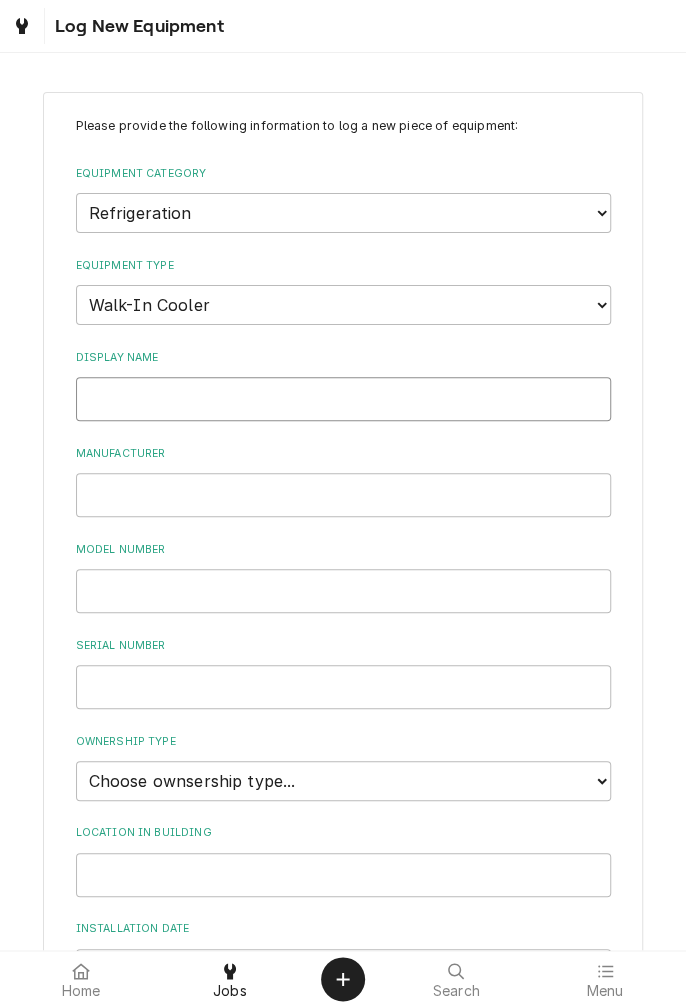 click on "Display Name" at bounding box center (343, 399) 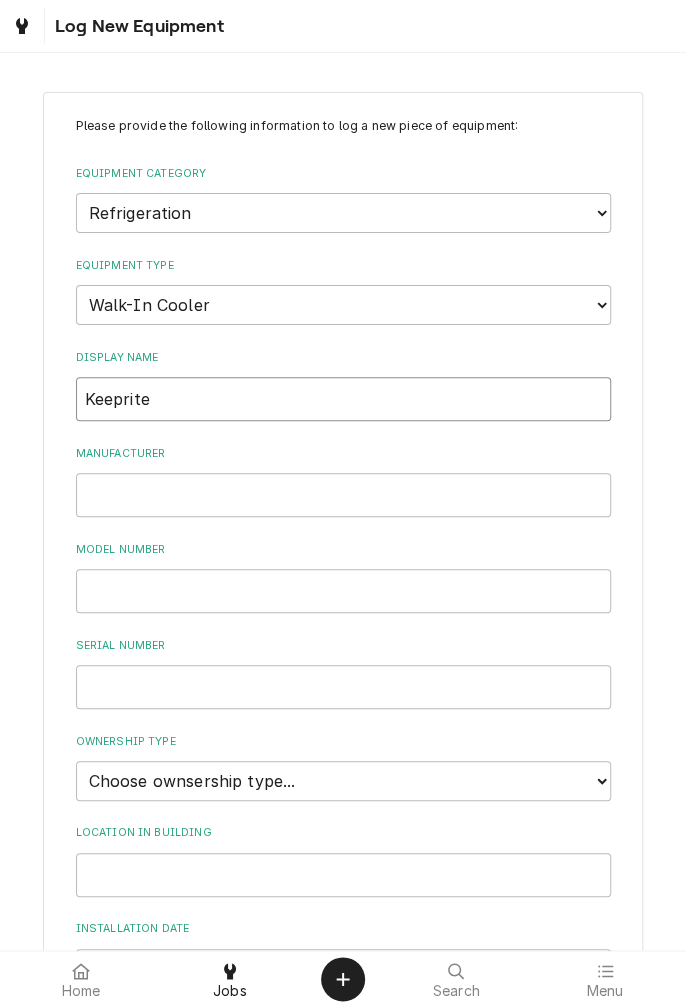 type on "Keeprite" 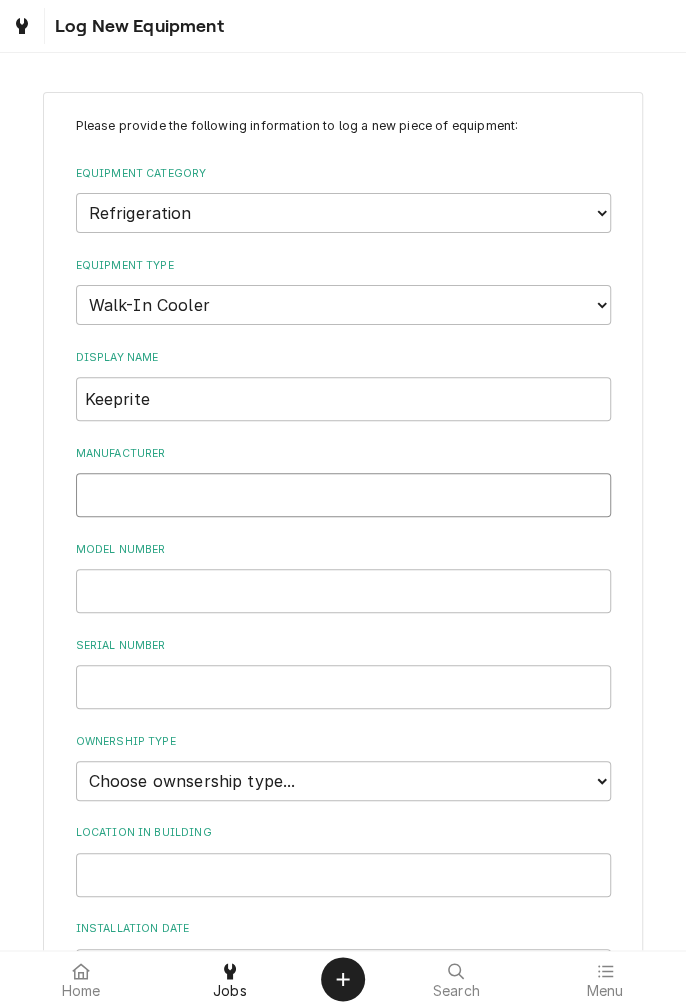 click on "Manufacturer" at bounding box center [343, 495] 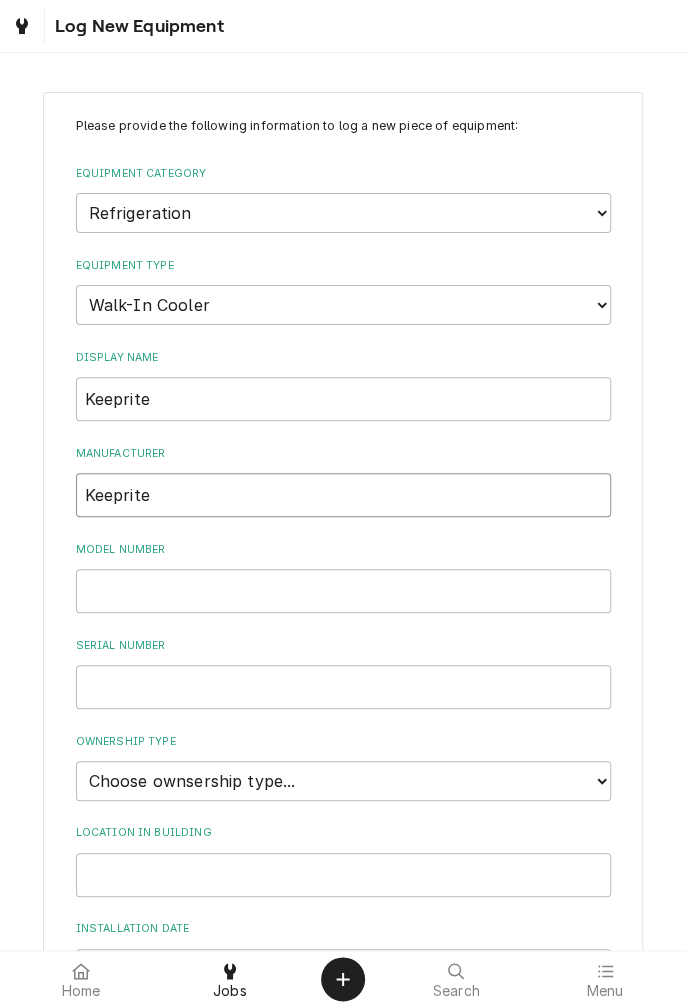 type on "Keeprite" 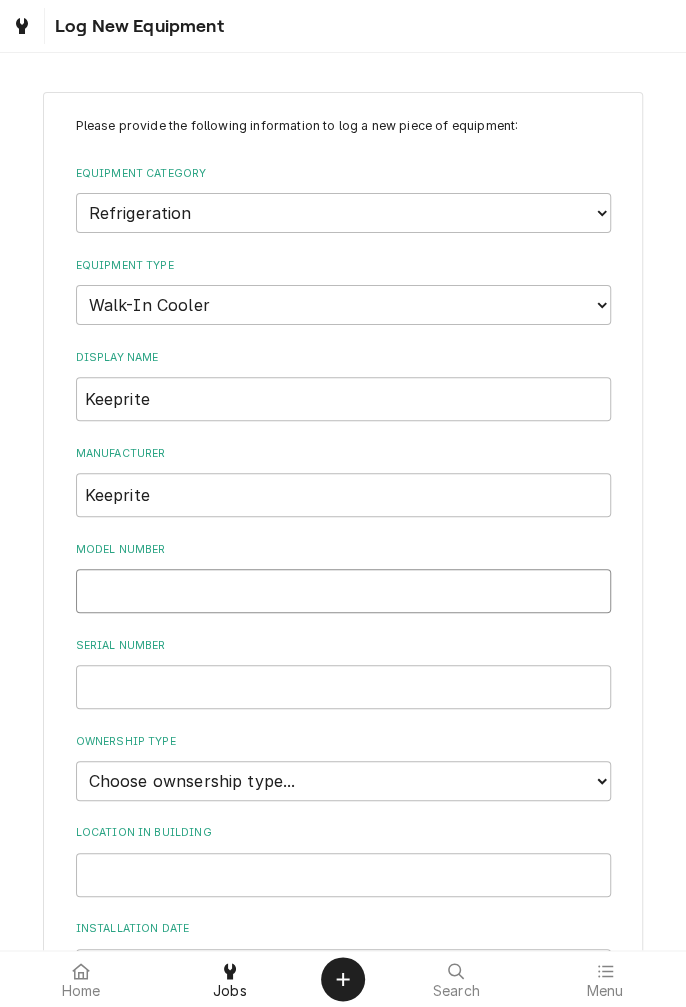 click on "Model Number" at bounding box center (343, 591) 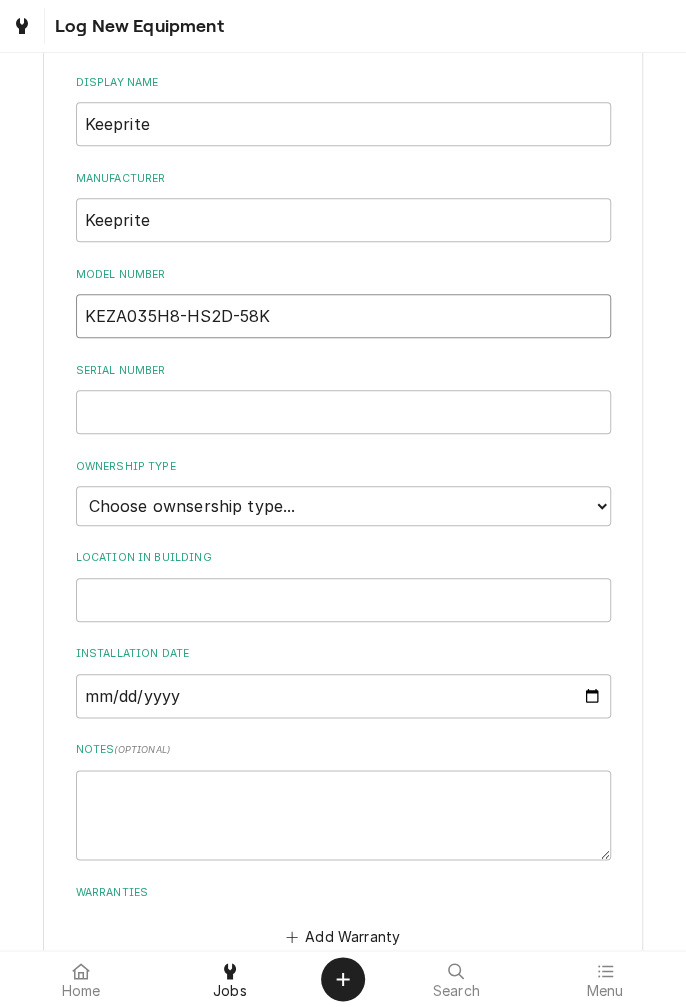 scroll, scrollTop: 280, scrollLeft: 0, axis: vertical 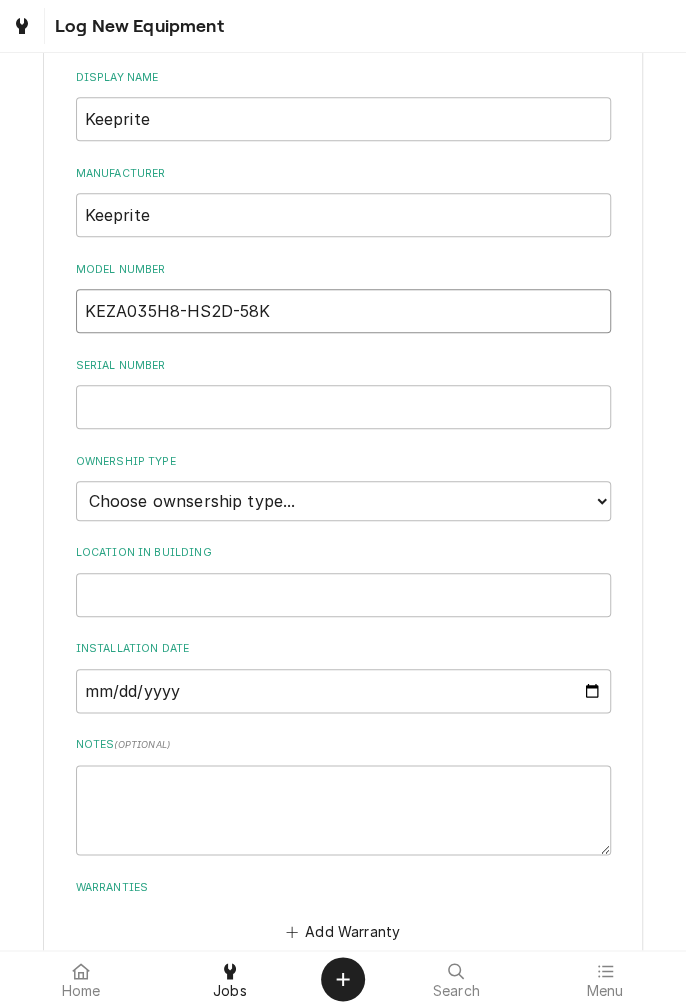 type on "KEZA035H8-HS2D-58K" 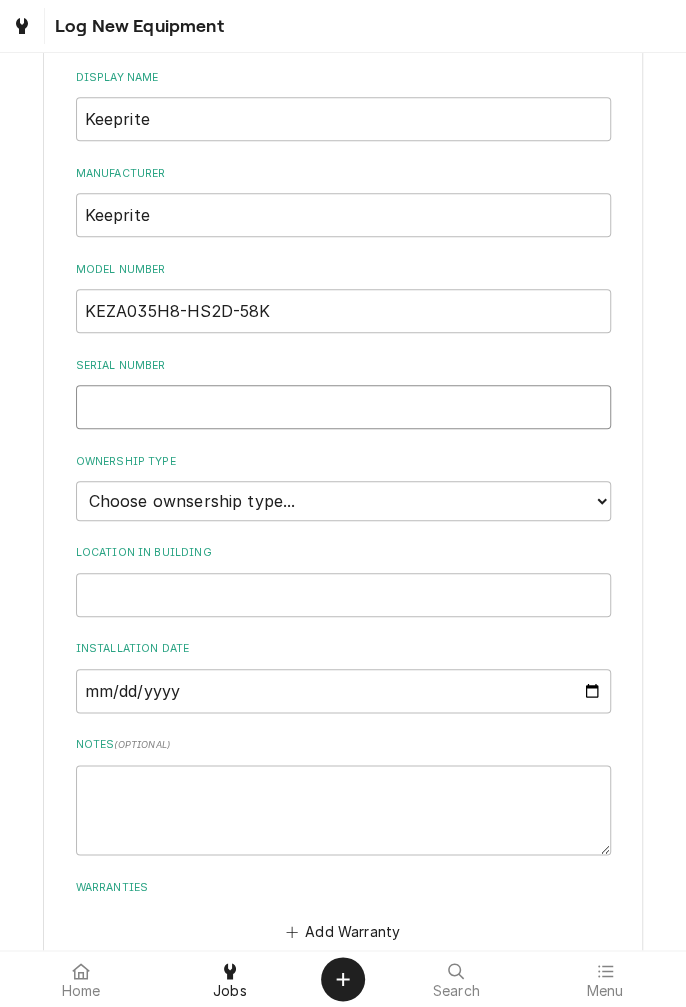 click on "Serial Number" at bounding box center [343, 407] 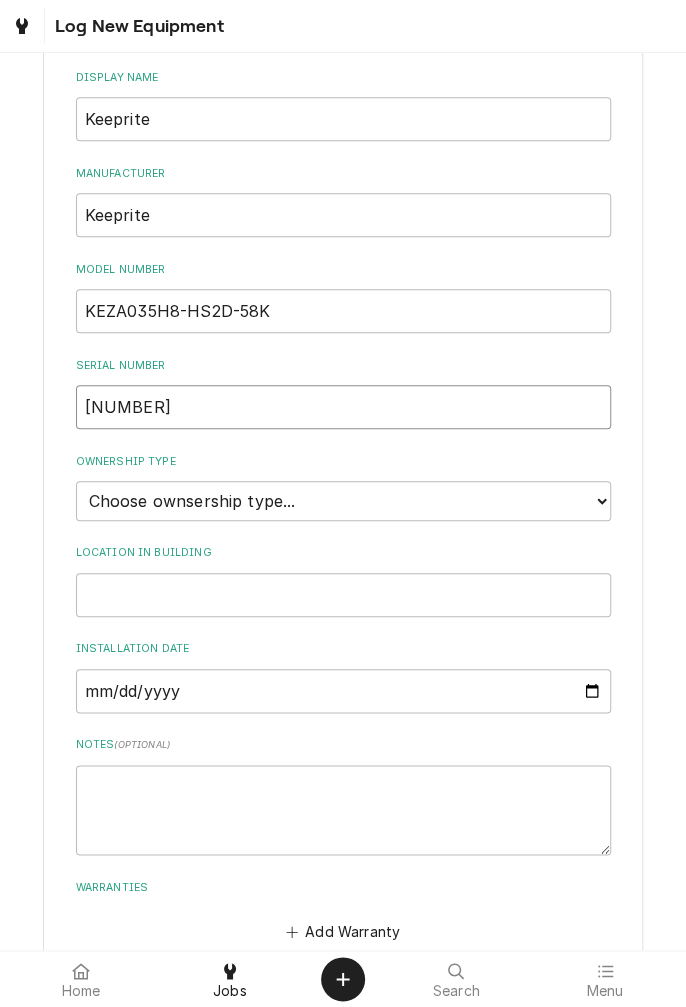 type on "219101843" 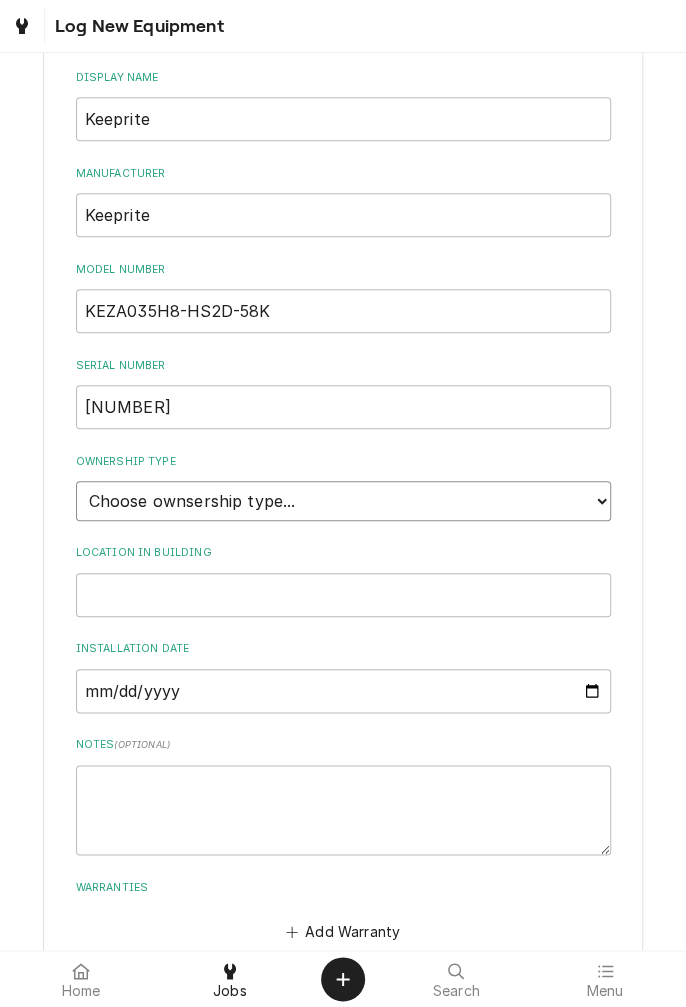 click on "Choose ownsership type... Unknown Owned Leased Rented" at bounding box center [343, 501] 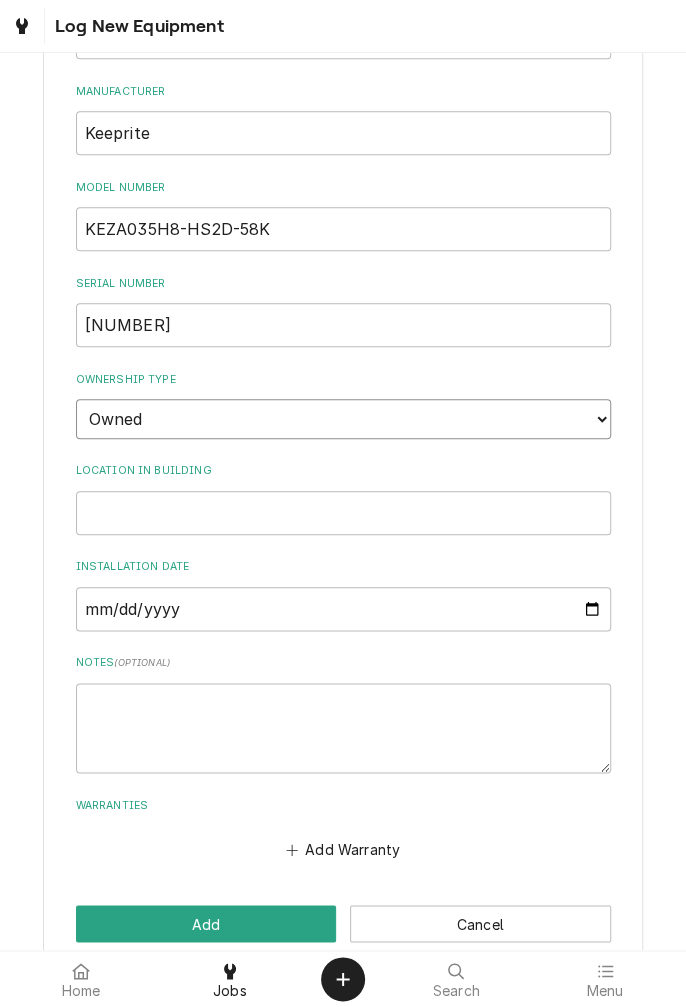 scroll, scrollTop: 393, scrollLeft: 0, axis: vertical 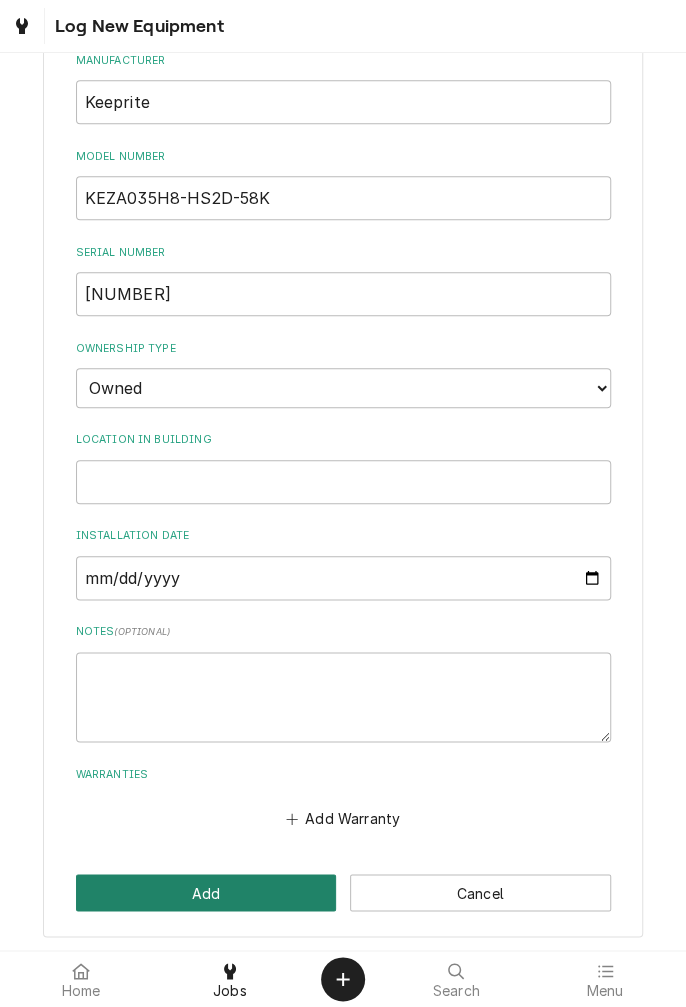 click on "Add" at bounding box center (206, 892) 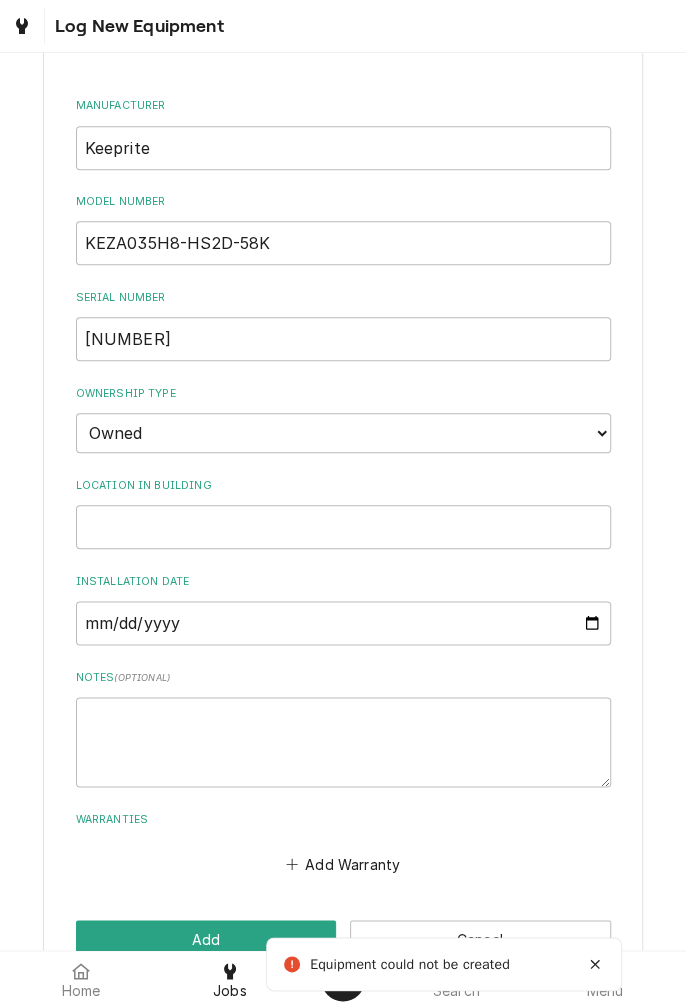 scroll, scrollTop: 294, scrollLeft: 0, axis: vertical 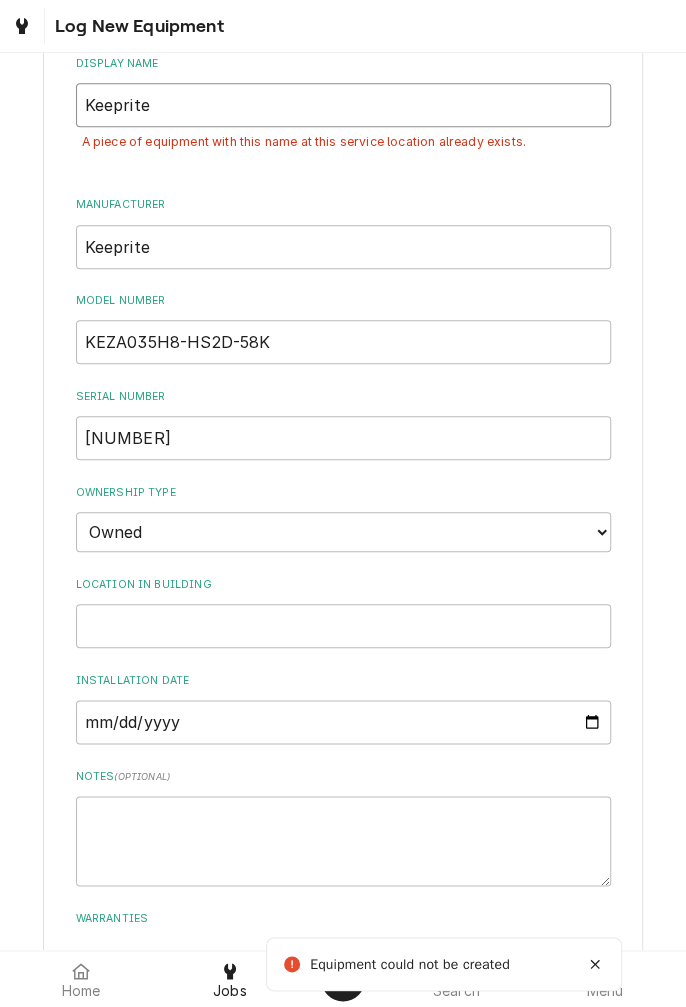 click on "Keeprite" at bounding box center [343, 105] 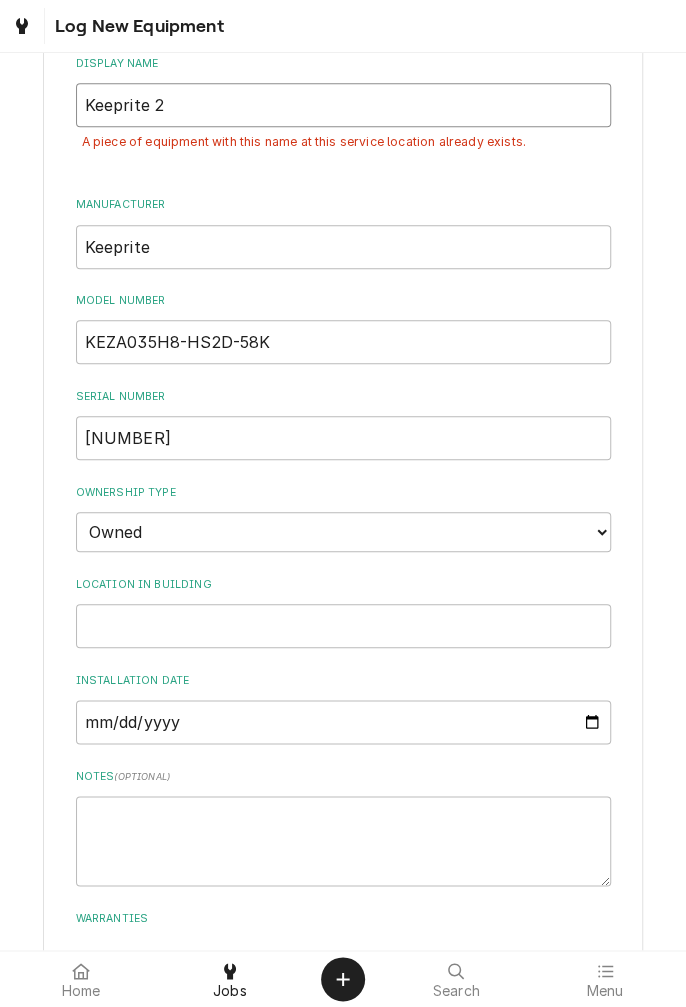 scroll, scrollTop: 438, scrollLeft: 0, axis: vertical 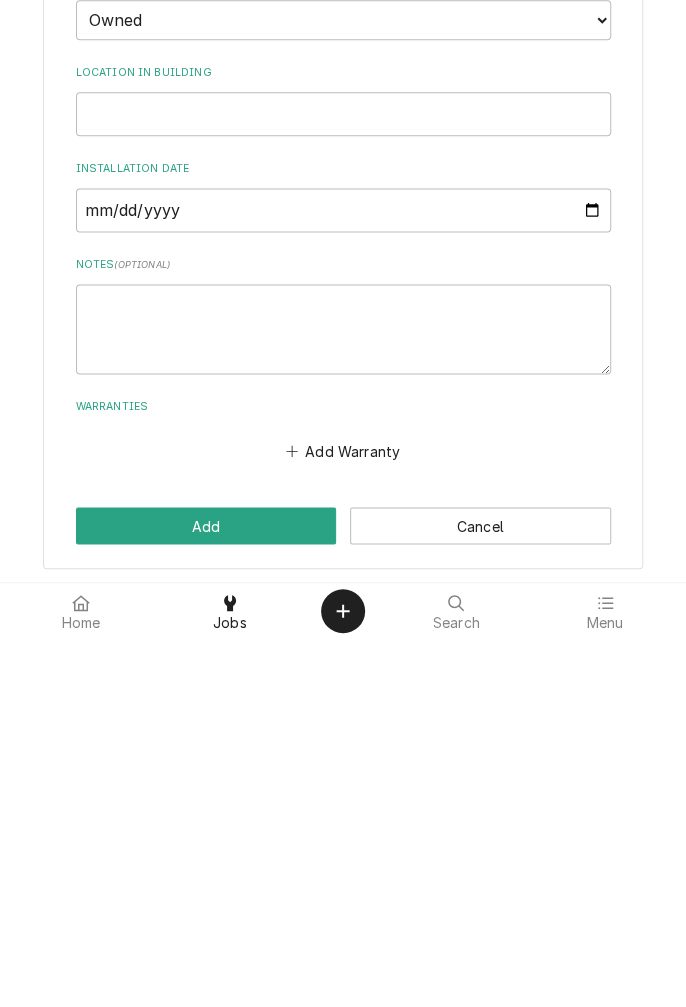 type on "Keeprite 2" 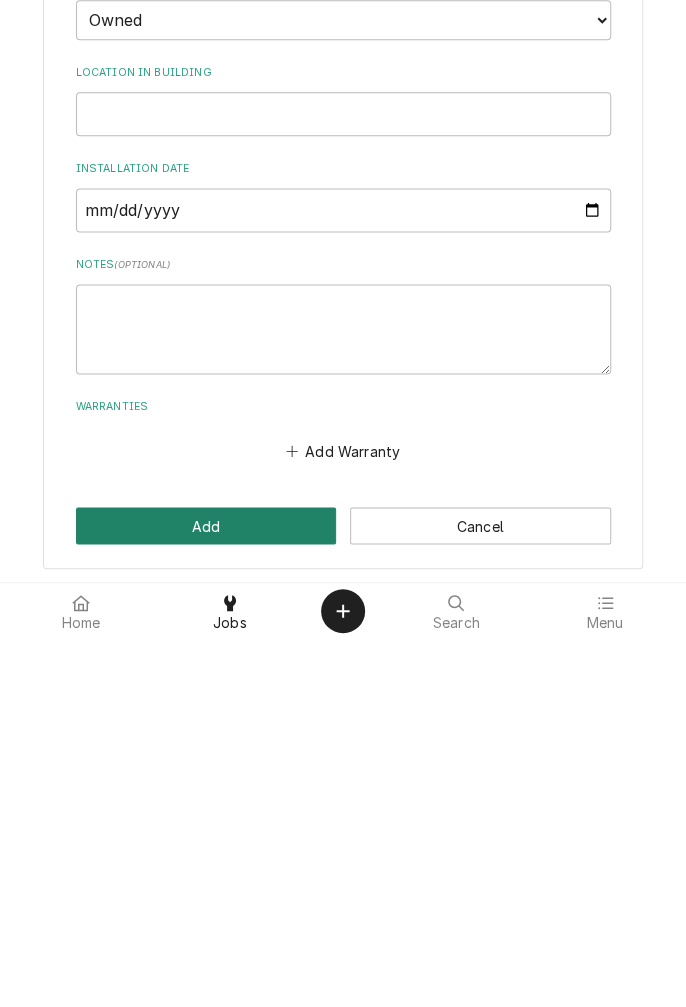 click on "Add" at bounding box center (206, 893) 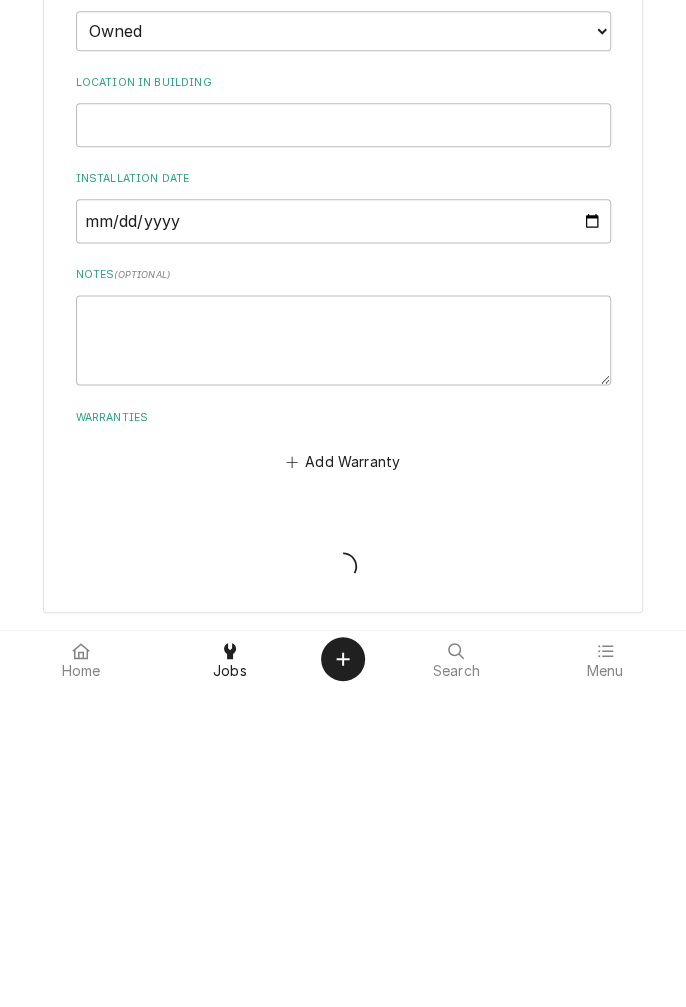 scroll, scrollTop: 393, scrollLeft: 0, axis: vertical 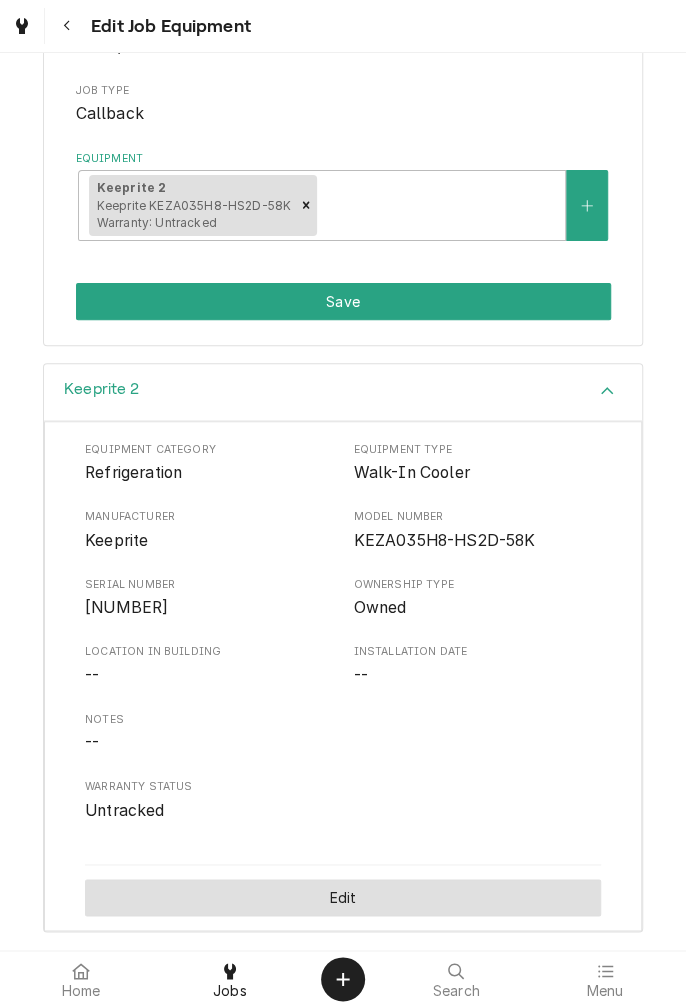 click on "Edit" at bounding box center [343, 897] 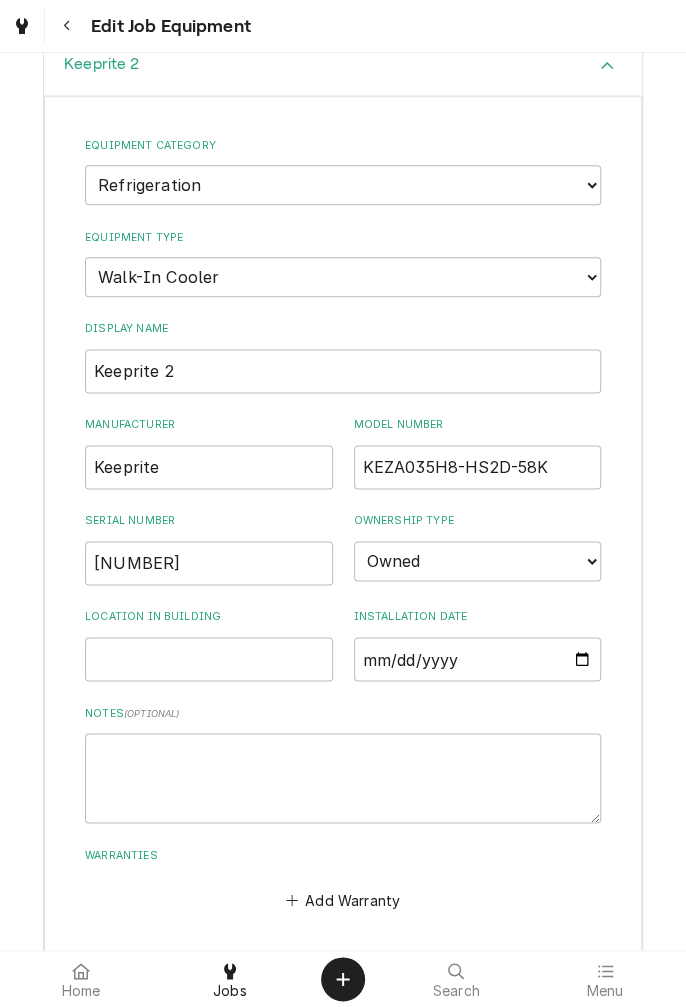 scroll, scrollTop: 629, scrollLeft: 0, axis: vertical 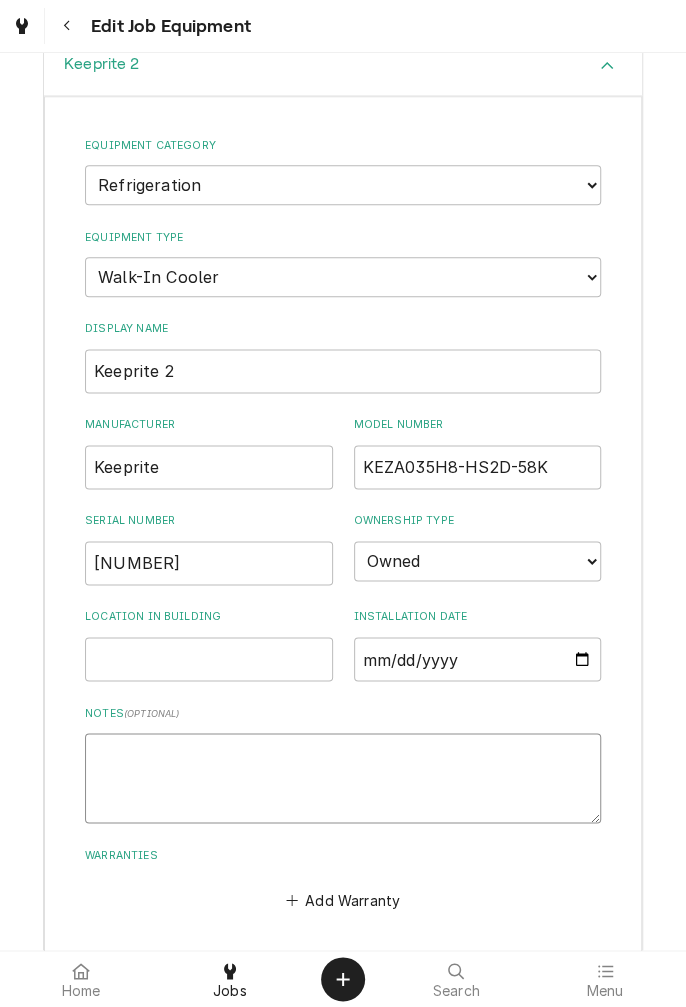 click on "Notes  ( optional )" at bounding box center [343, 778] 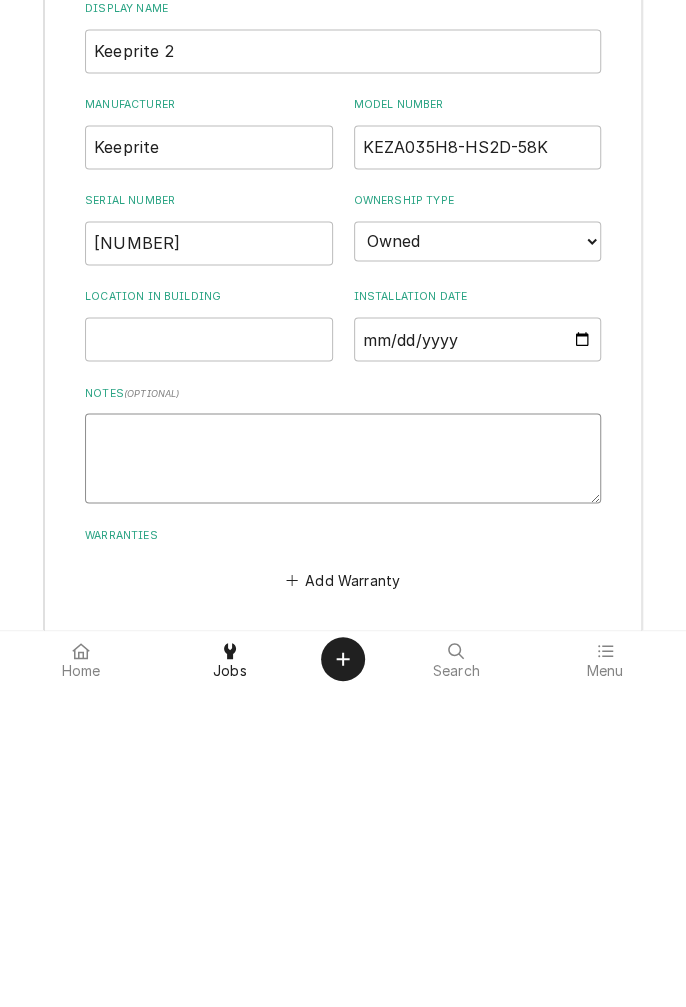 type on "C" 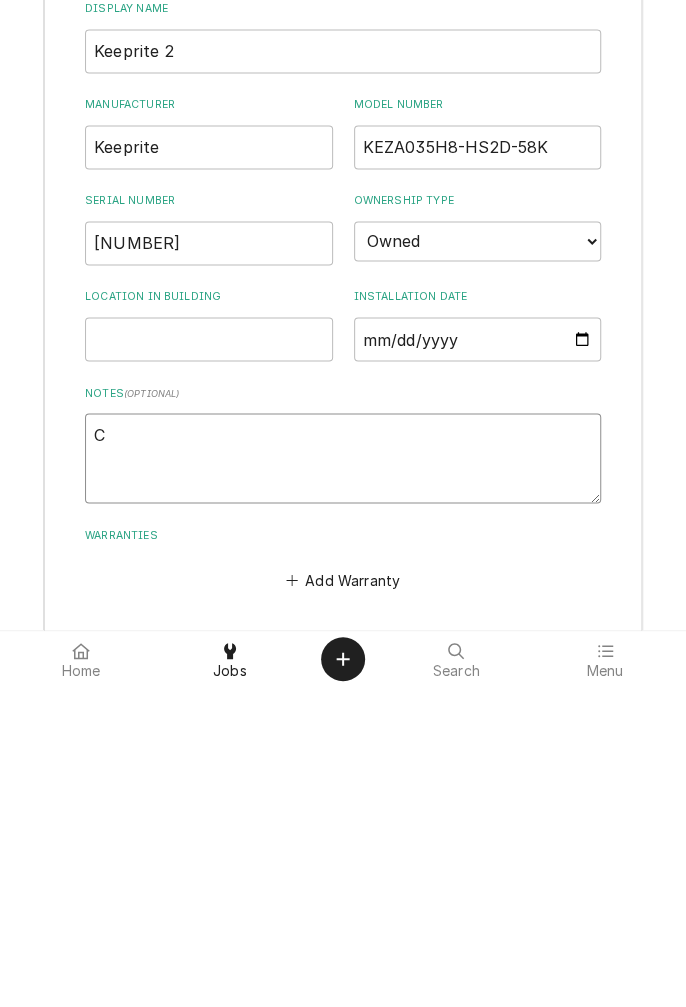 type on "x" 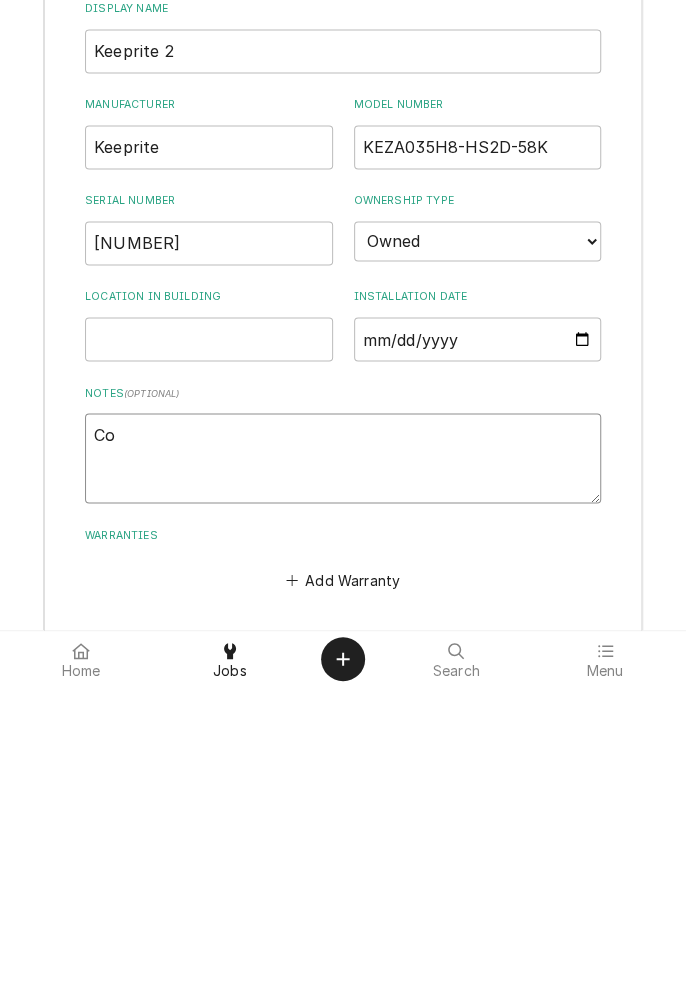type on "x" 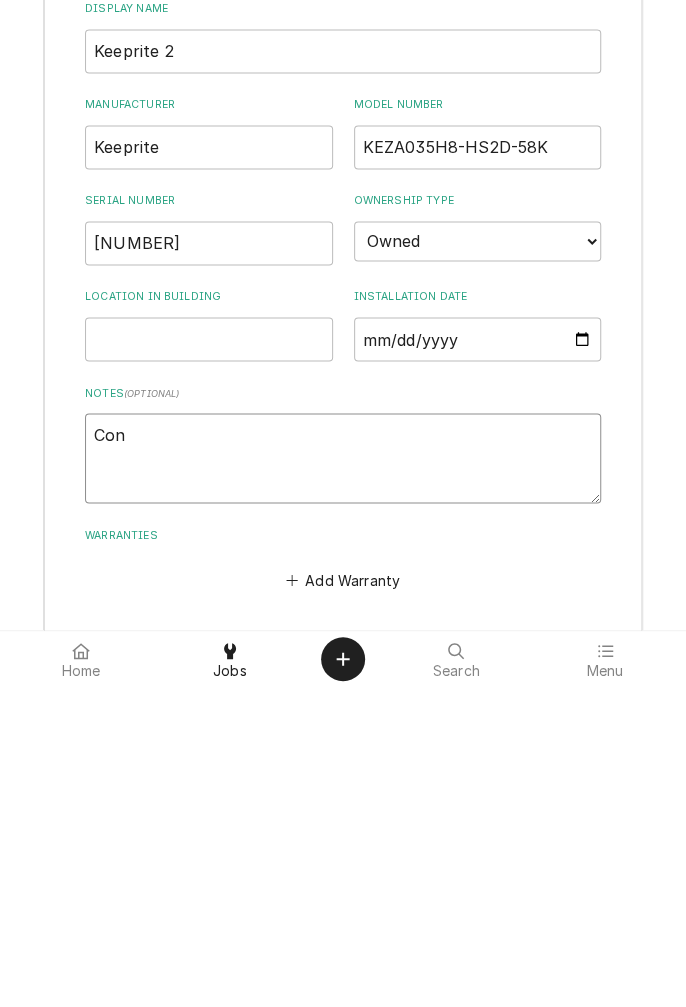 type on "x" 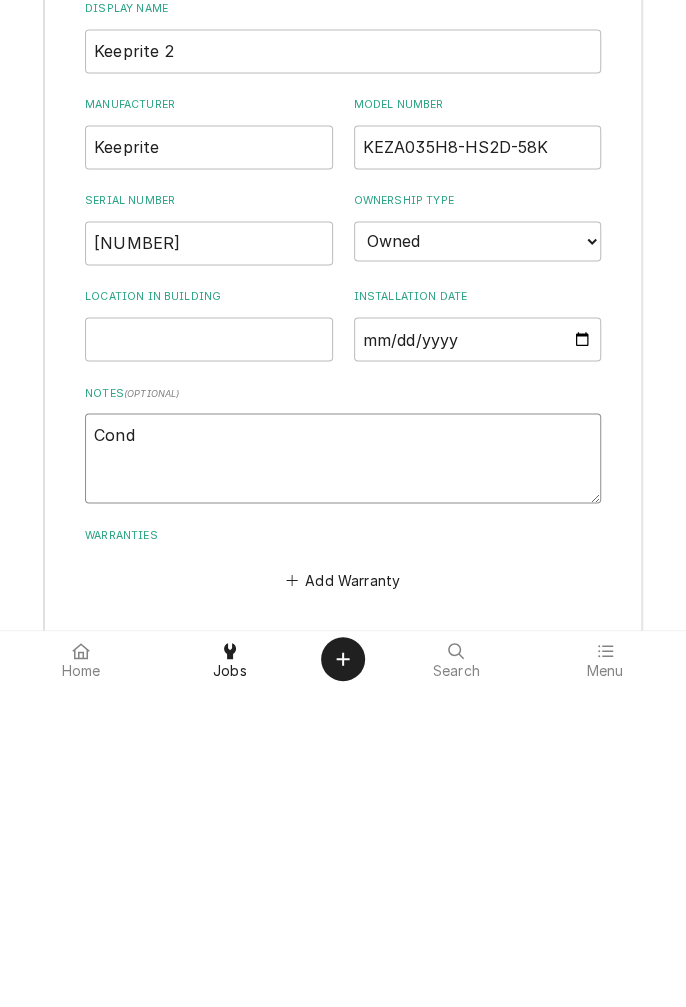 type on "x" 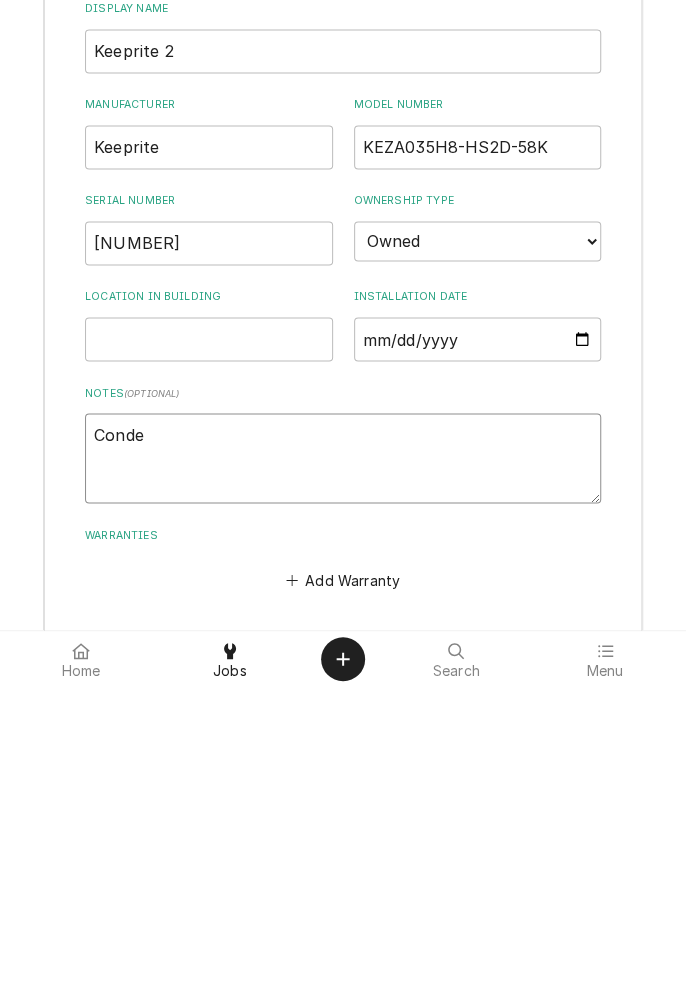 type on "x" 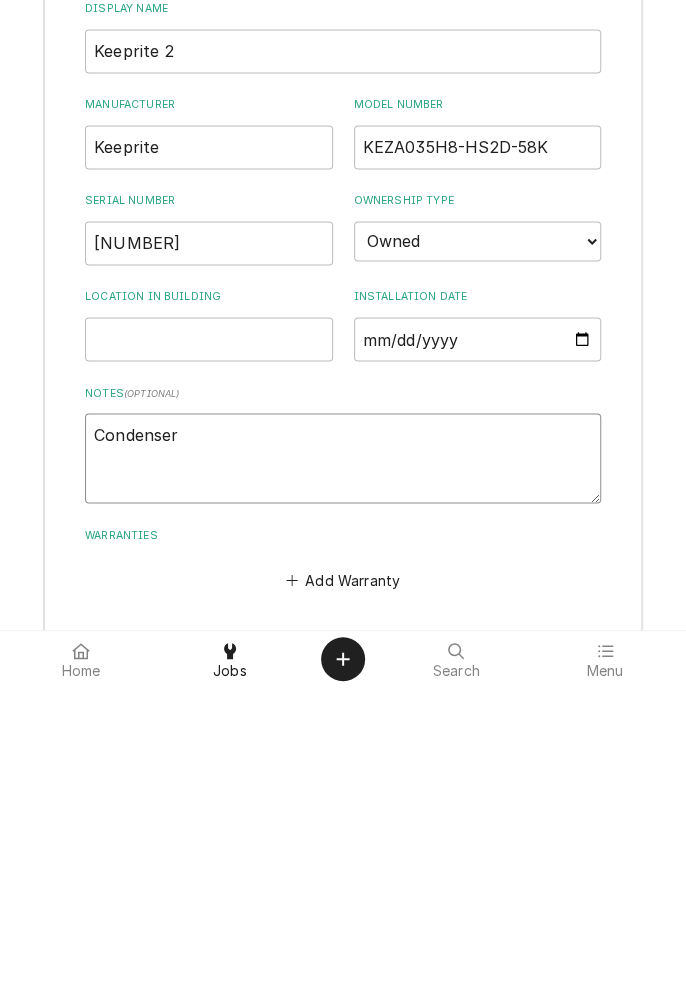 type on "x" 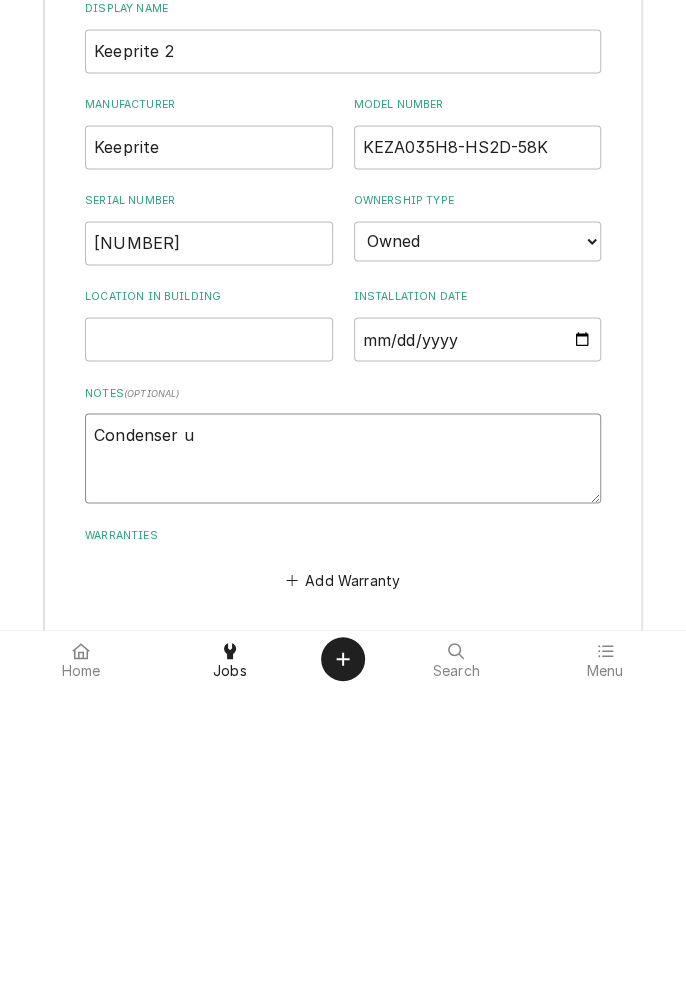 type on "x" 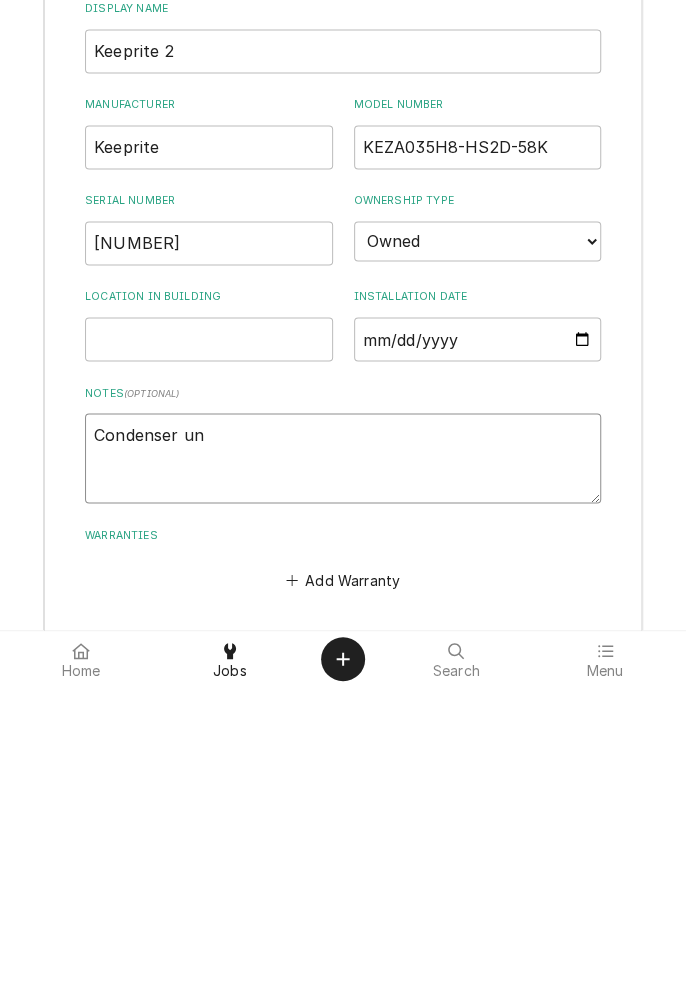 type on "x" 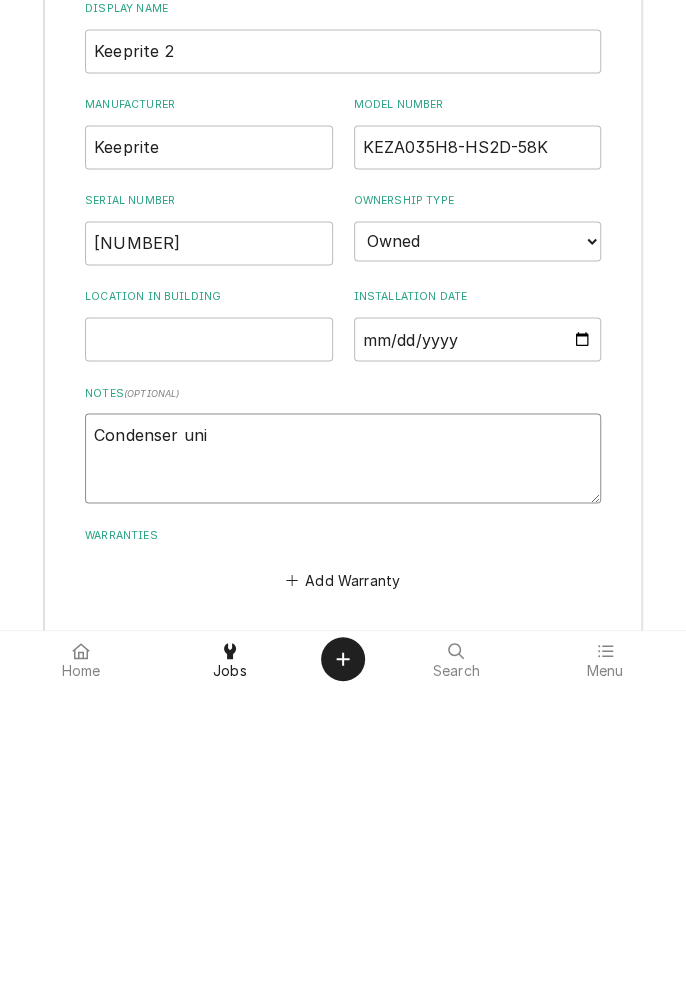 type on "x" 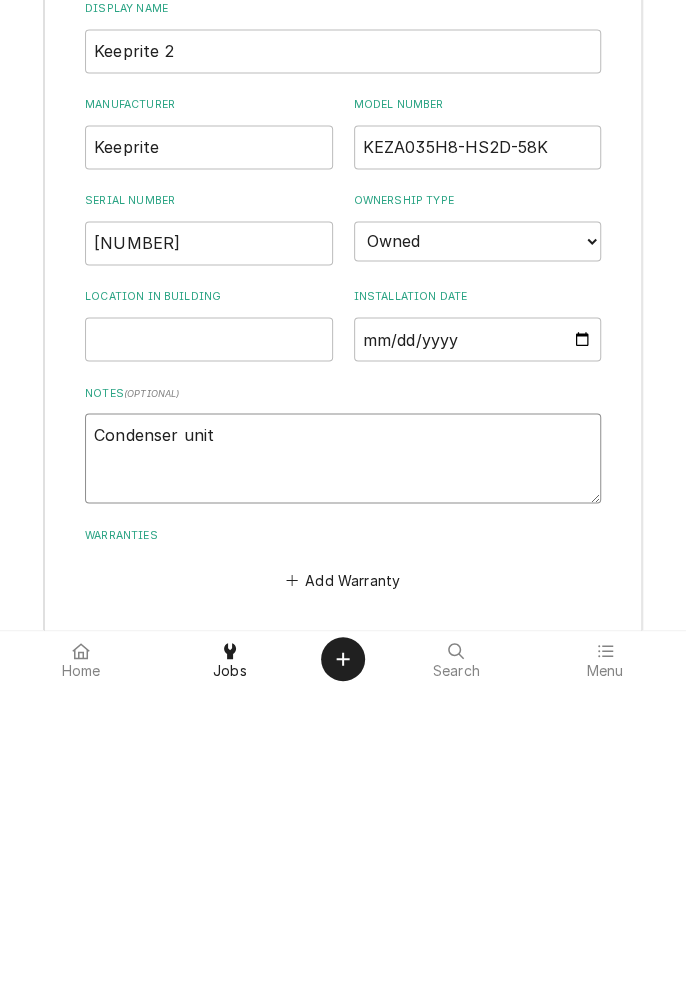 type on "x" 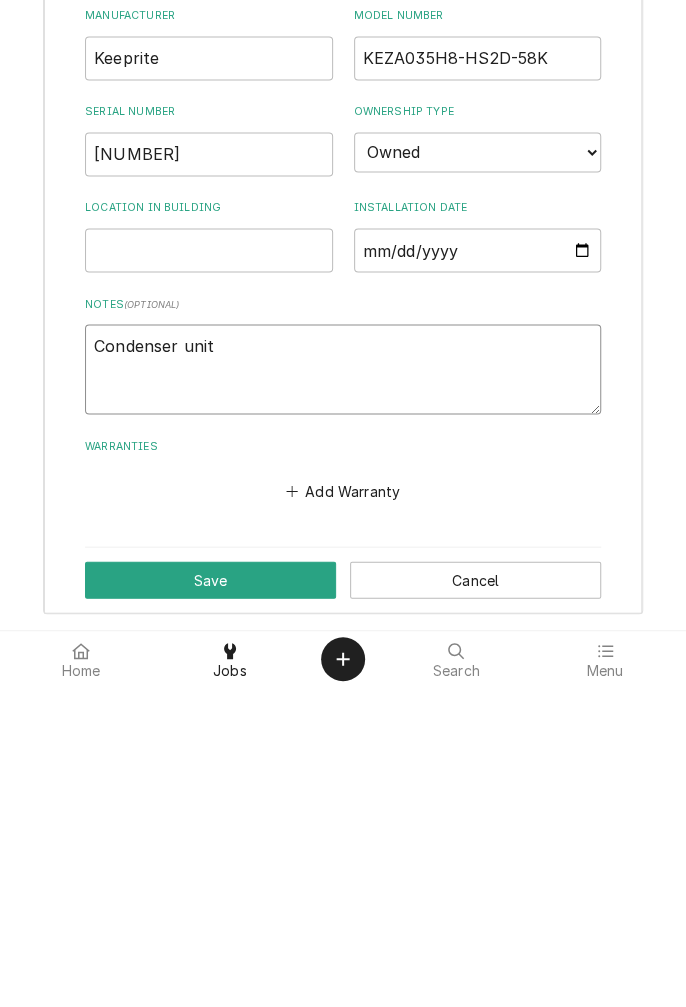 type on "Condenser unit" 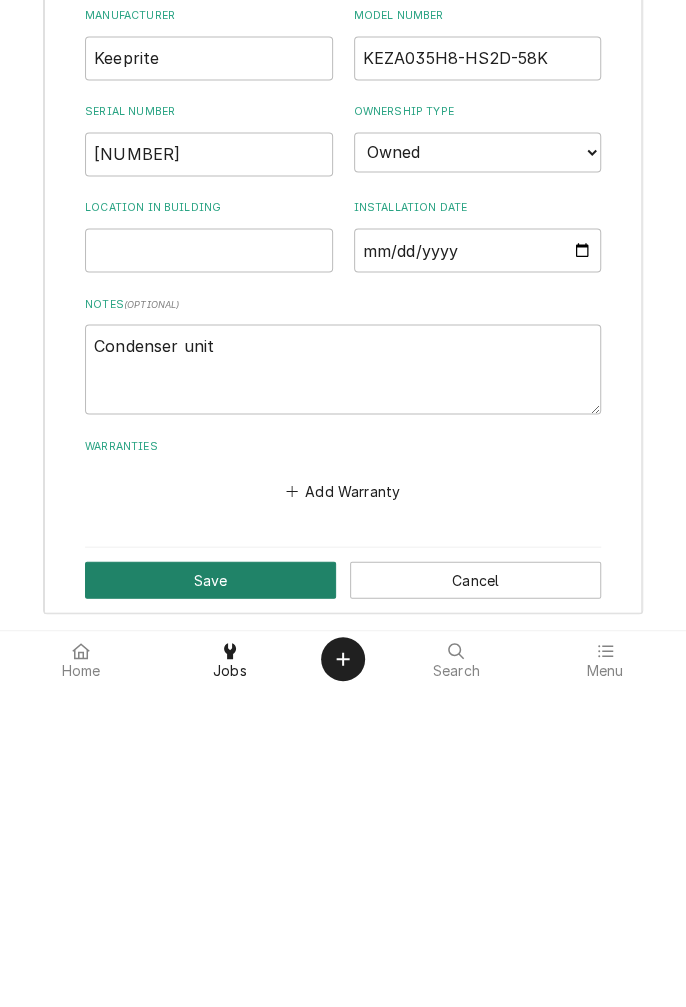 click on "Save" at bounding box center (210, 899) 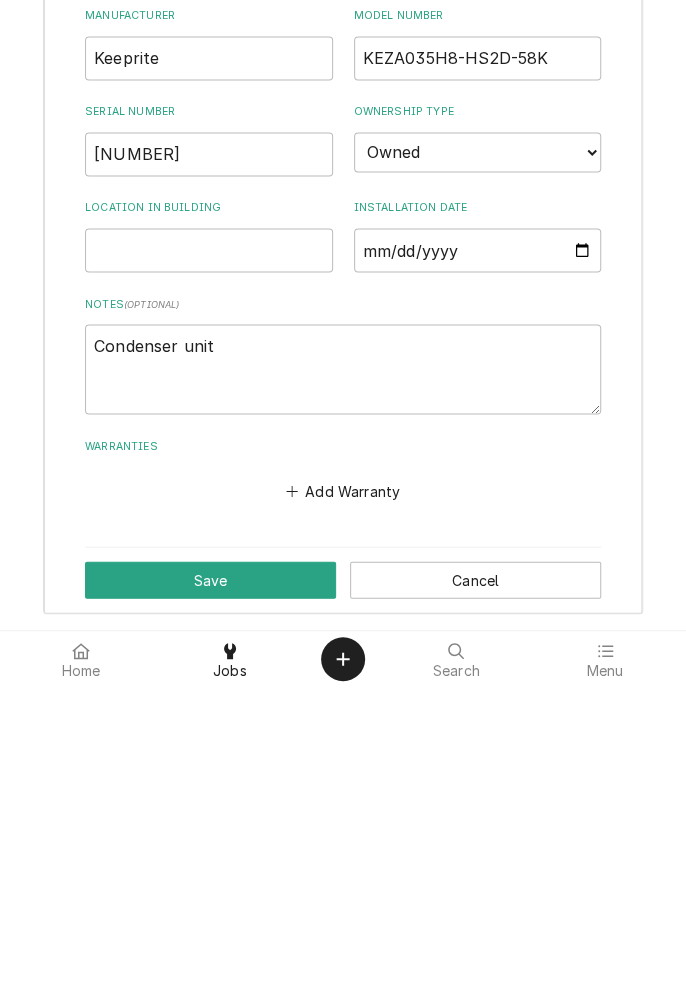 type on "x" 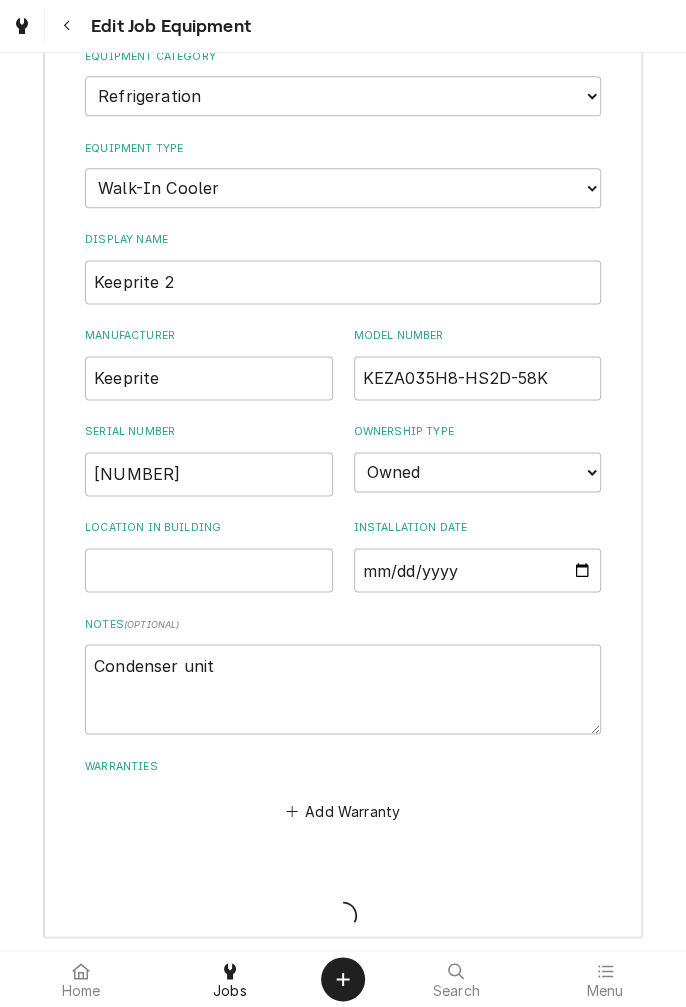 scroll, scrollTop: 304, scrollLeft: 0, axis: vertical 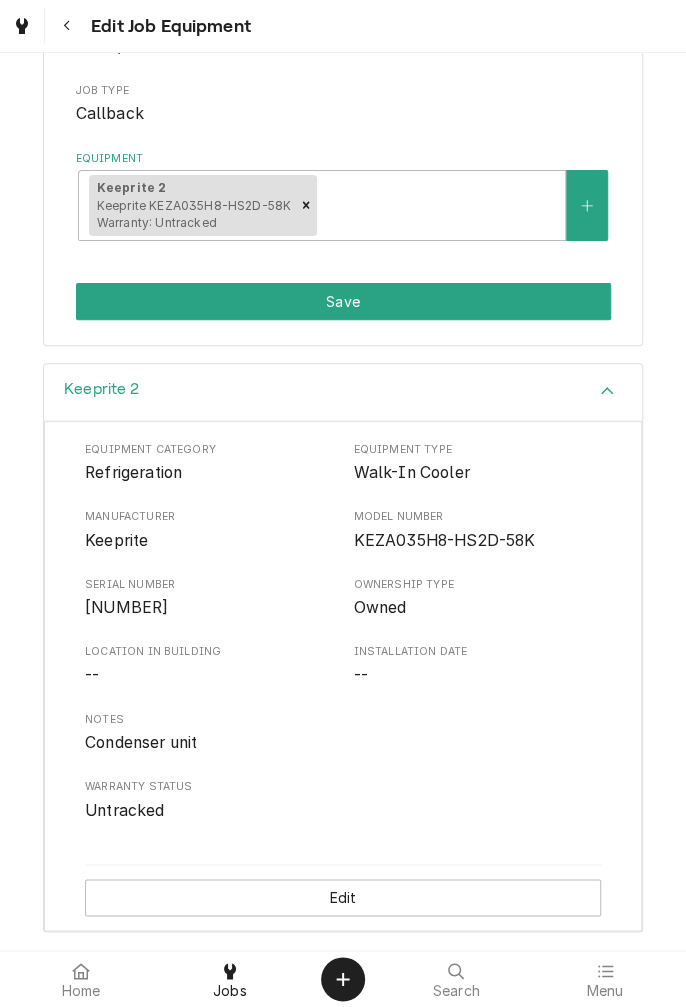 click 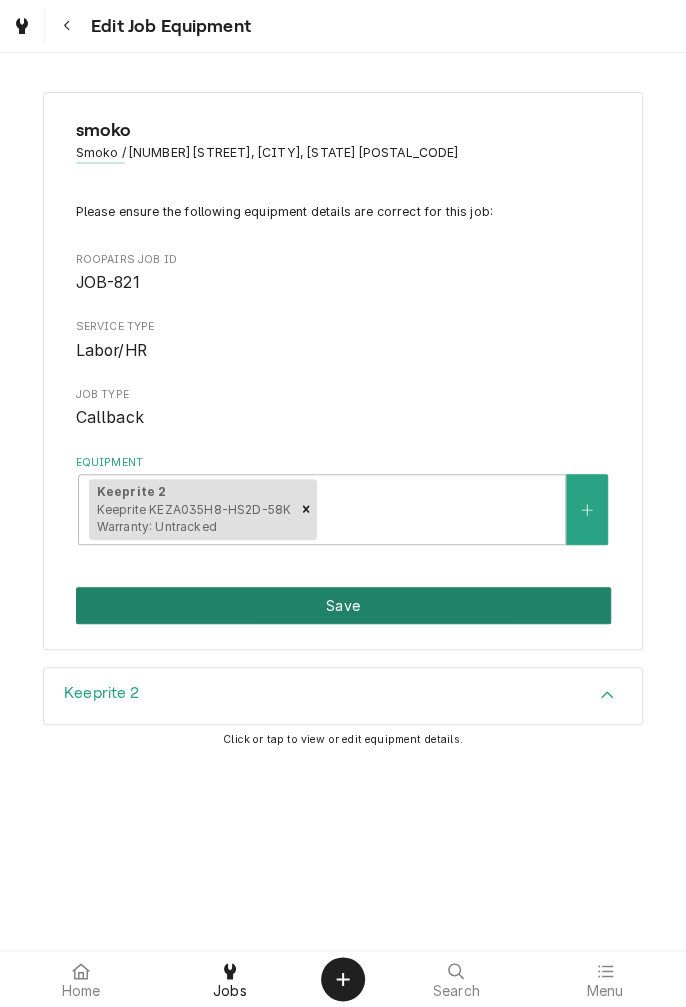 click on "Save" at bounding box center (343, 605) 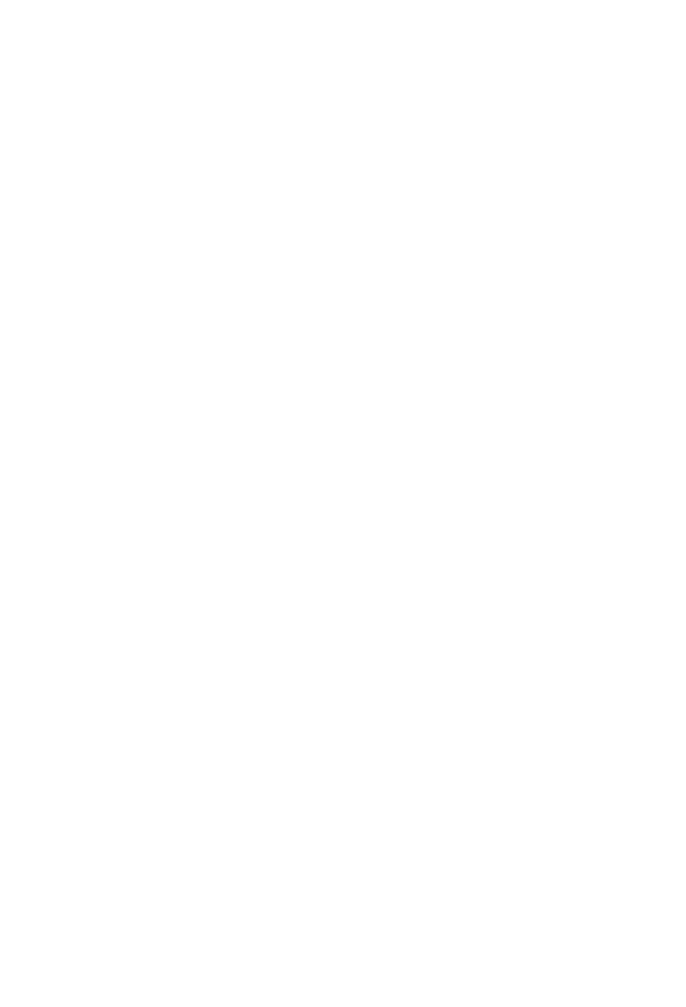 scroll, scrollTop: 0, scrollLeft: 0, axis: both 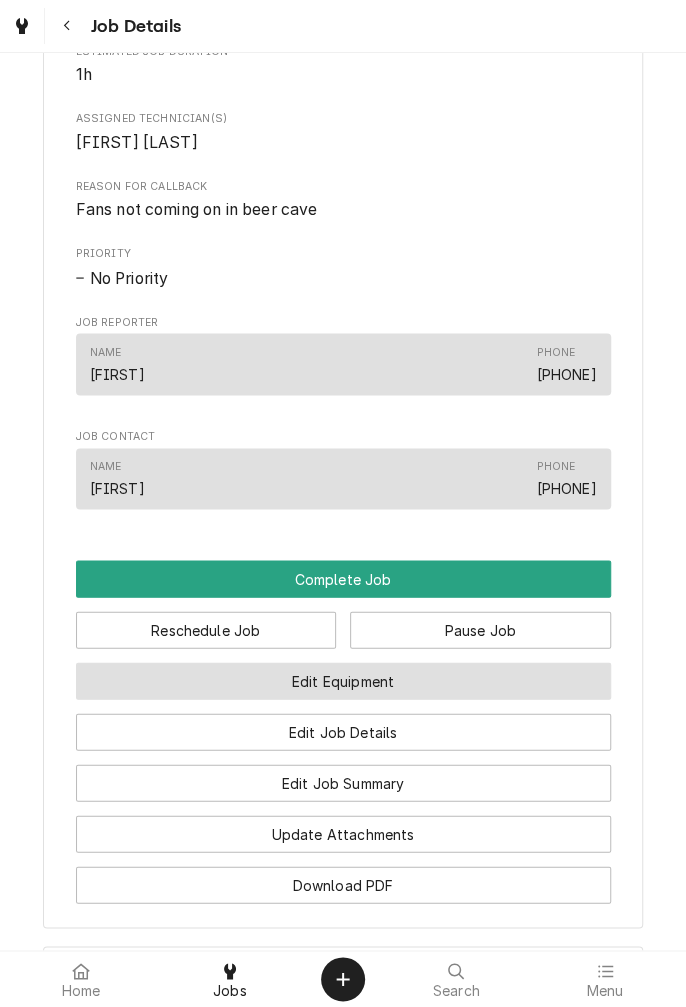 click on "Edit Equipment" at bounding box center [343, 680] 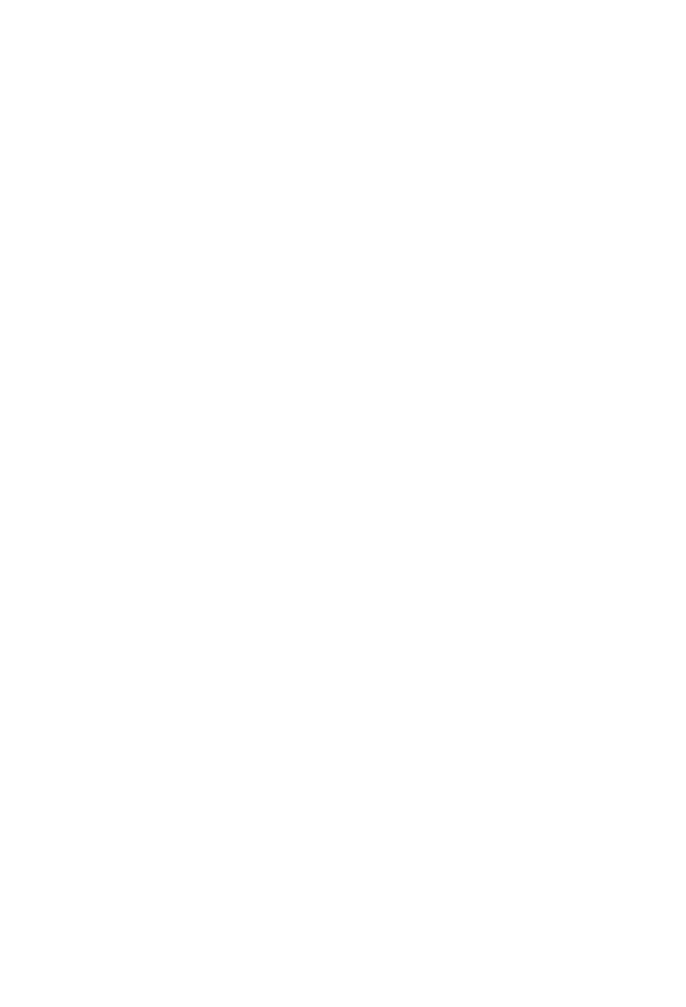 scroll, scrollTop: 0, scrollLeft: 0, axis: both 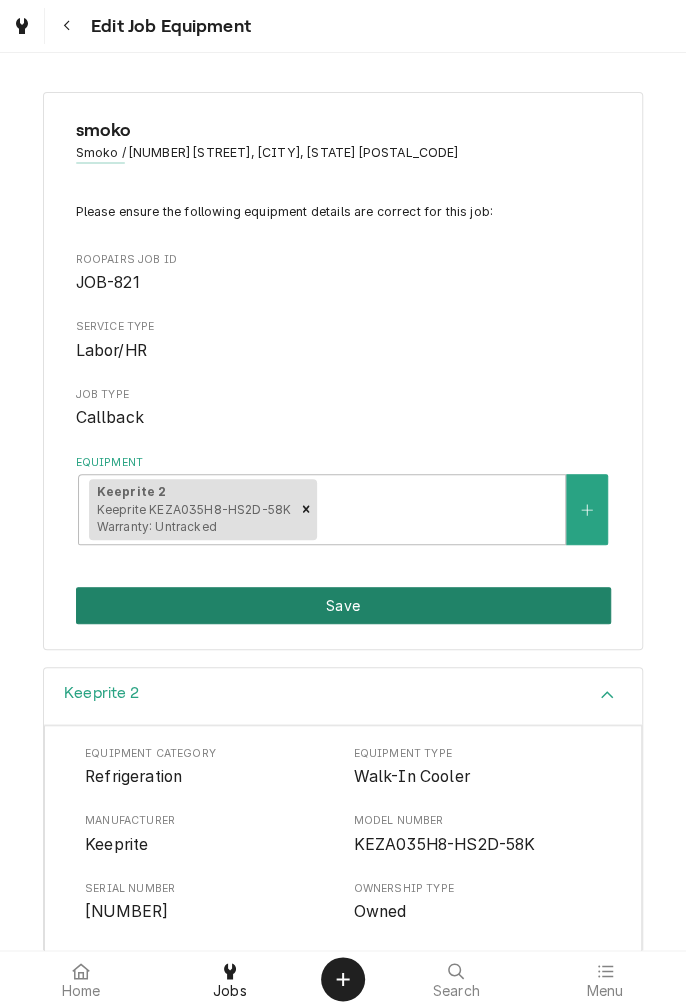 click on "Save" at bounding box center (343, 605) 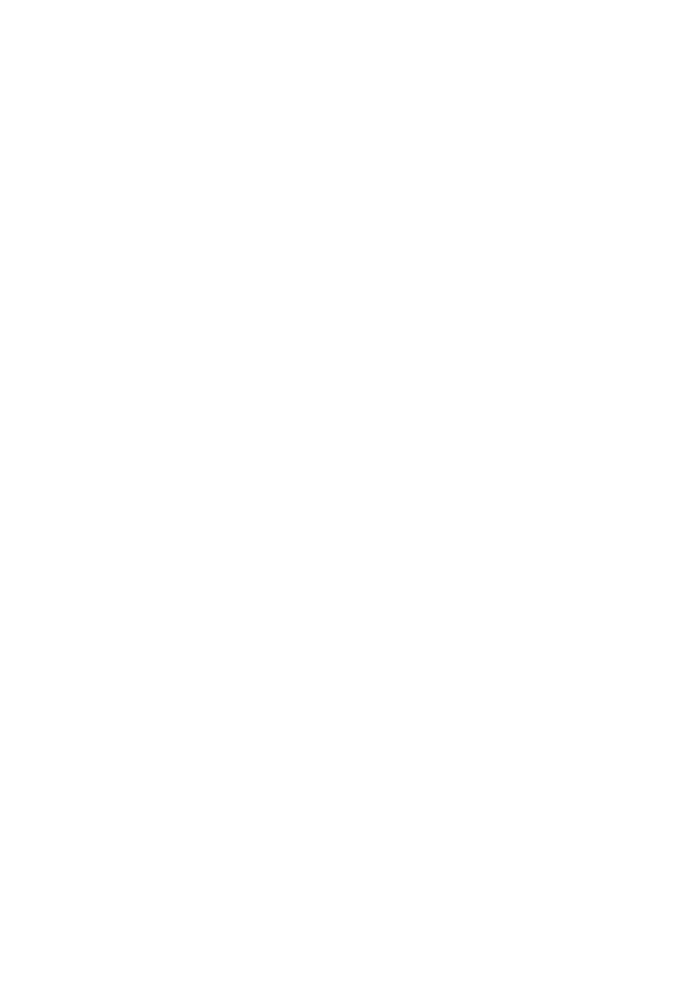 scroll, scrollTop: 0, scrollLeft: 0, axis: both 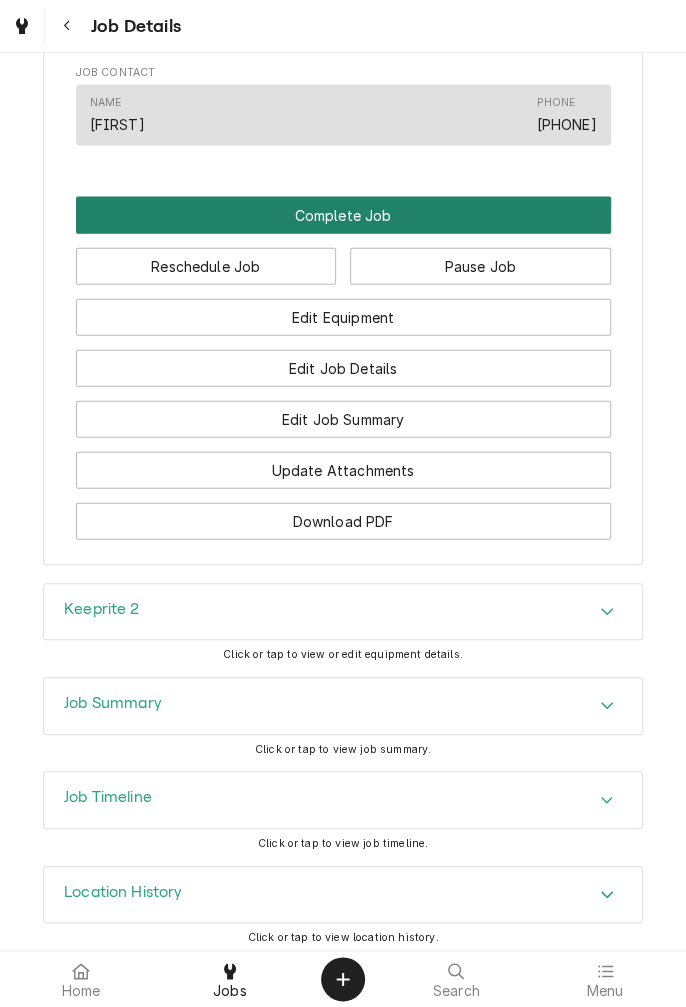 click on "Complete Job" at bounding box center (343, 215) 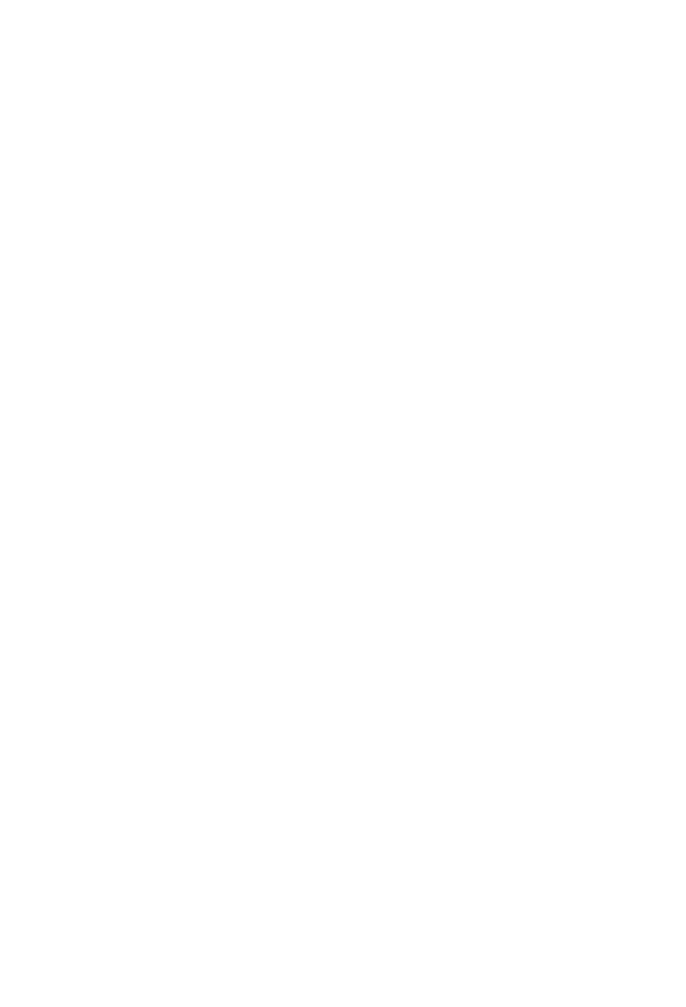 scroll, scrollTop: 0, scrollLeft: 0, axis: both 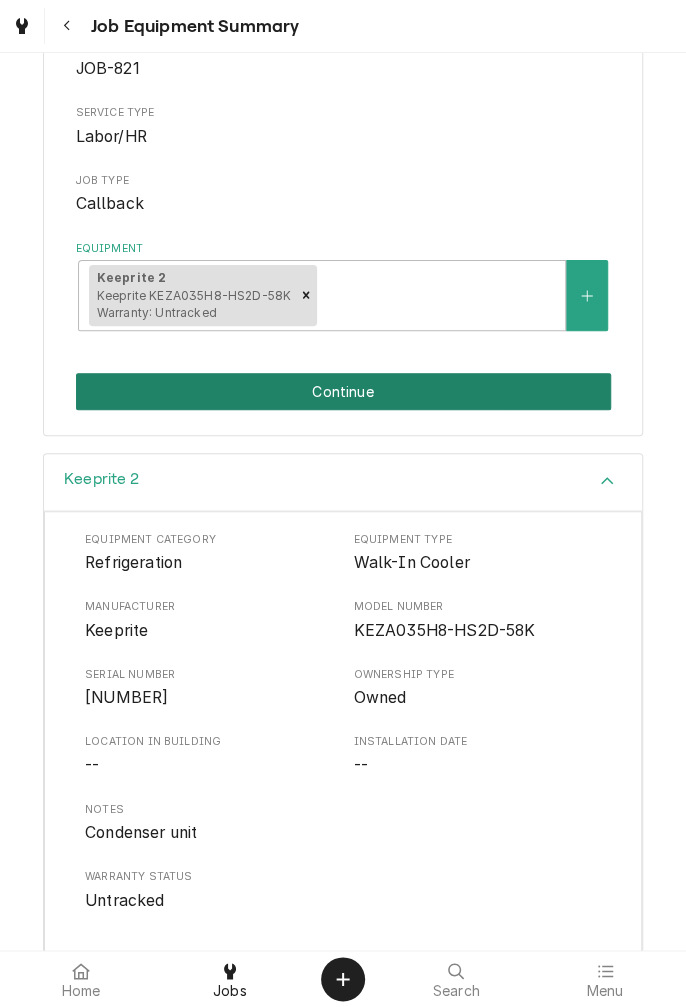 click on "Continue" at bounding box center [343, 391] 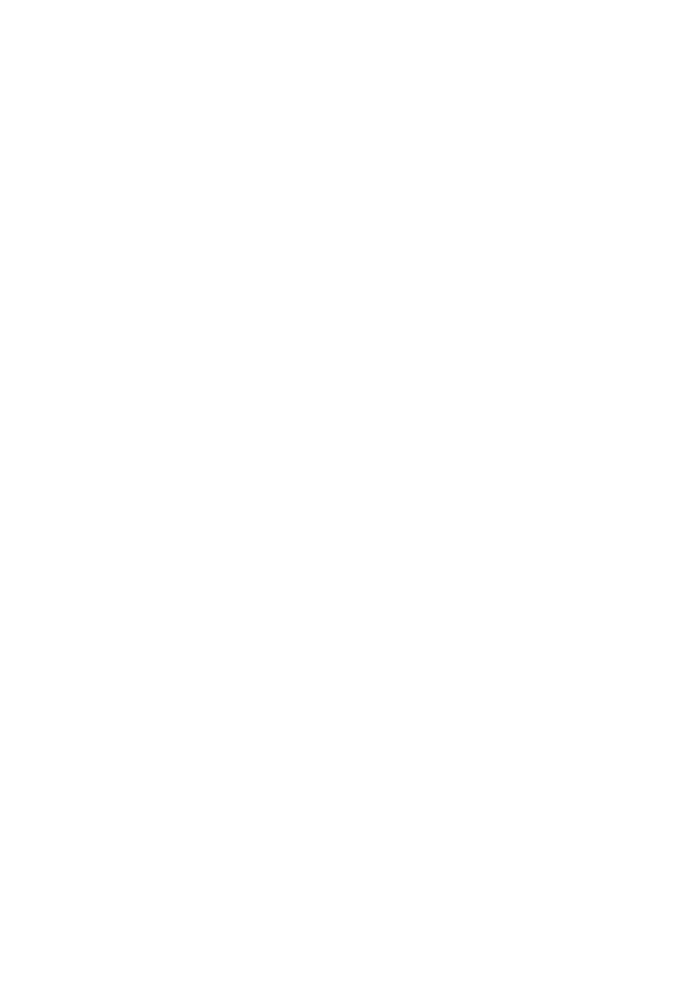 scroll, scrollTop: 0, scrollLeft: 0, axis: both 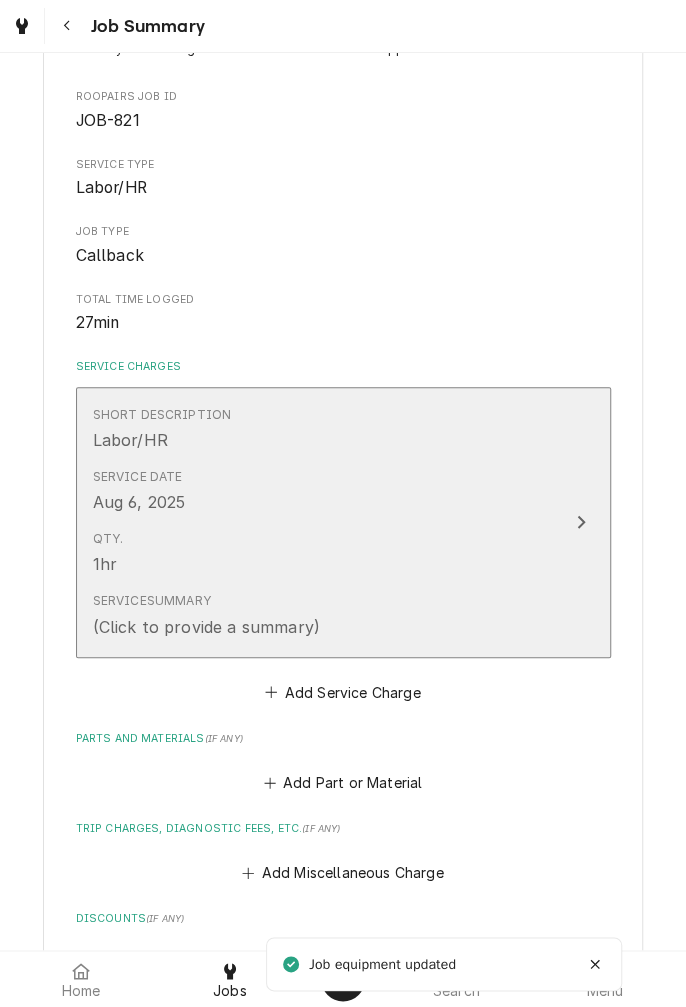 click on "Service  Summary (Click to provide a summary)" at bounding box center [322, 615] 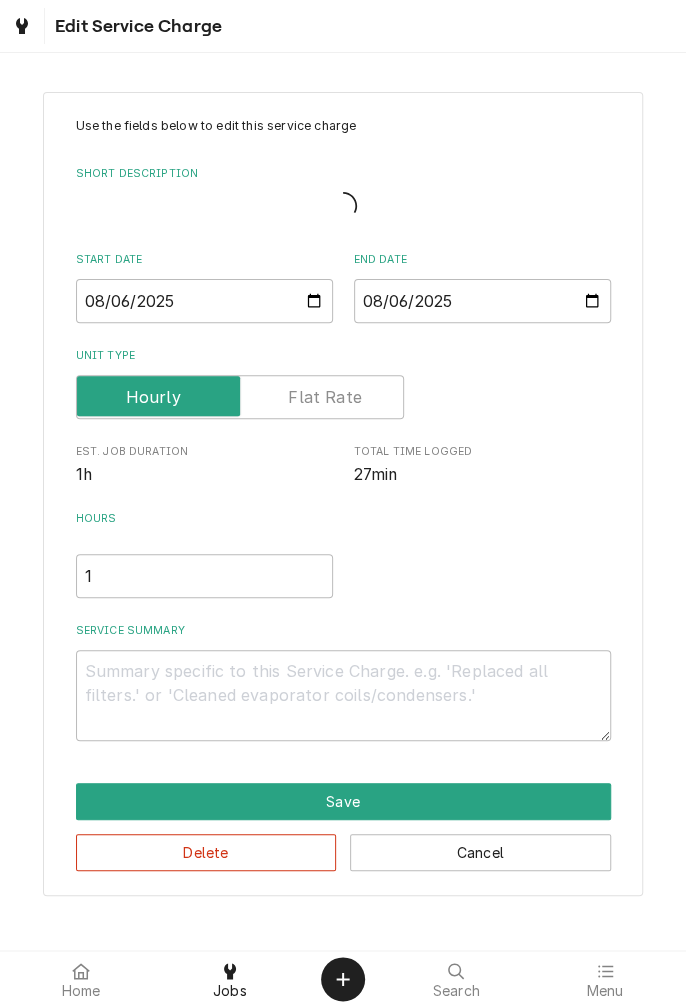 scroll, scrollTop: 0, scrollLeft: 0, axis: both 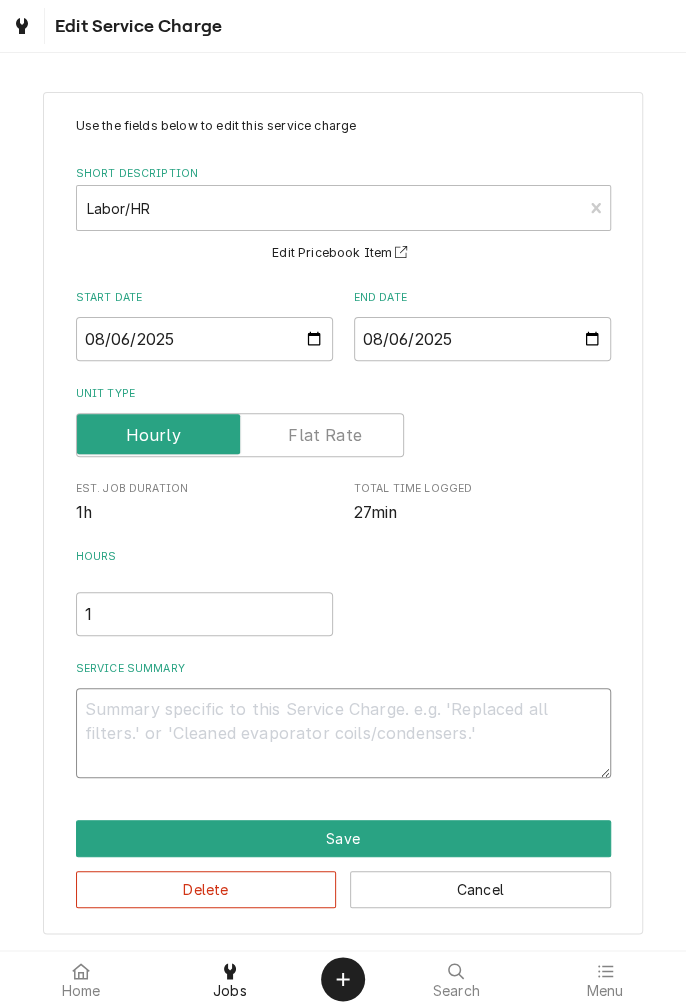 click on "Service Summary" at bounding box center (343, 733) 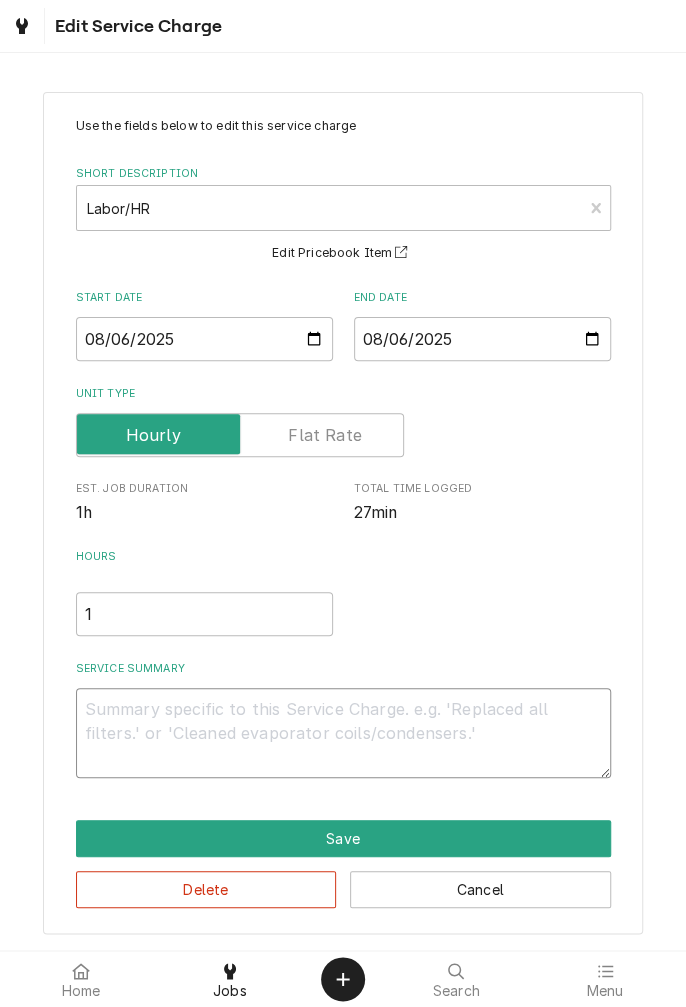 type on "x" 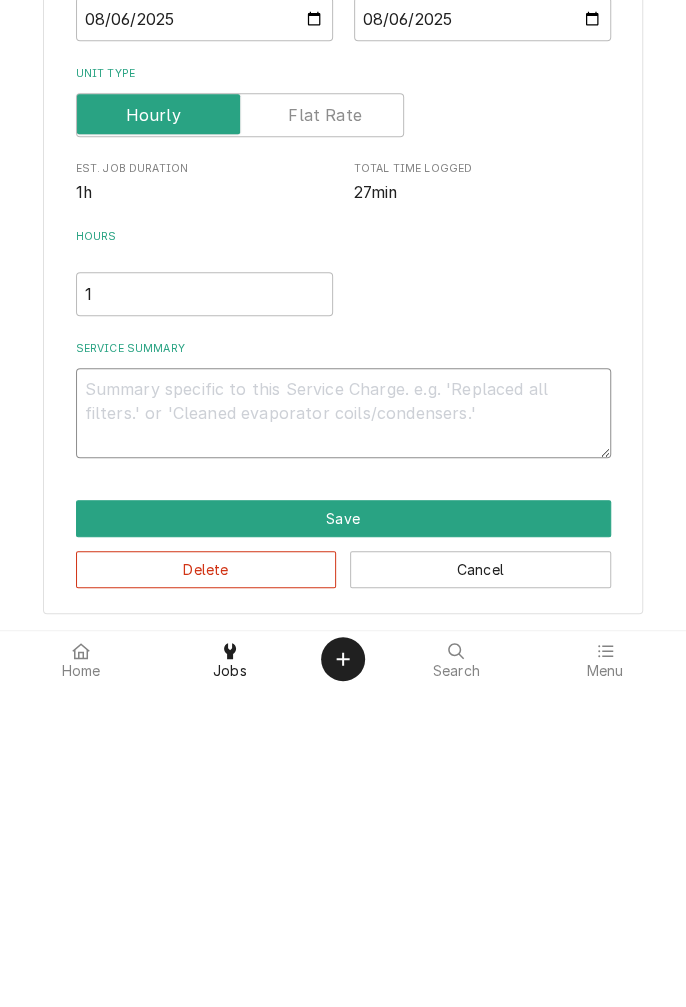 type on "O" 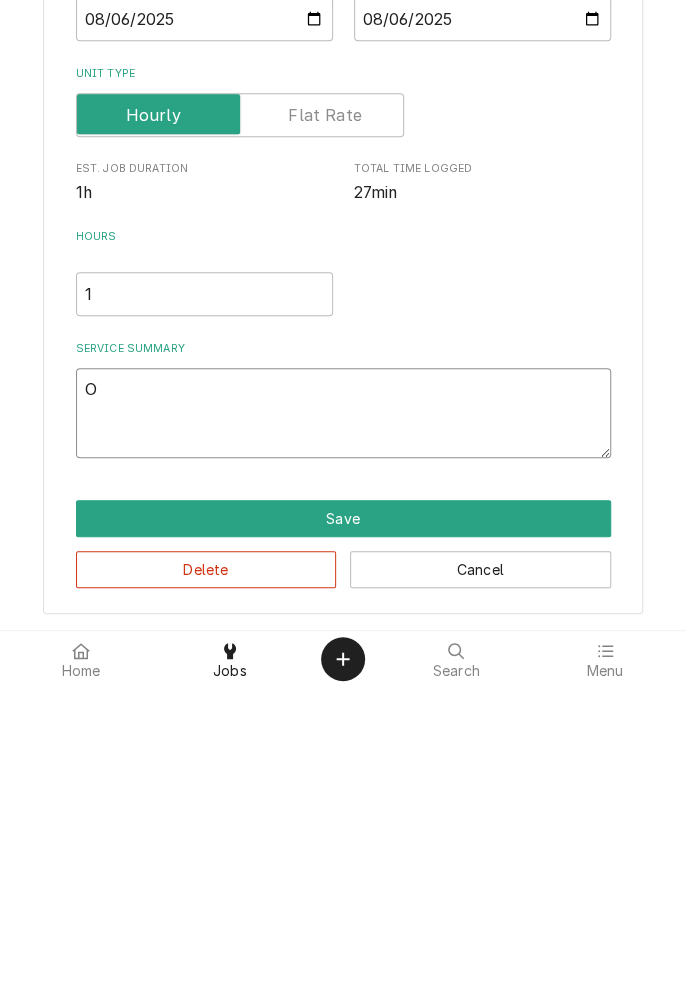 type on "x" 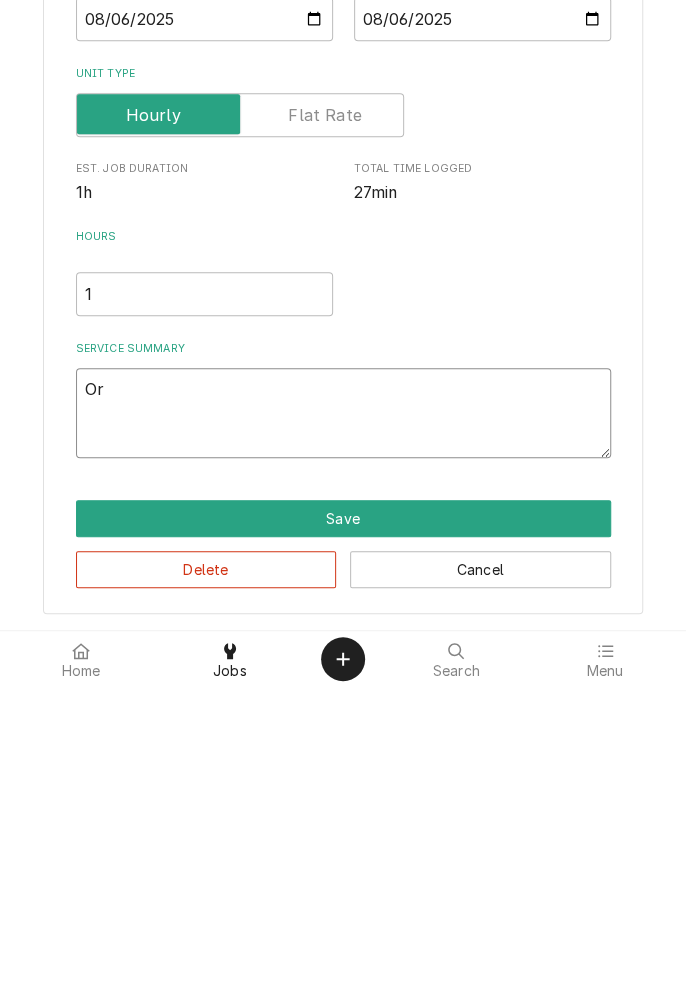 type on "x" 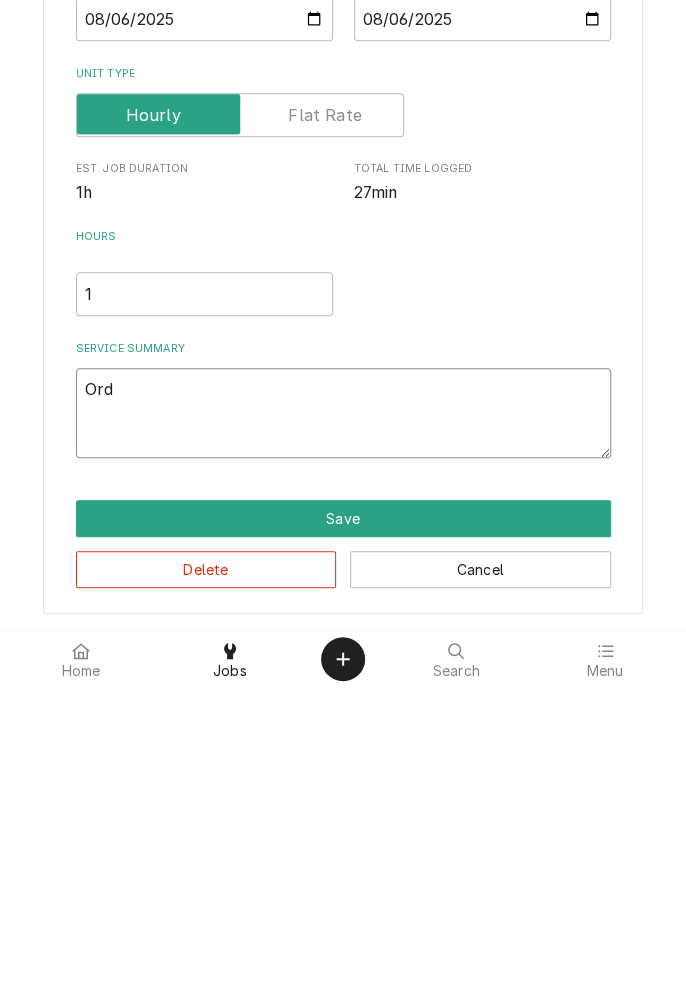 type on "x" 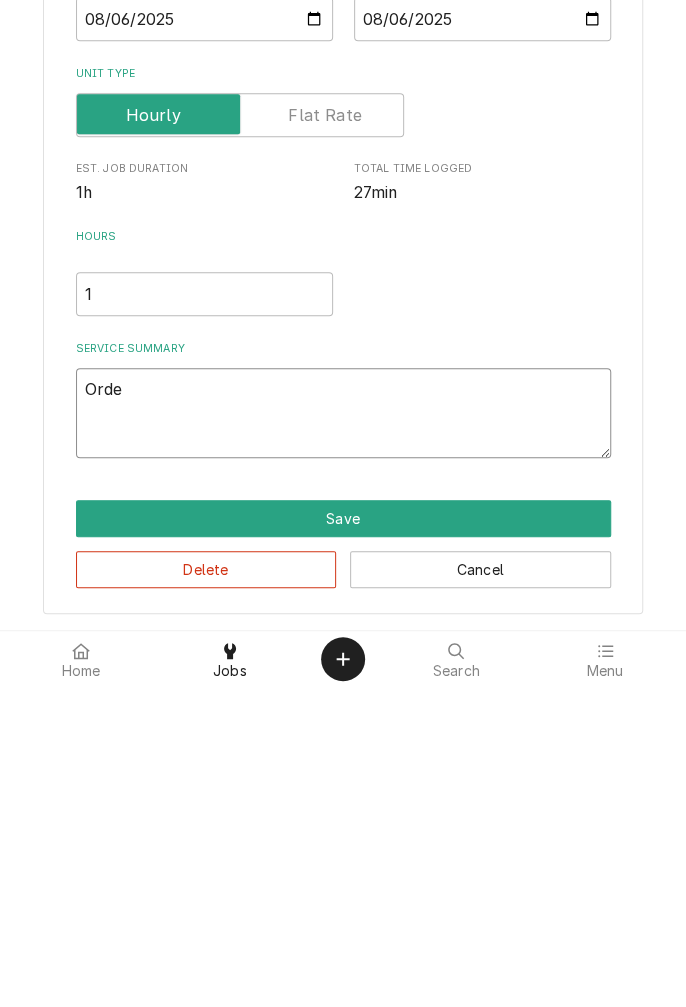 type on "x" 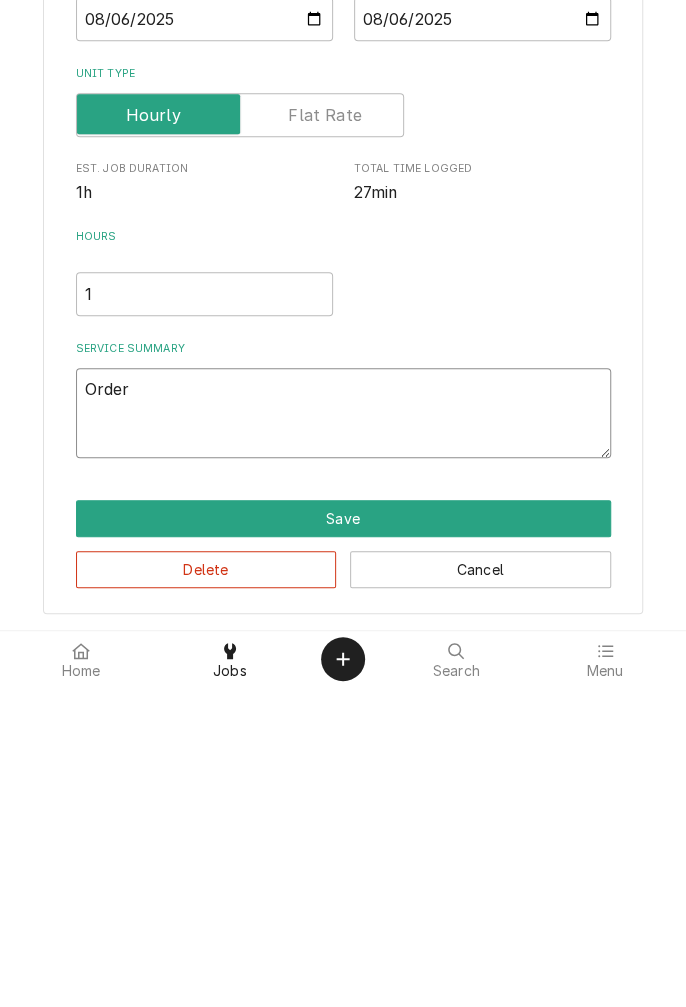 type on "x" 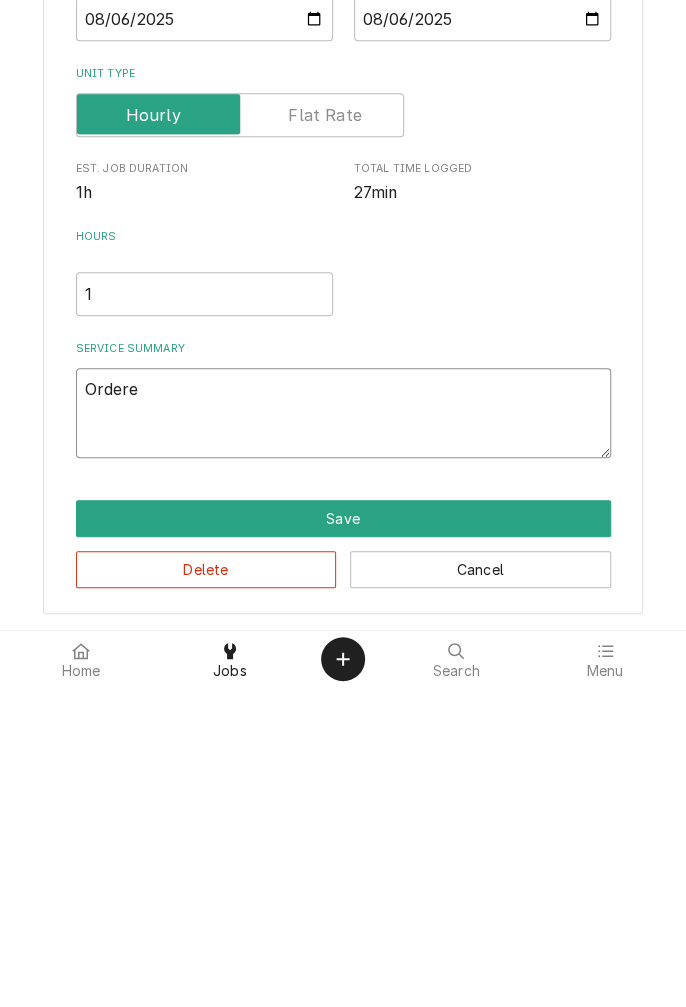 type on "x" 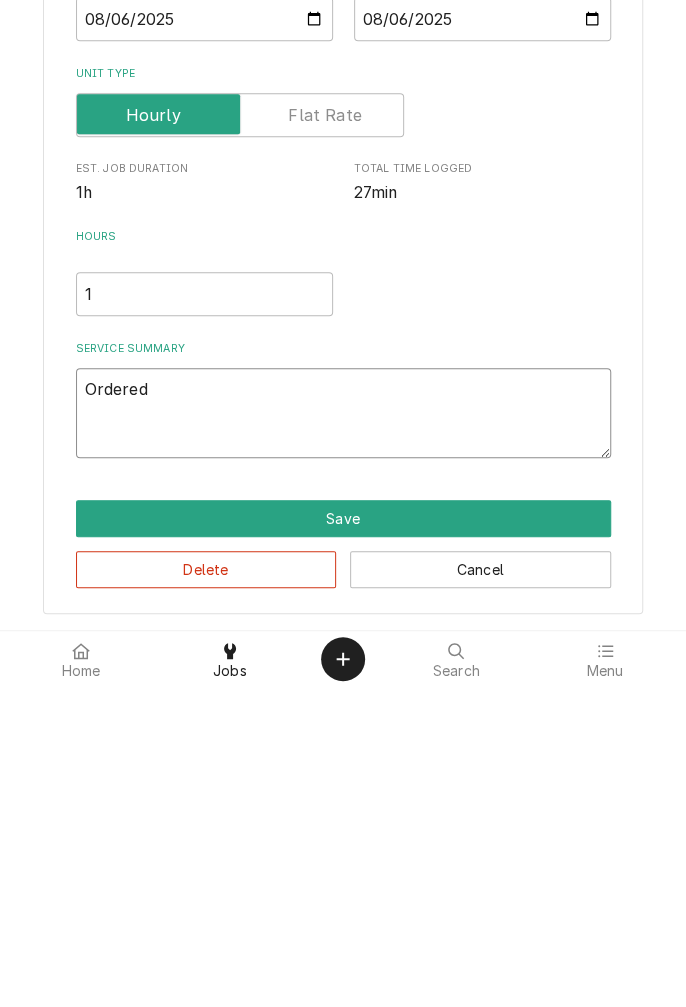 type on "x" 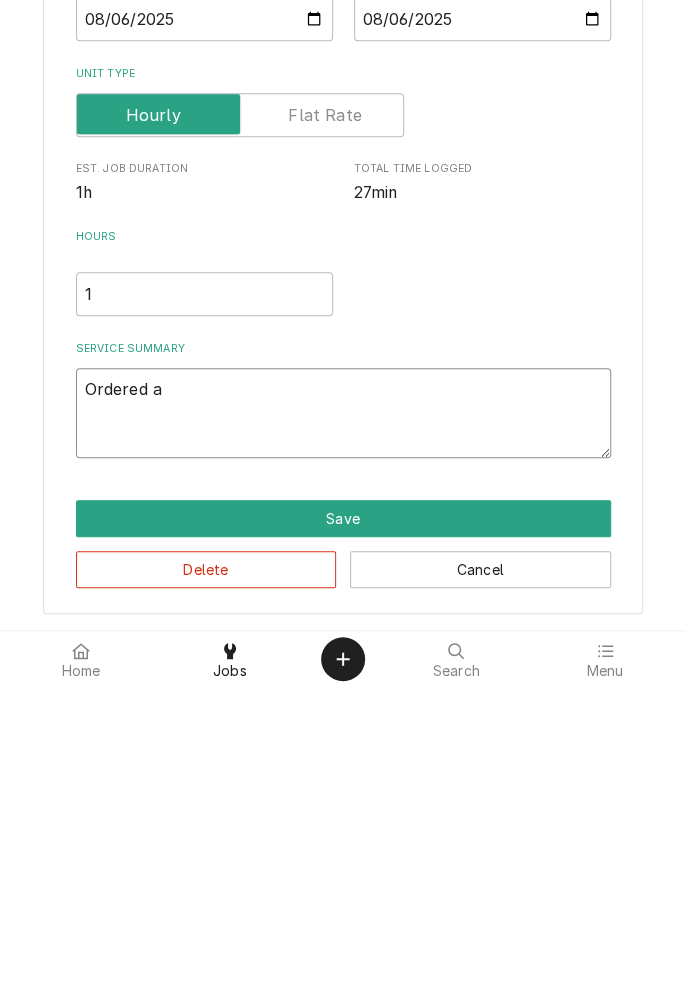 type on "x" 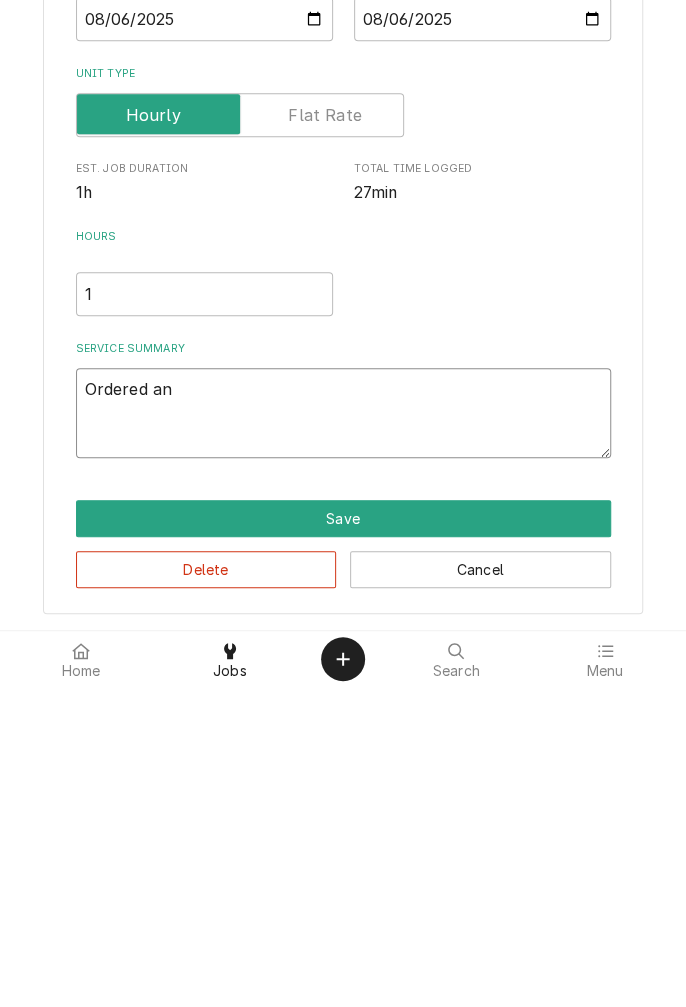 type on "x" 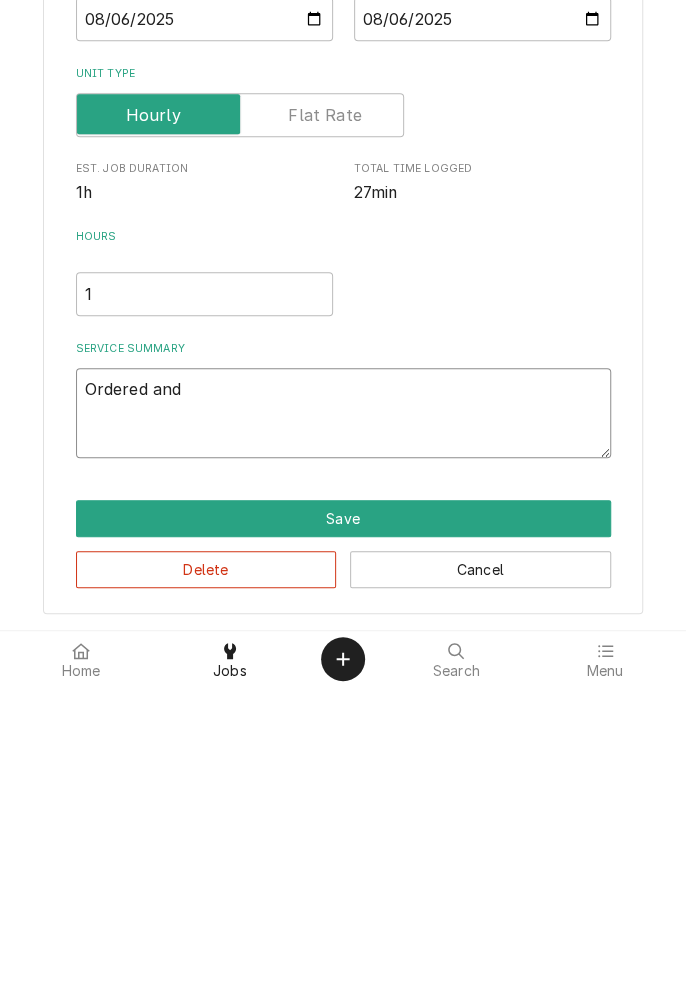 type on "x" 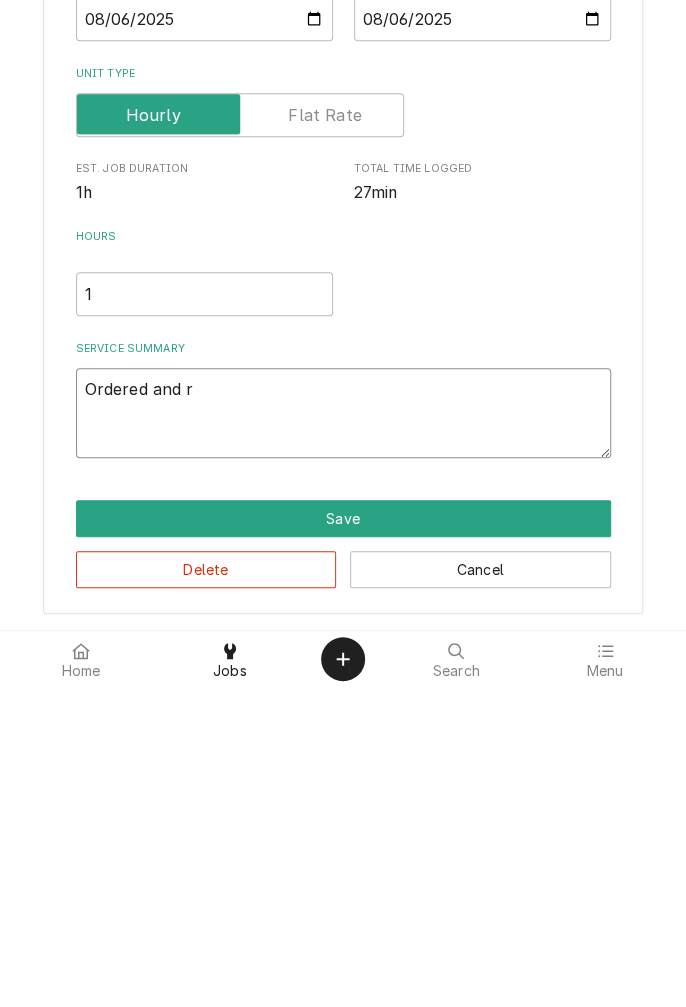 type on "x" 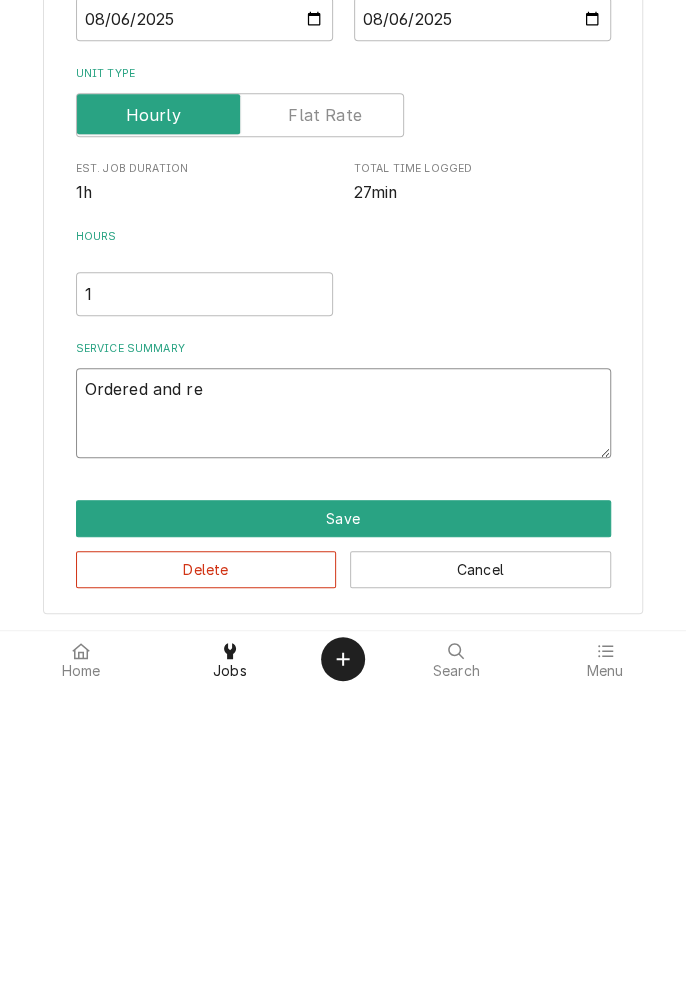 type on "x" 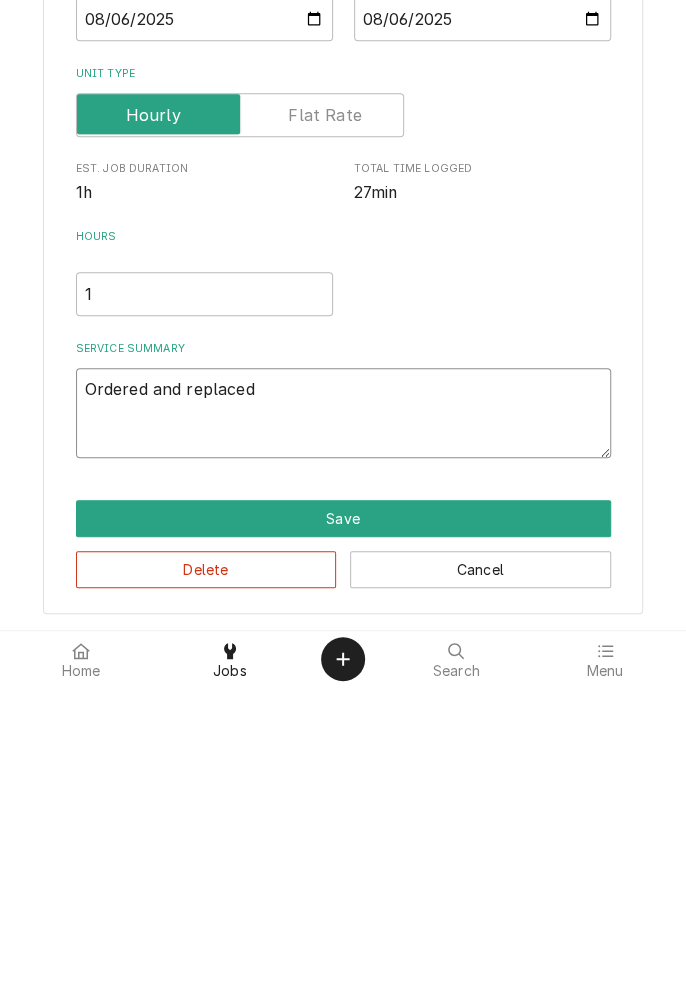 type on "x" 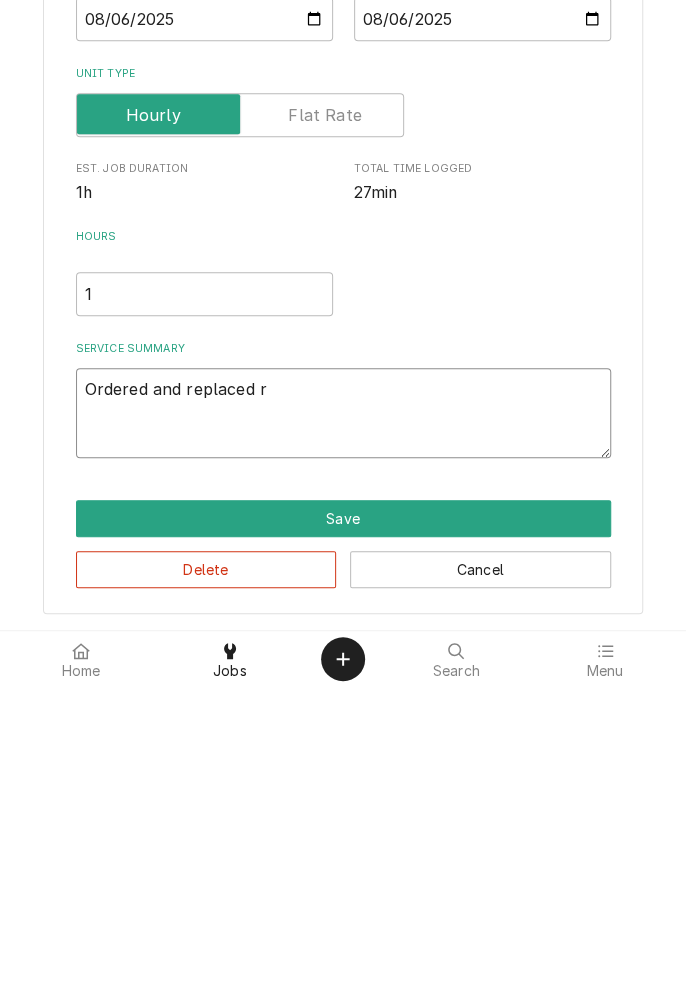 type on "x" 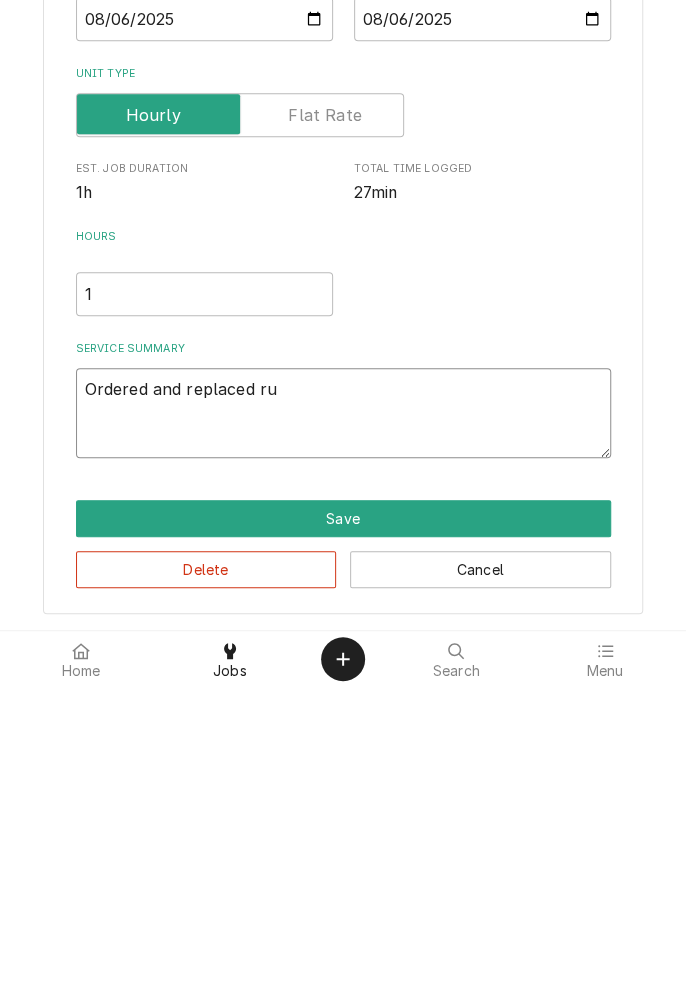 type on "x" 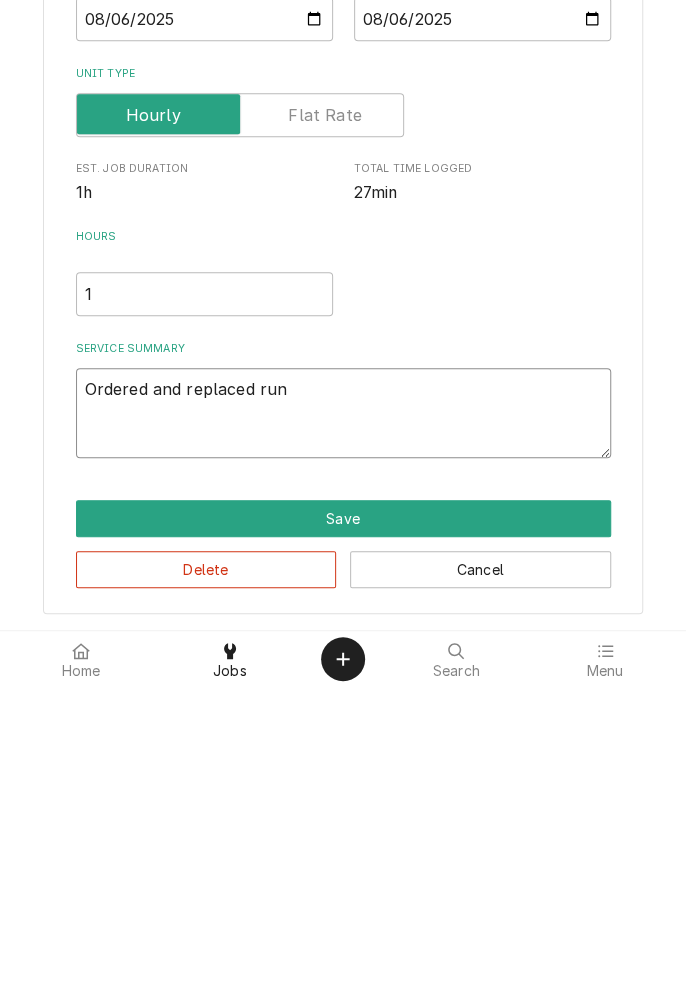 type on "x" 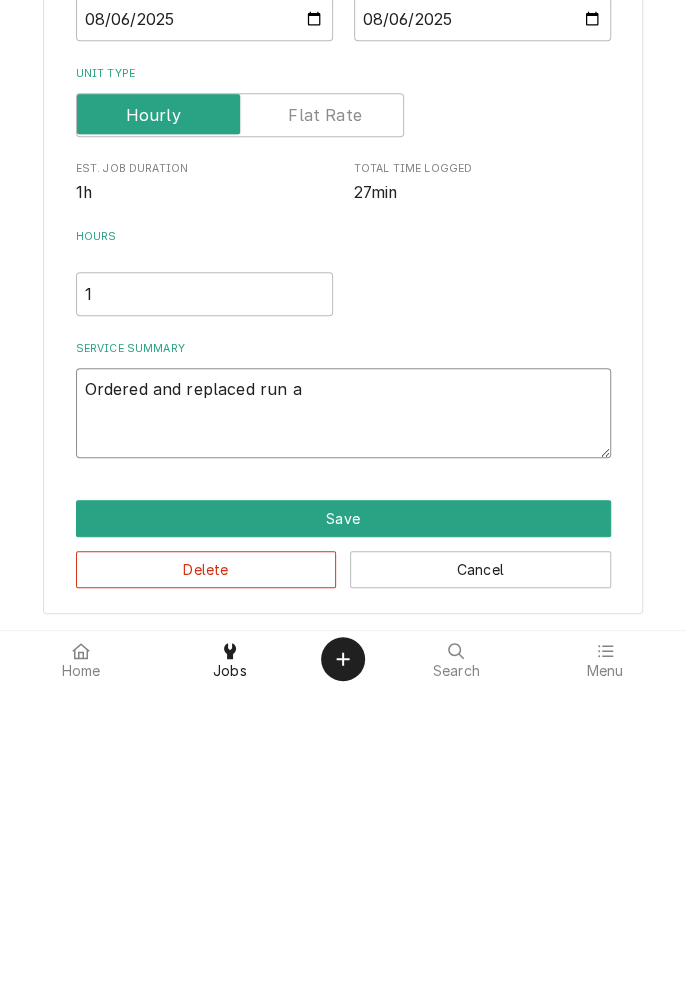 type on "x" 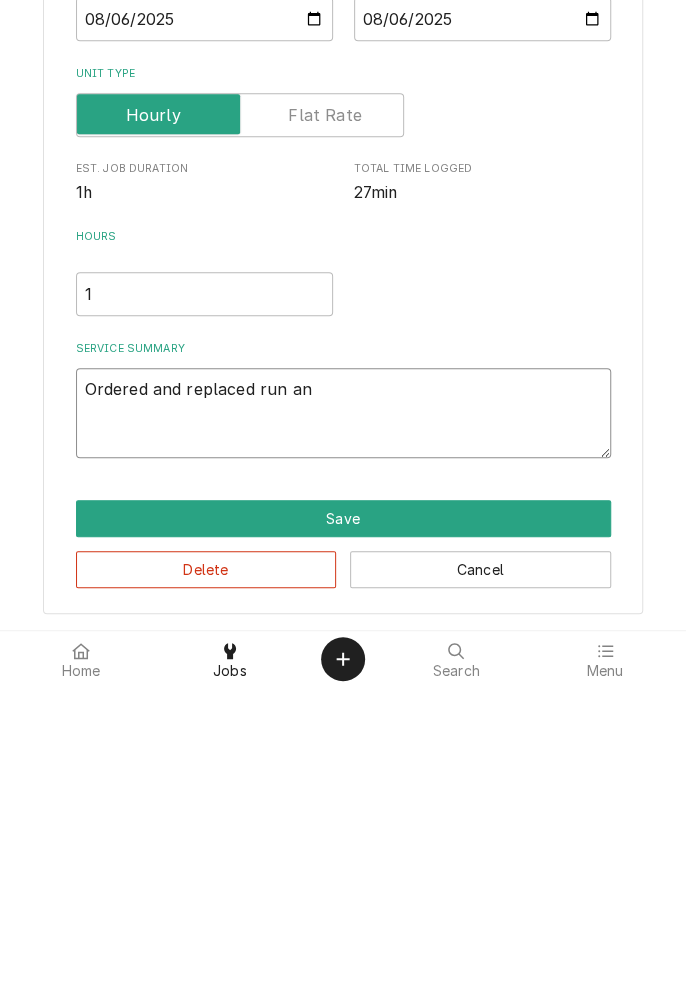 type on "x" 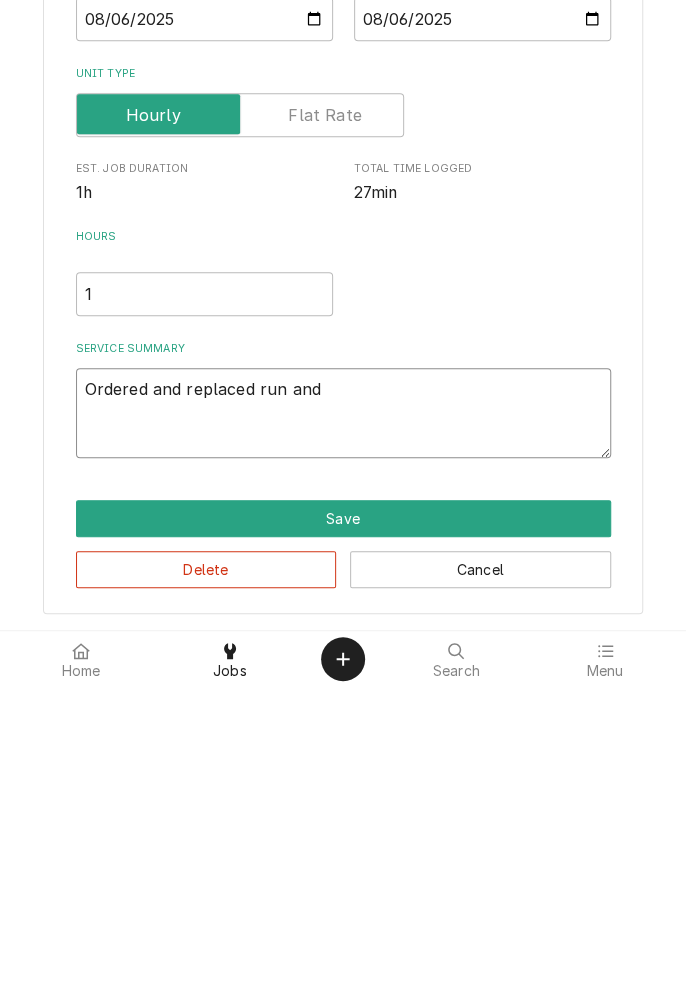 type on "x" 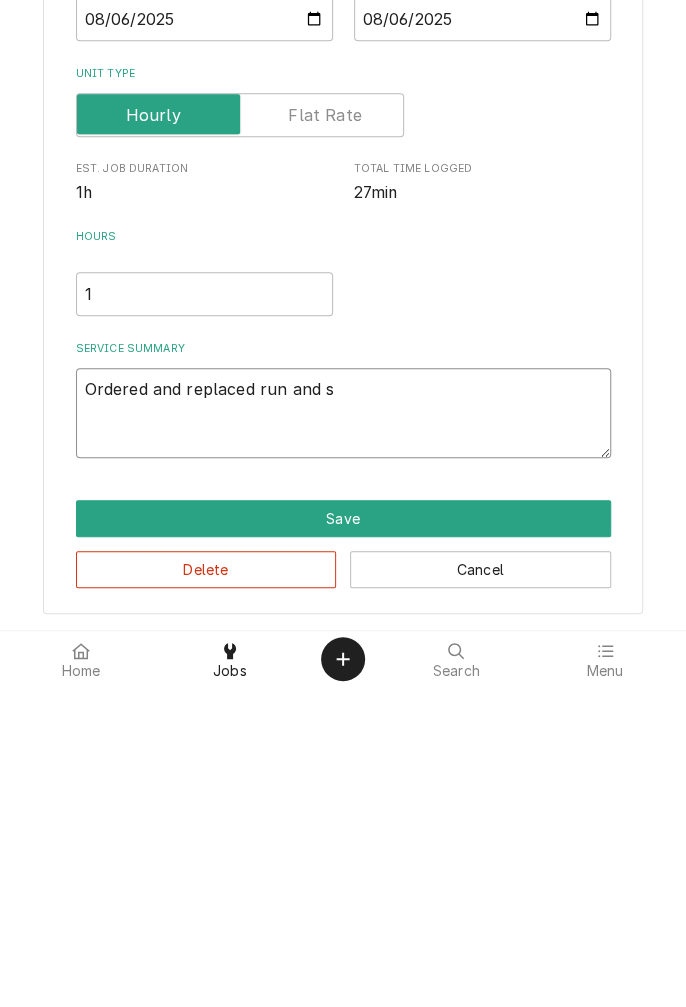 type on "x" 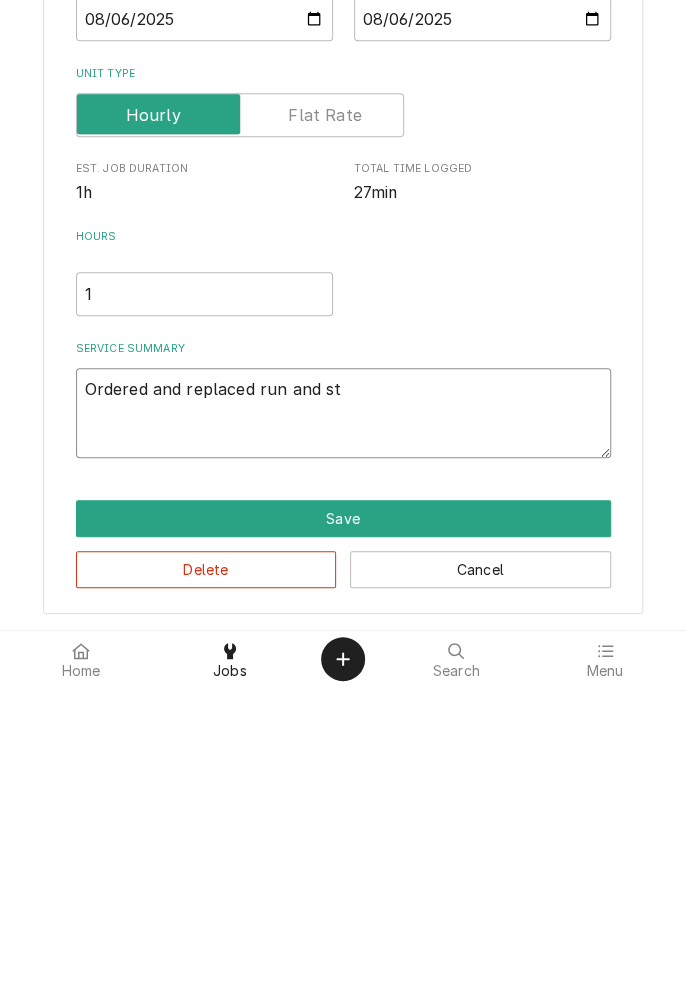type on "x" 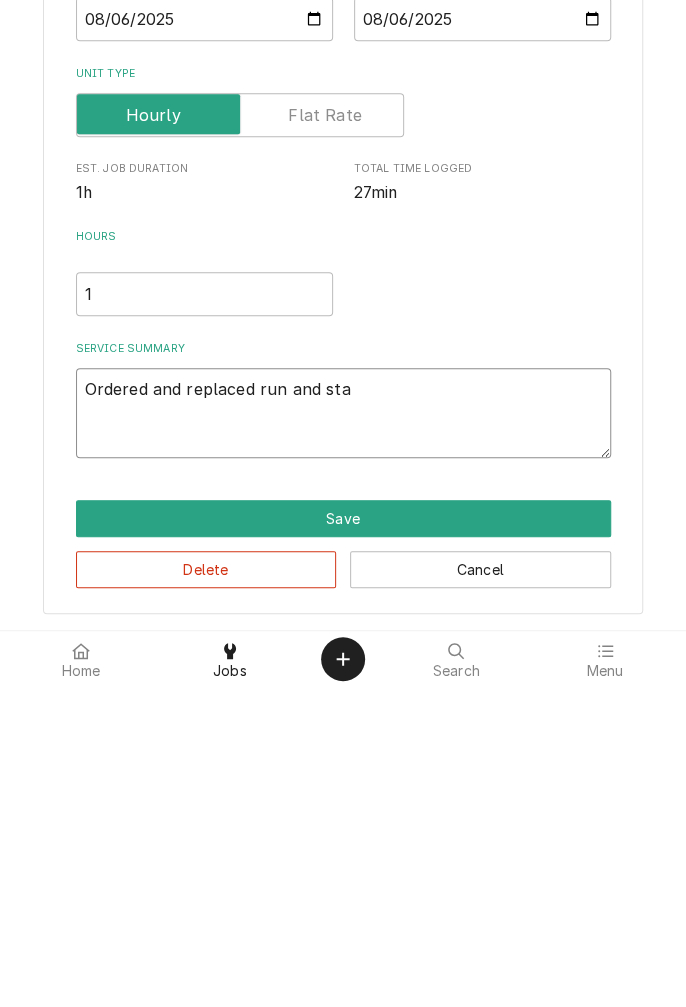 type on "x" 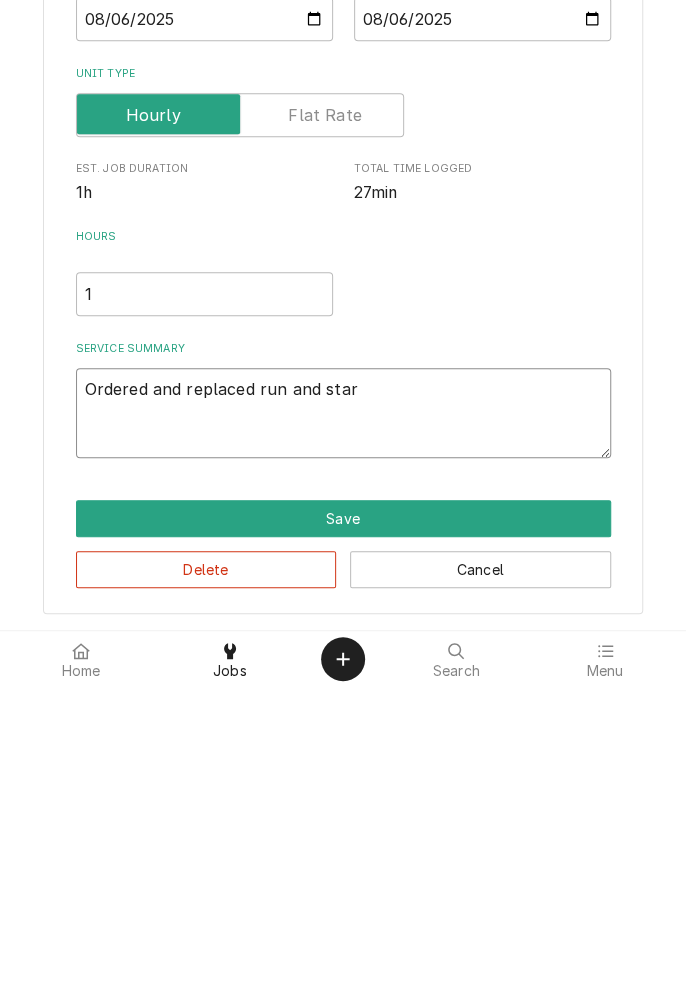 type on "x" 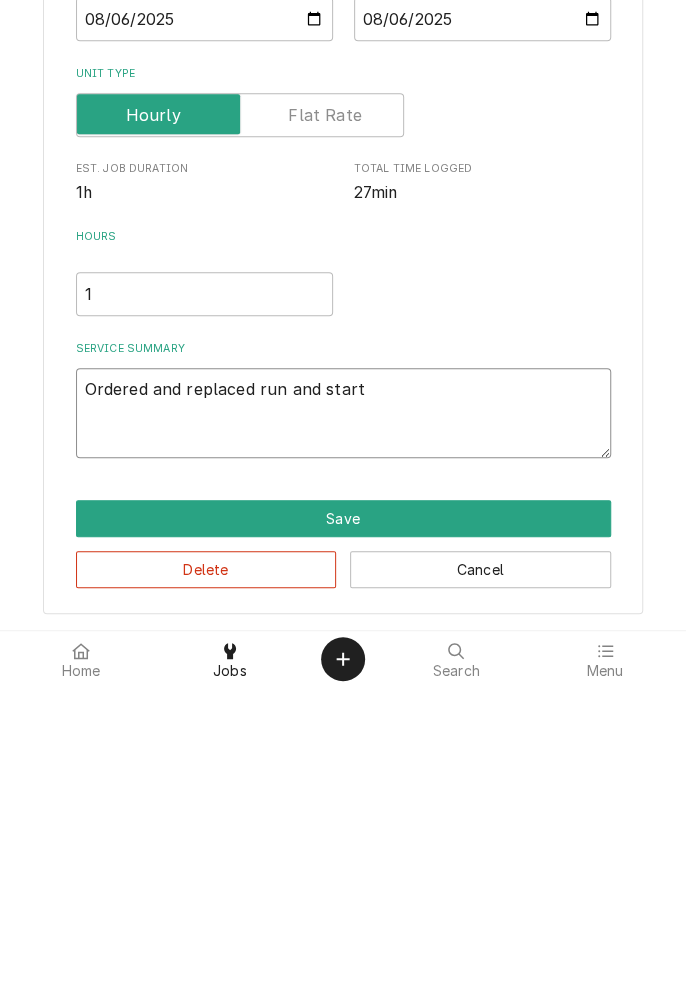 type on "x" 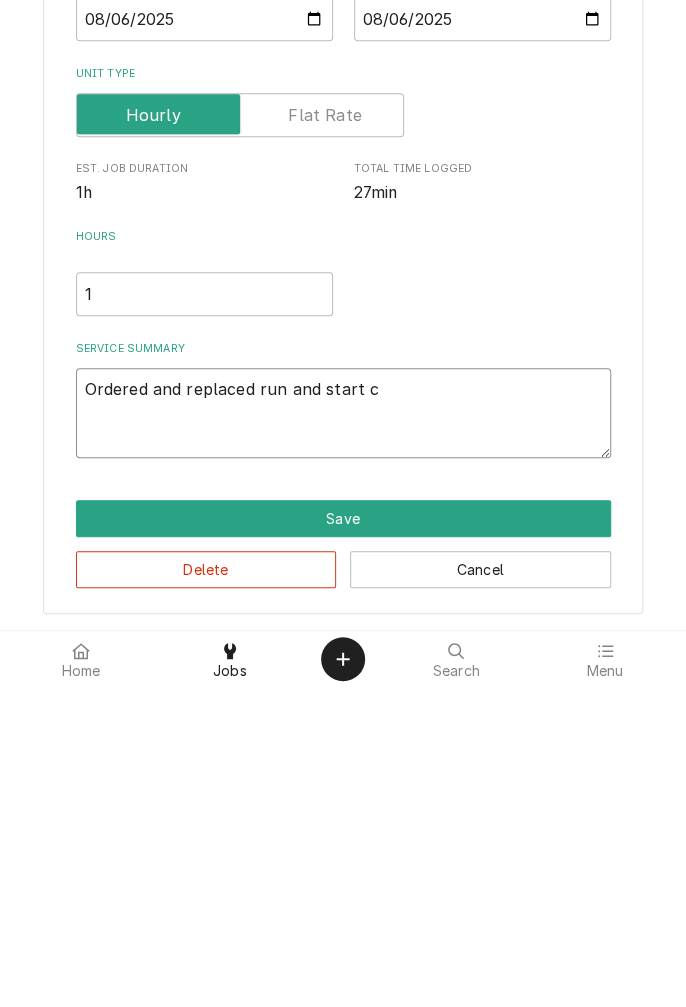 type on "x" 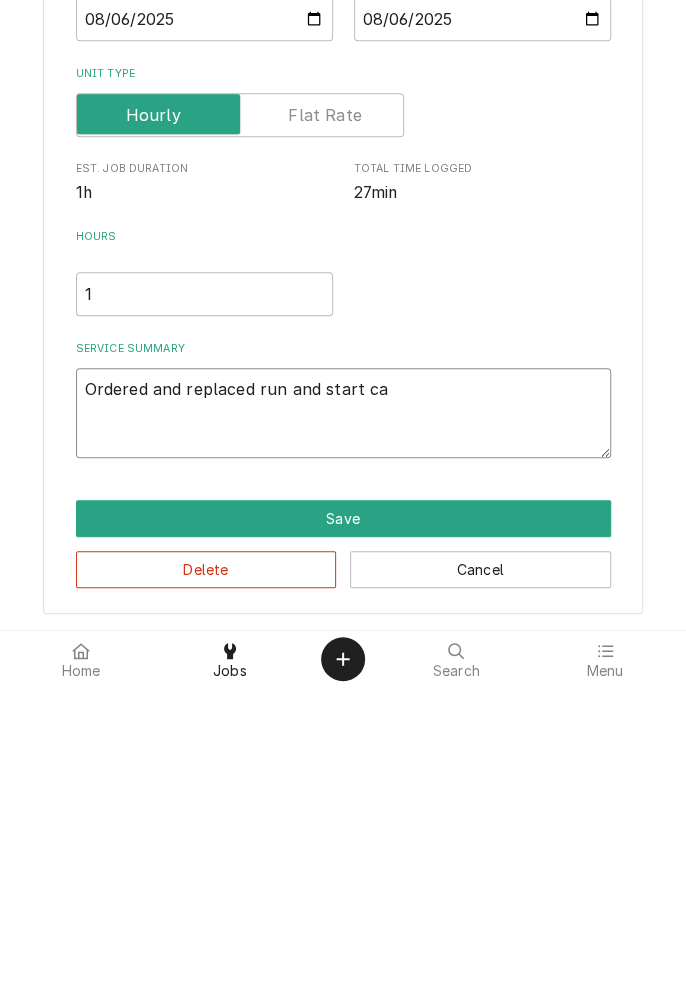 type on "x" 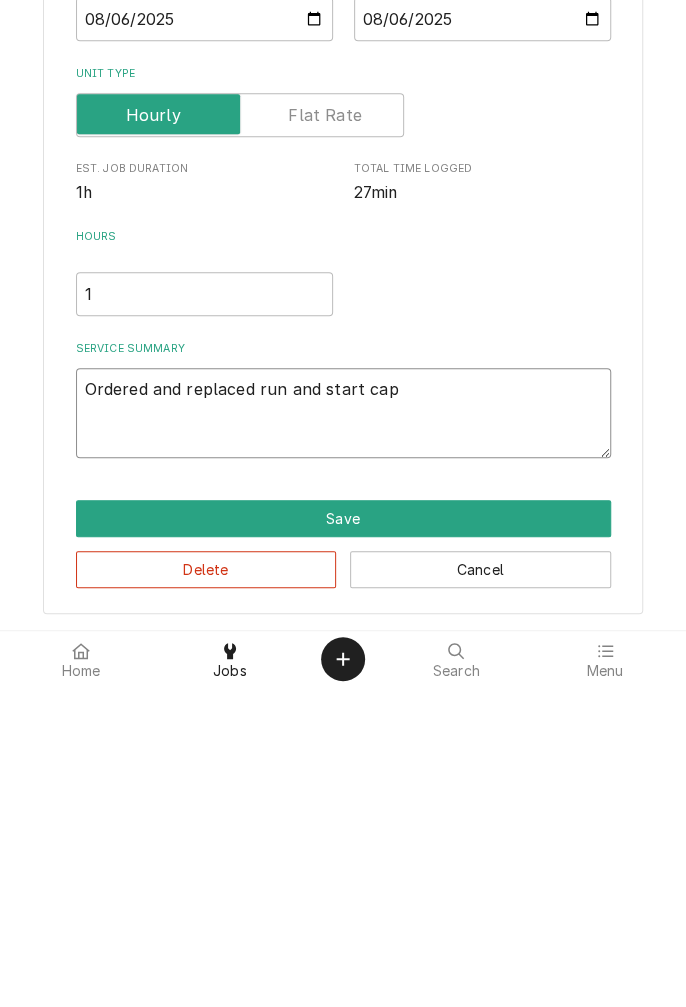 type on "x" 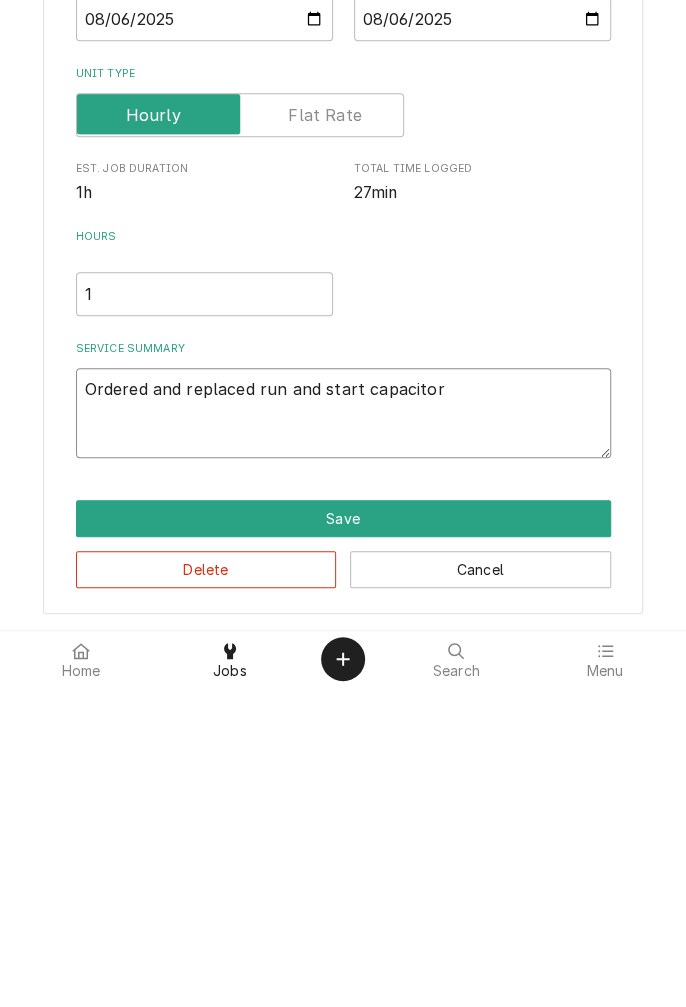 type on "x" 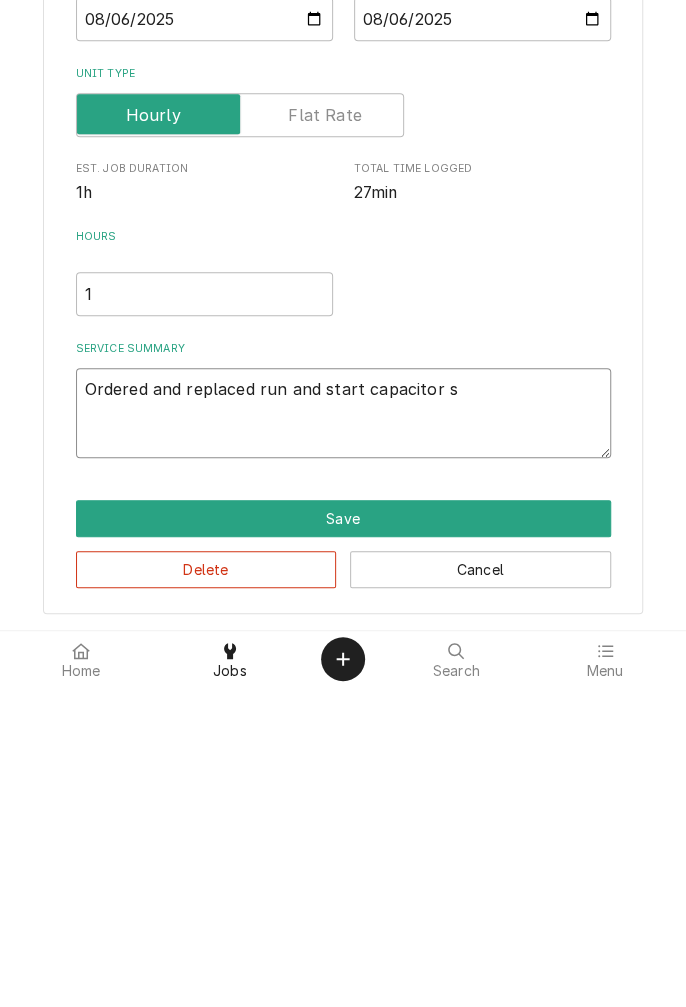 type on "x" 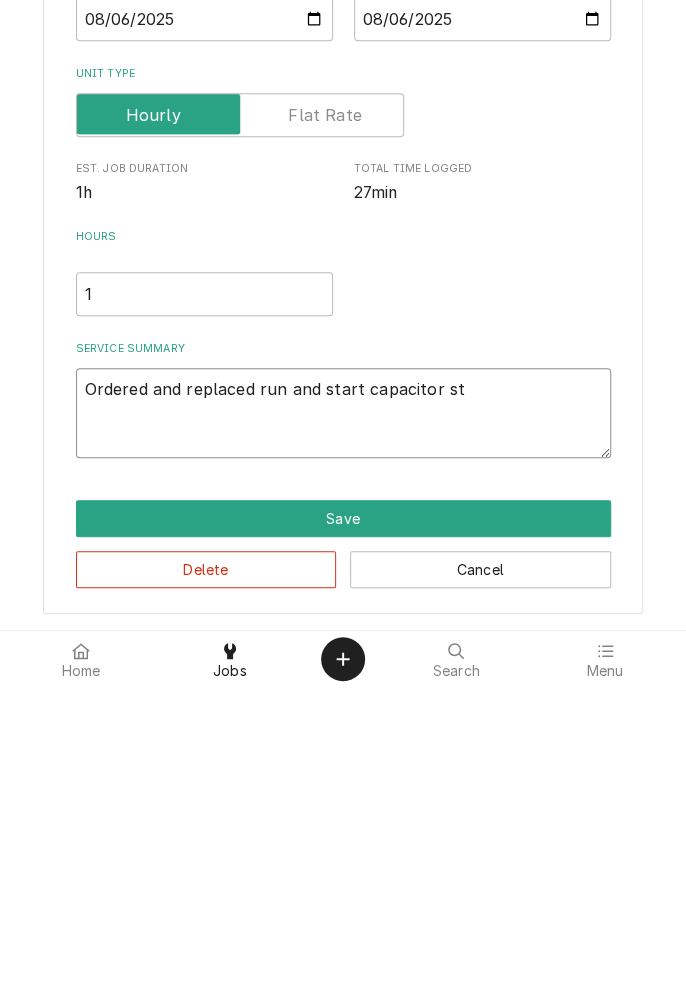 type on "x" 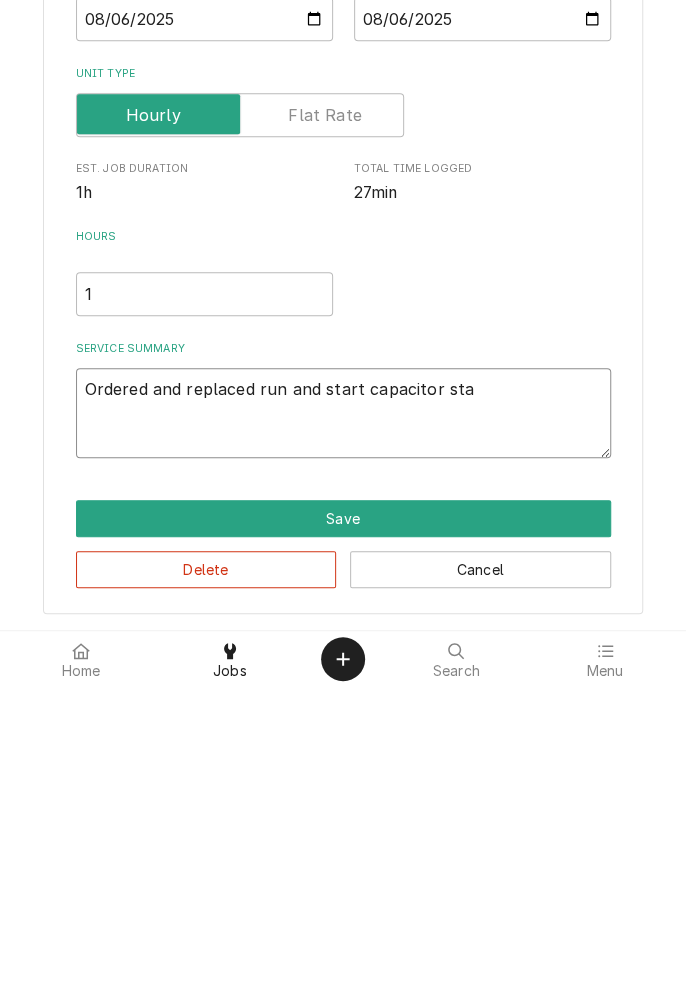 type on "x" 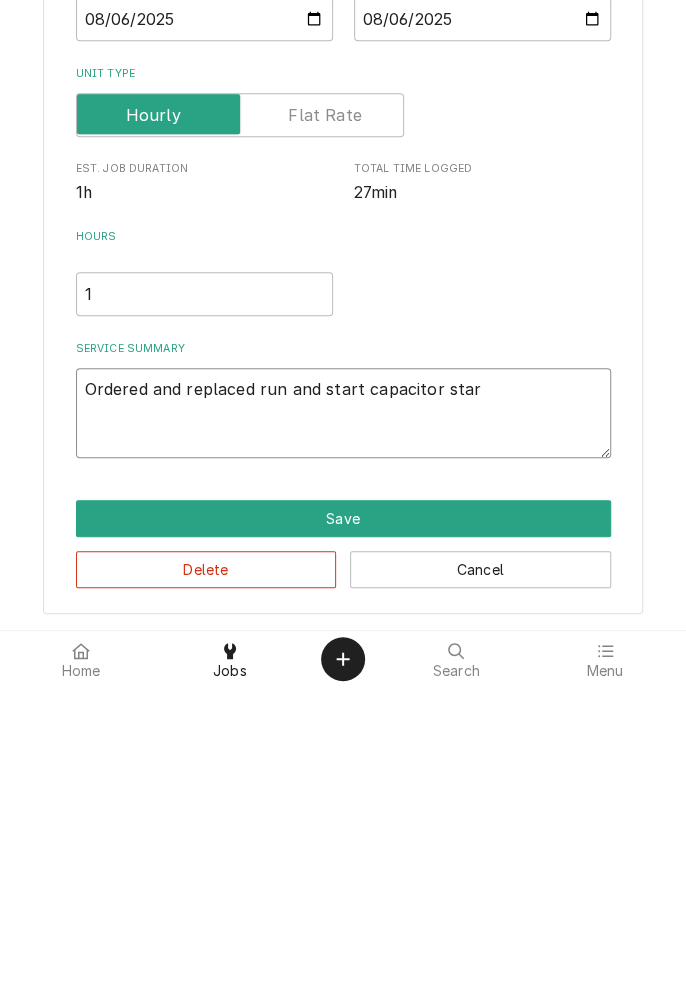 type on "x" 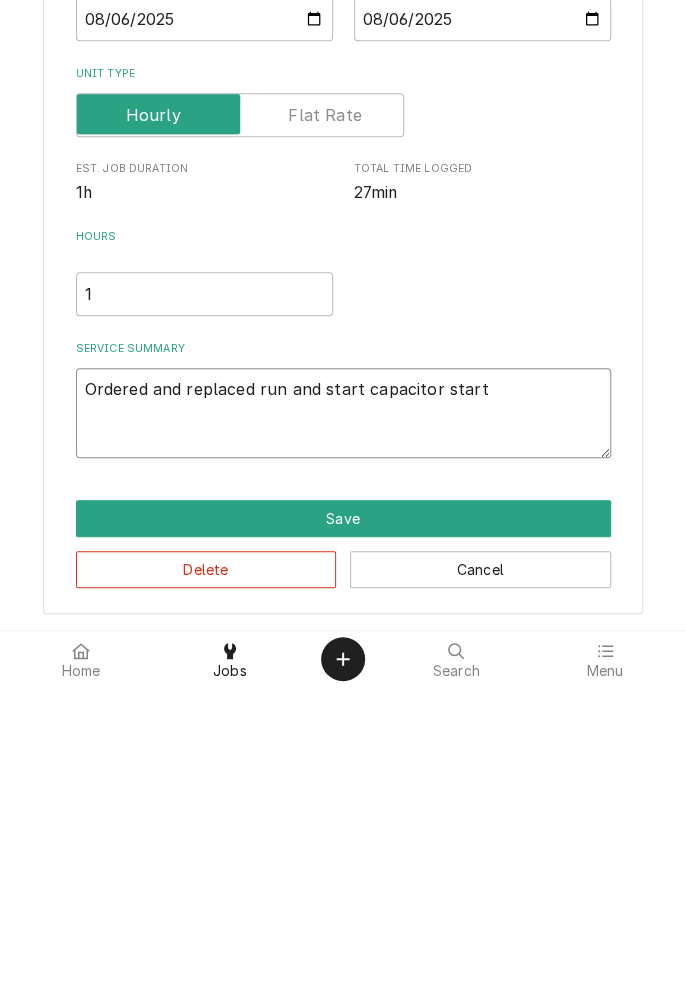 type on "x" 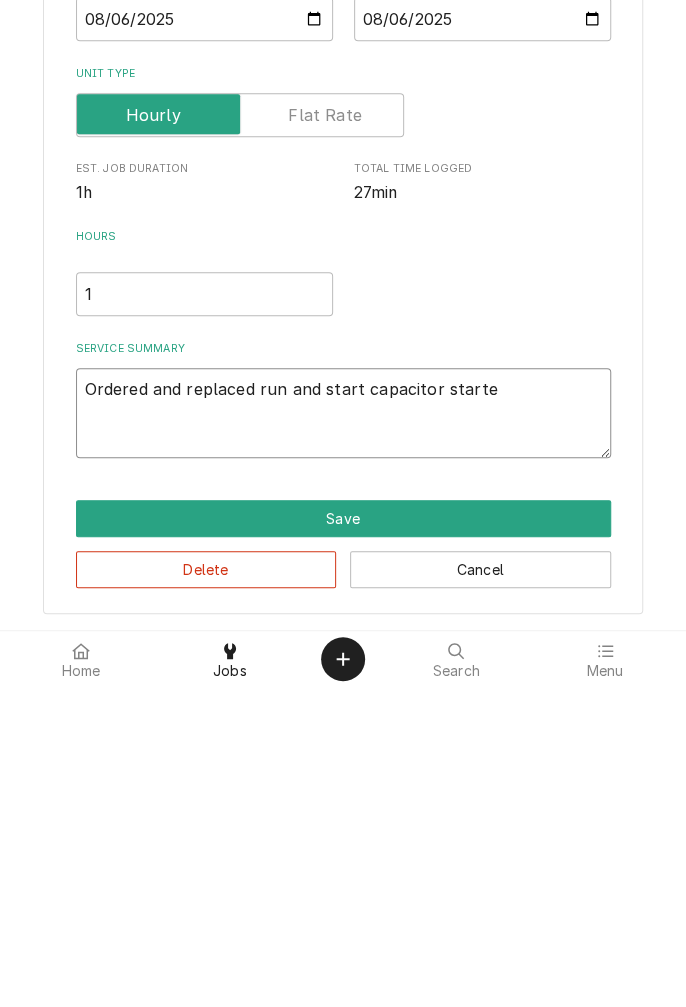 type on "x" 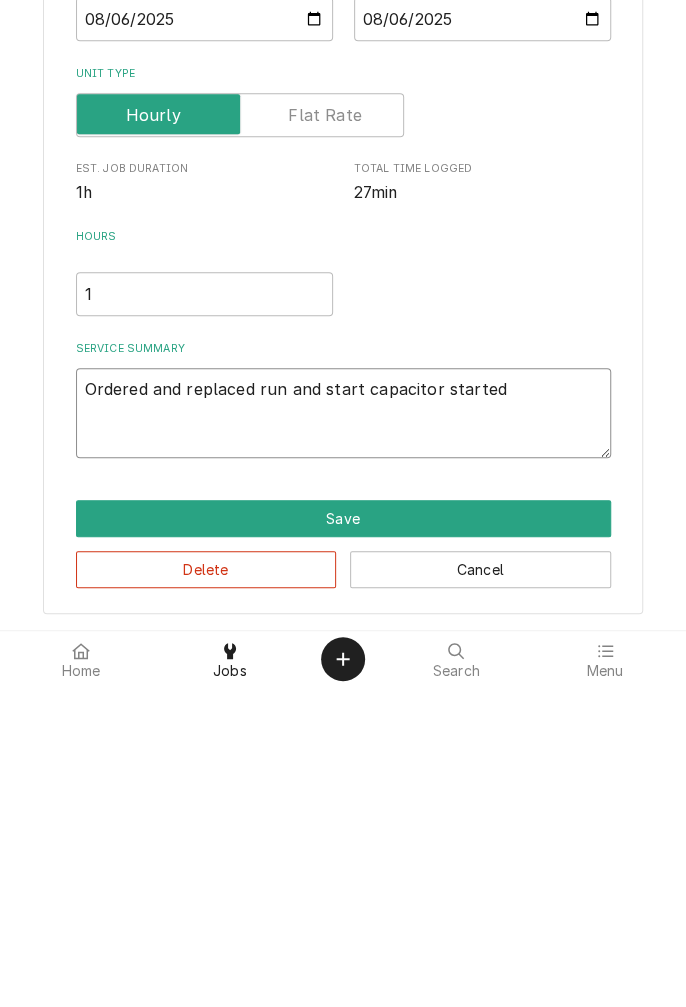 type on "x" 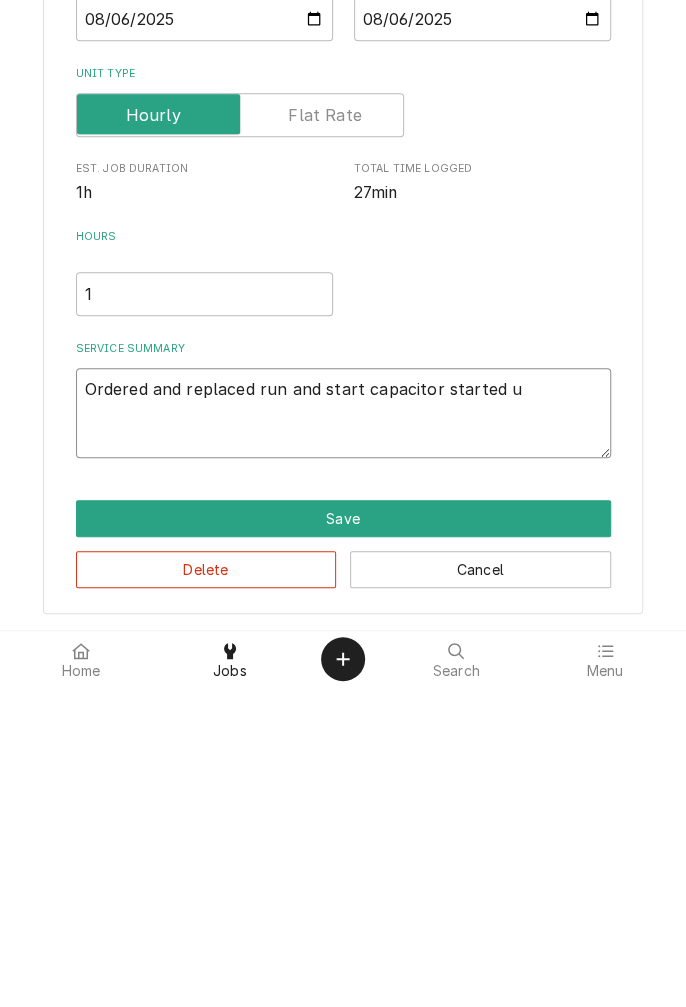 type on "x" 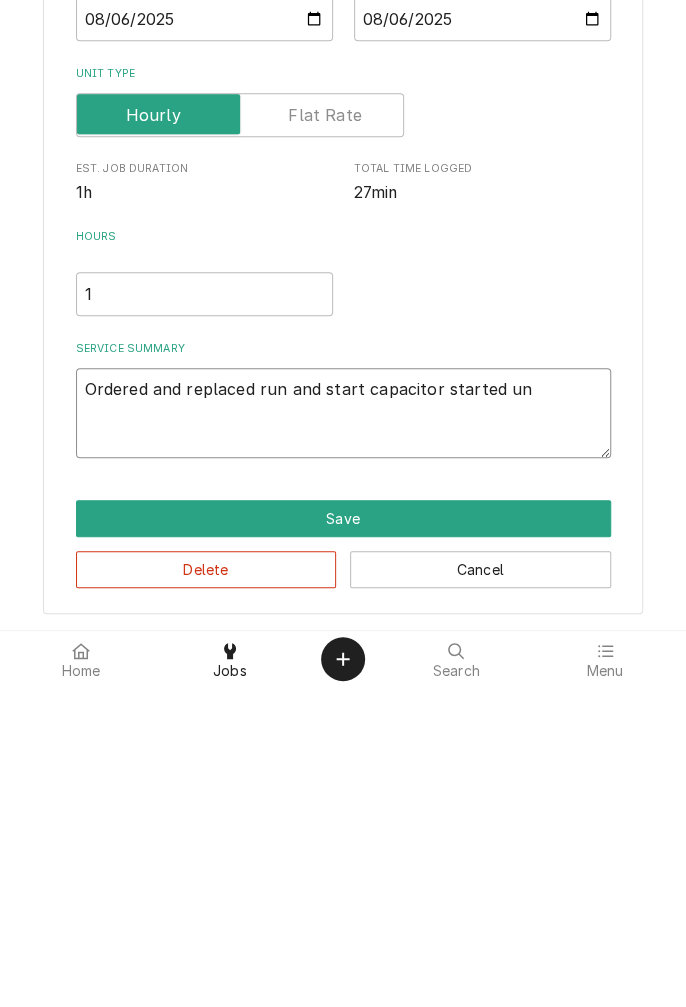type on "x" 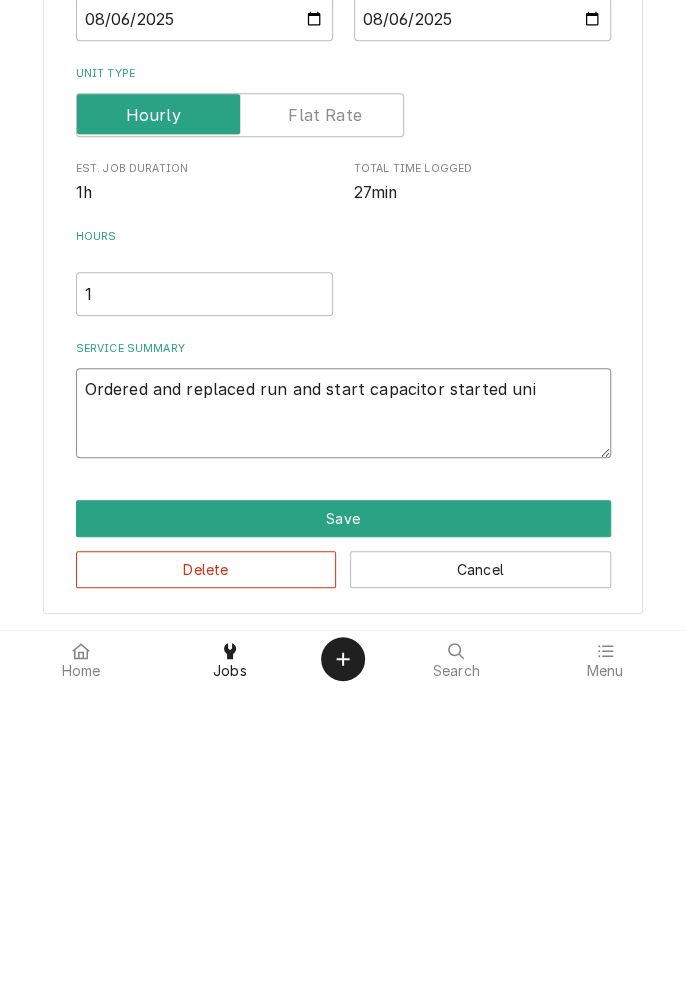 type on "x" 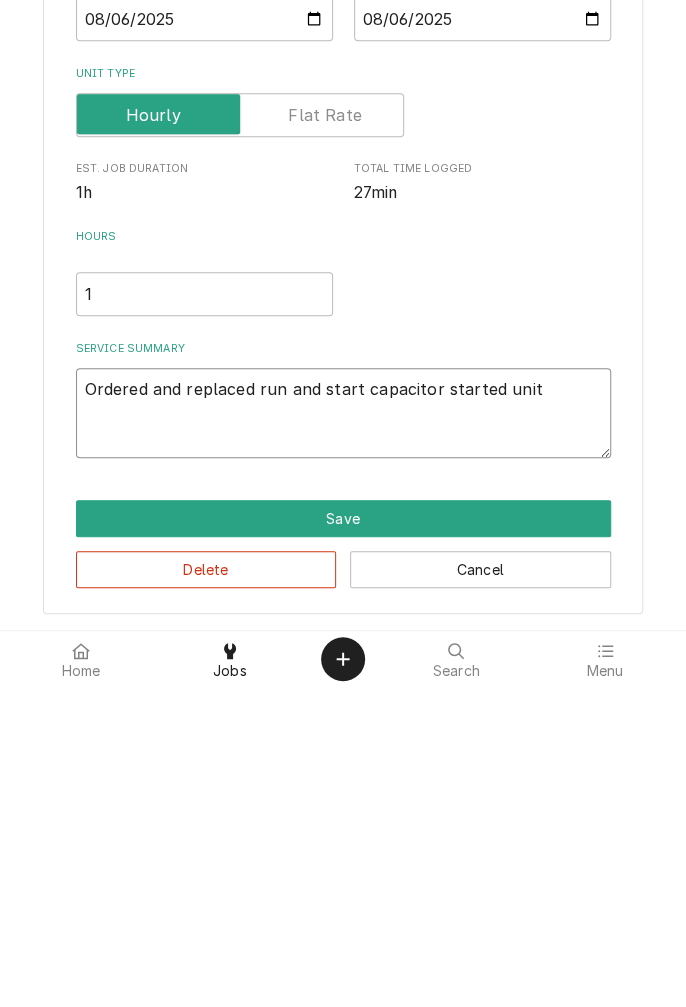 type on "x" 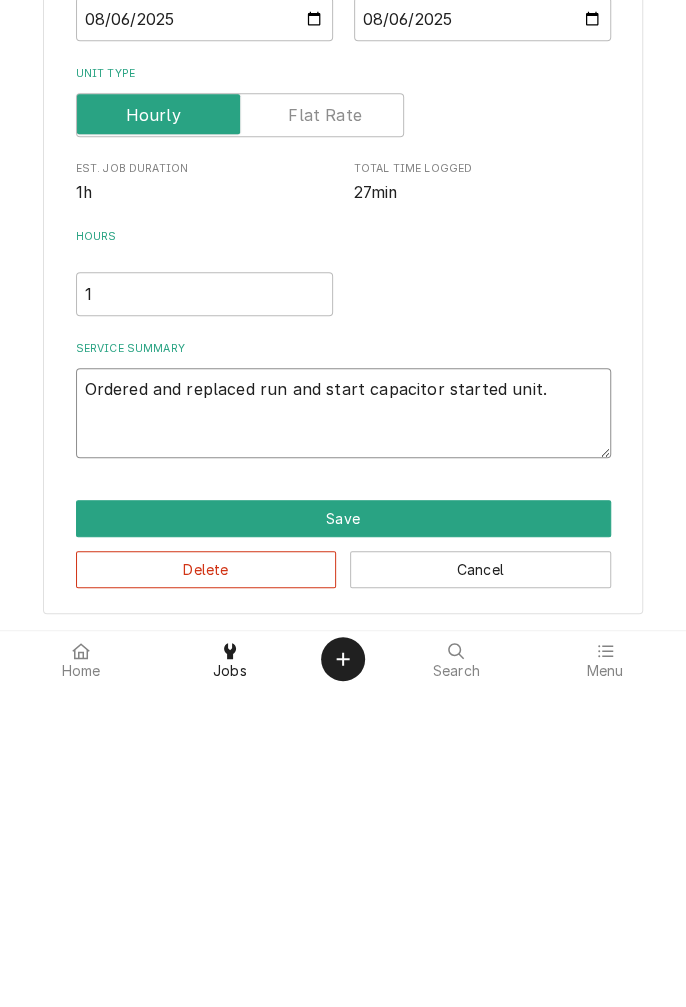 type on "x" 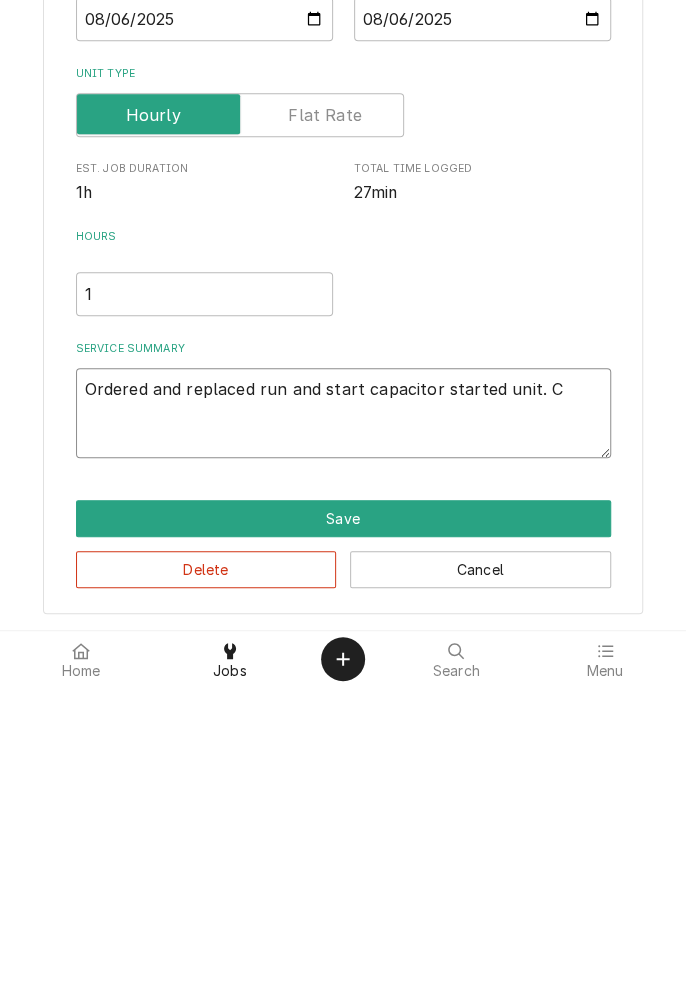 type on "x" 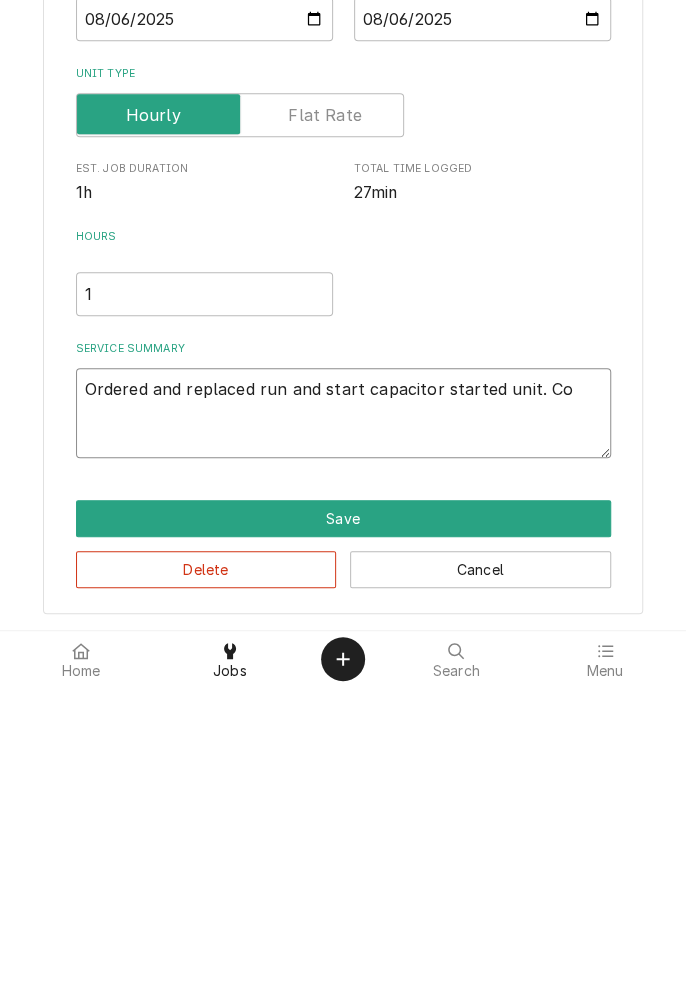 type on "x" 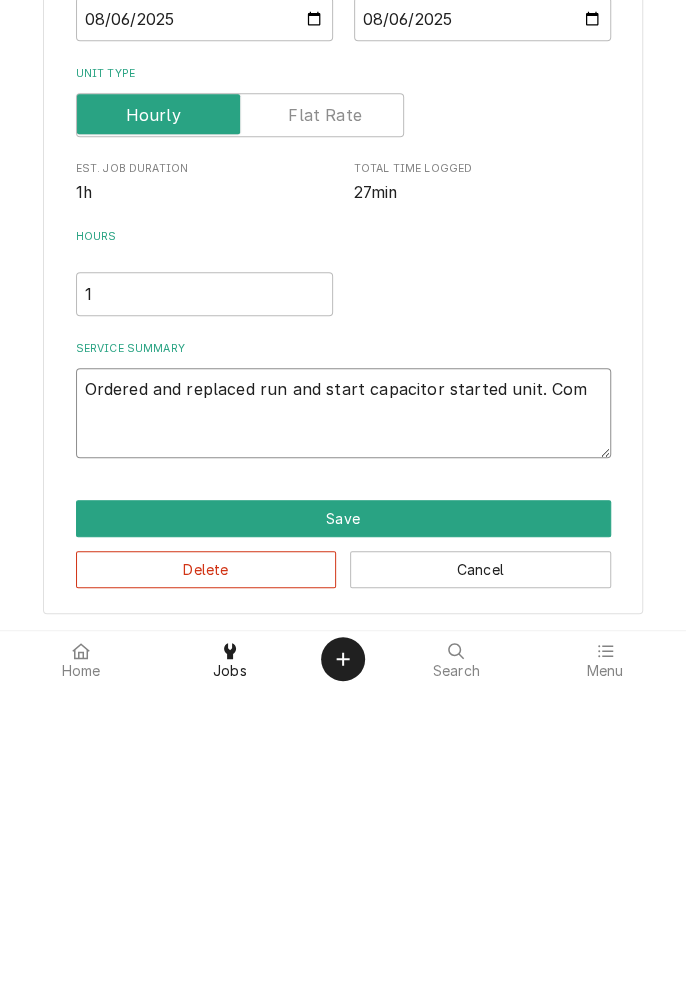 type on "x" 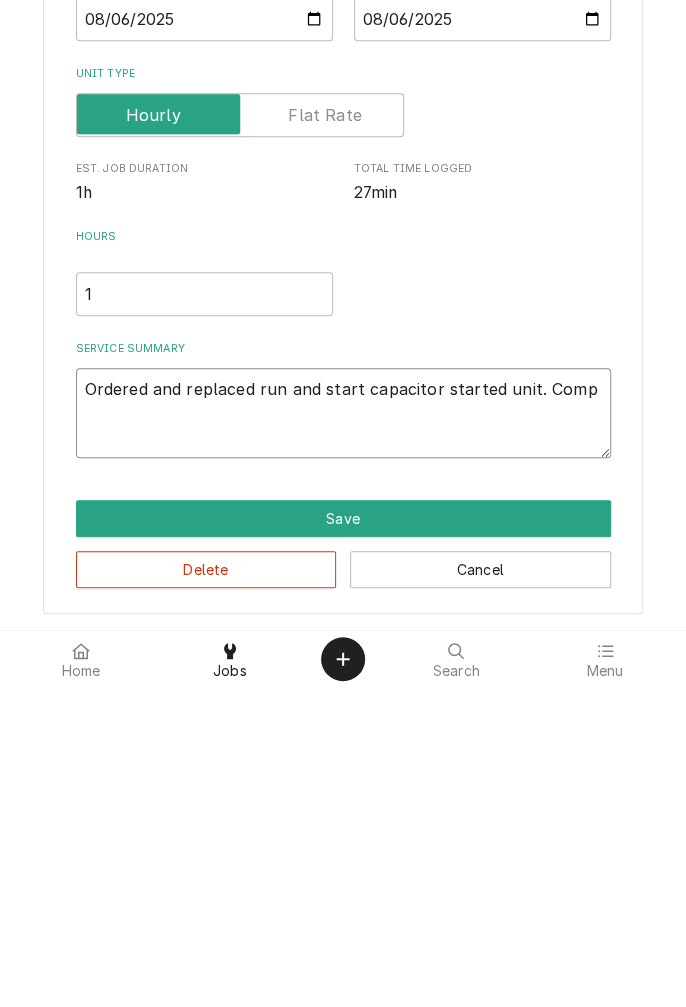 type on "x" 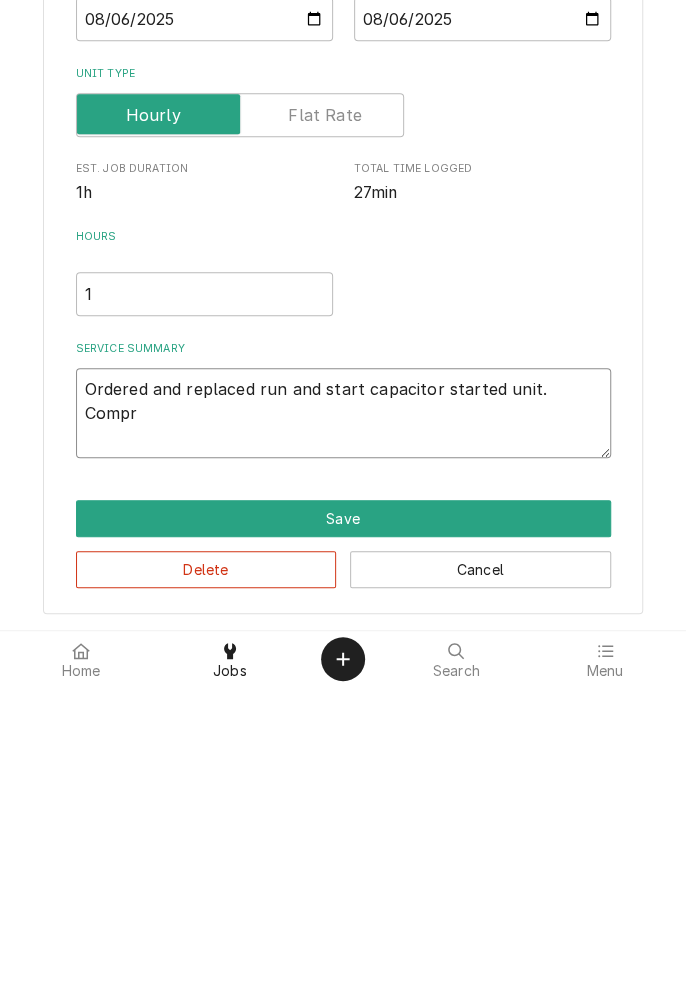 type on "x" 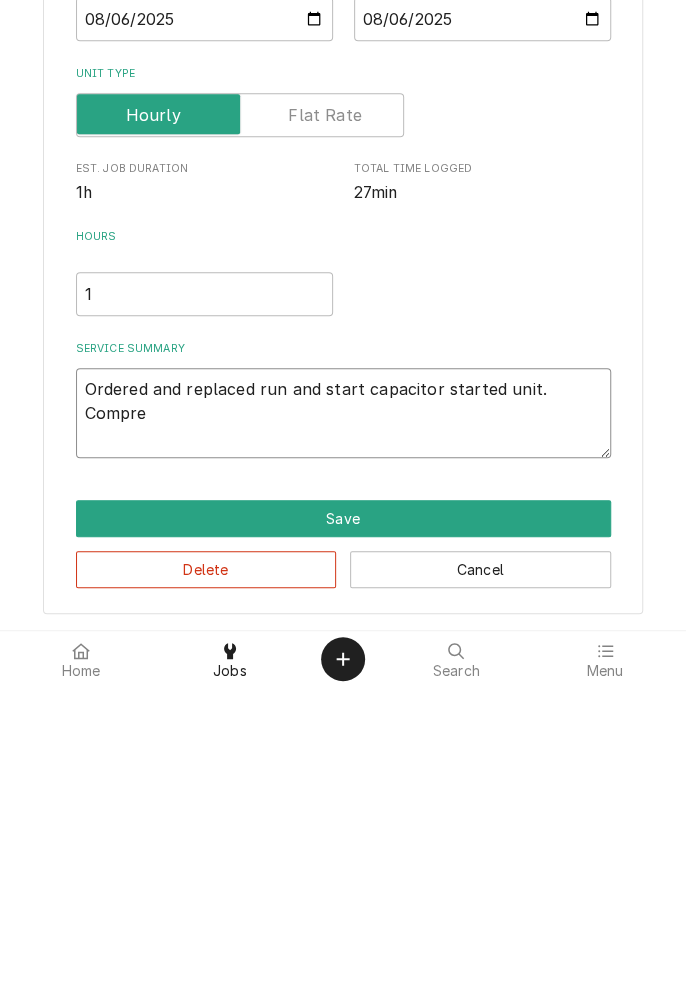 type on "x" 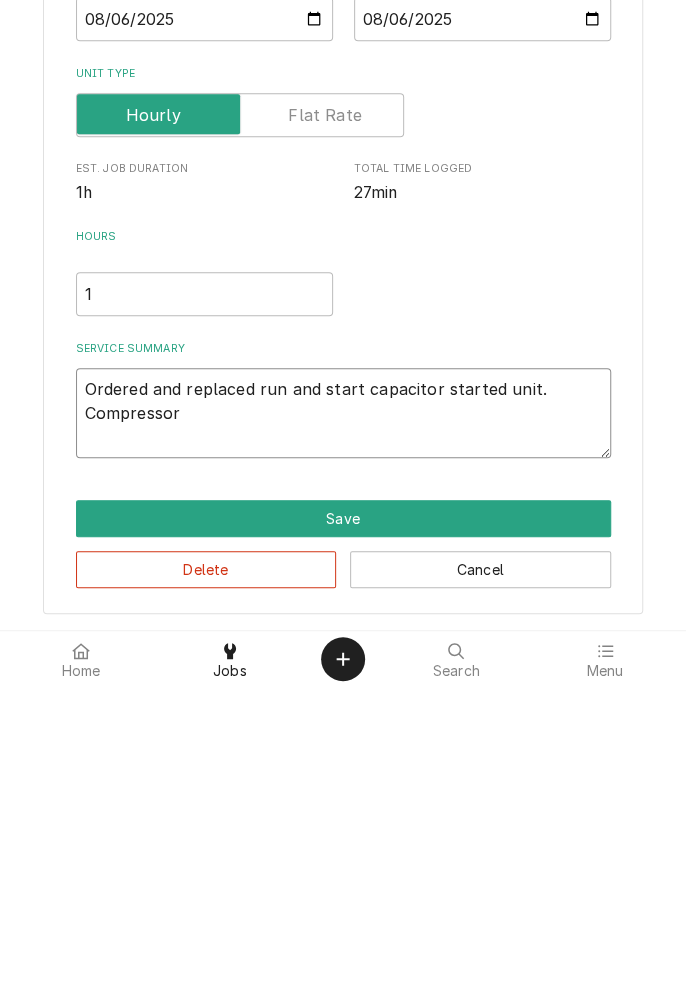 type on "x" 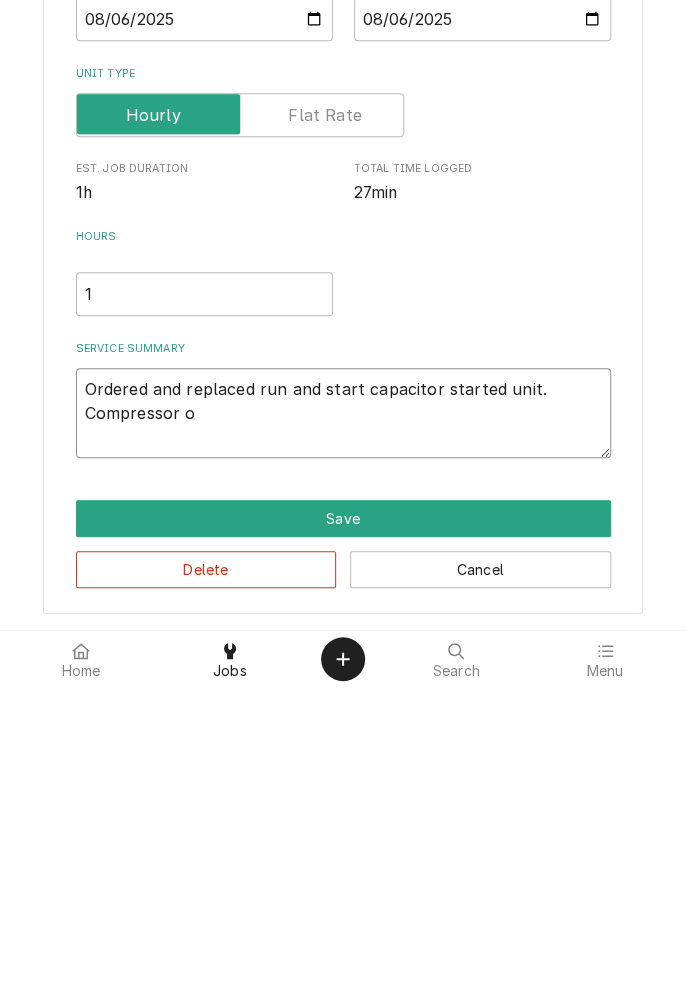 type on "x" 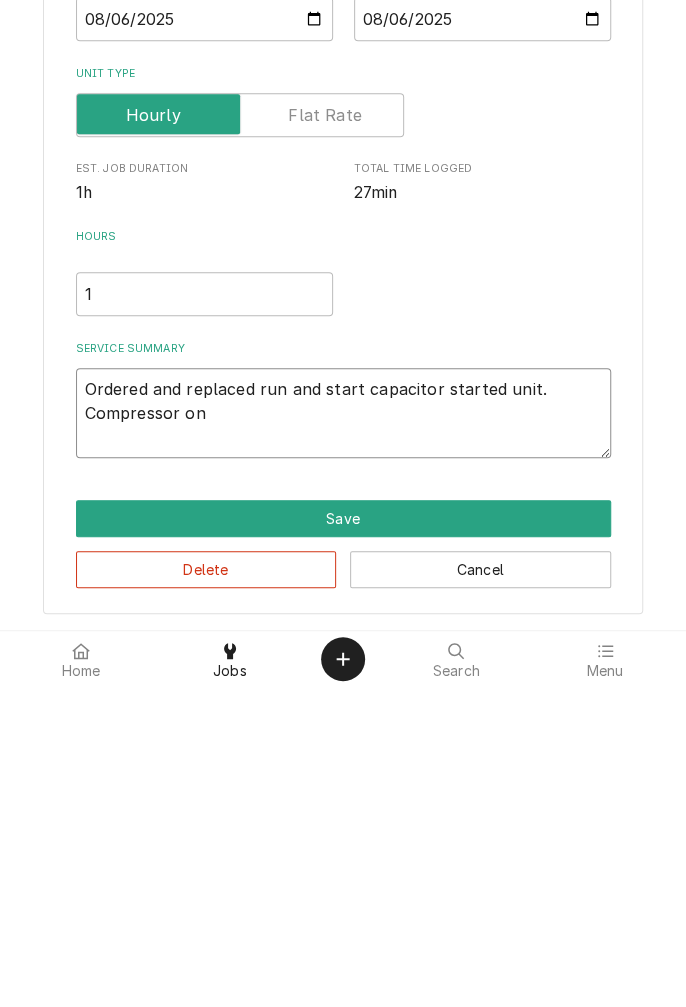 type on "x" 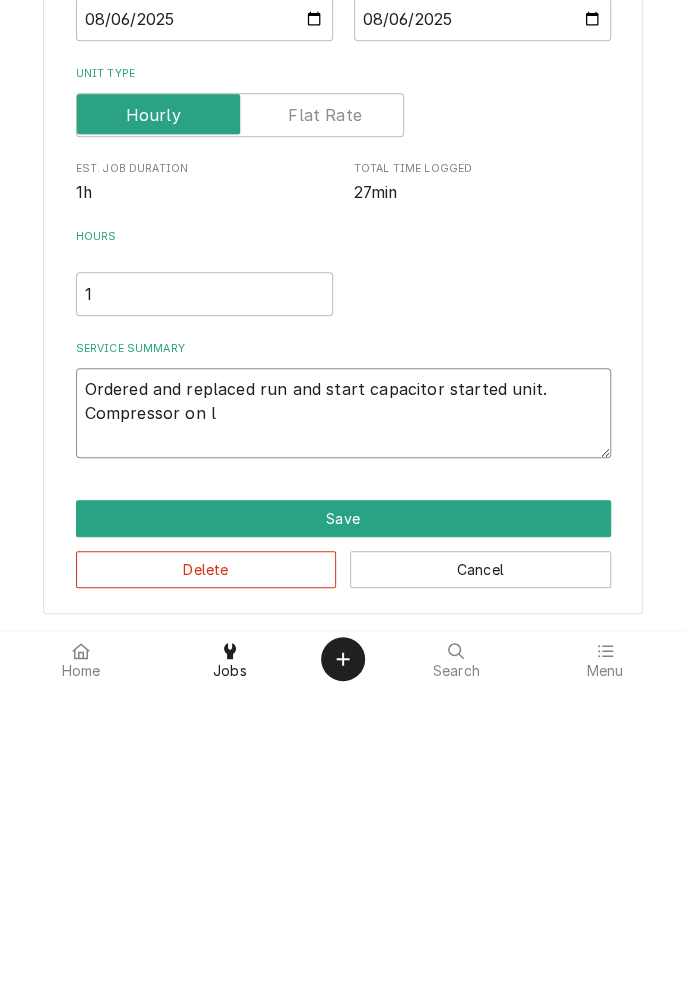 type on "x" 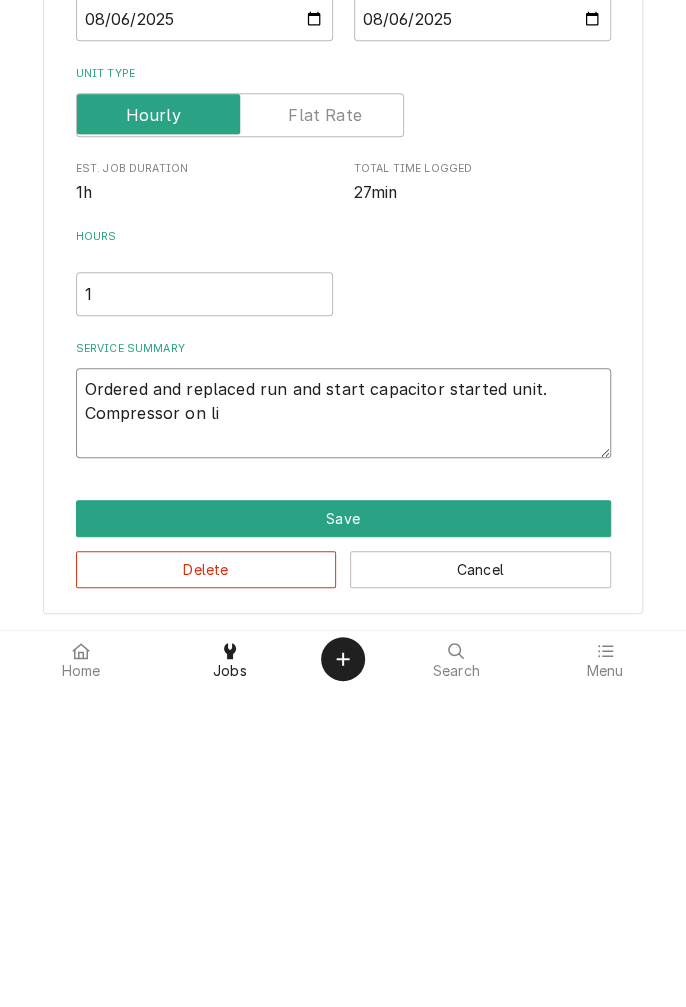type on "x" 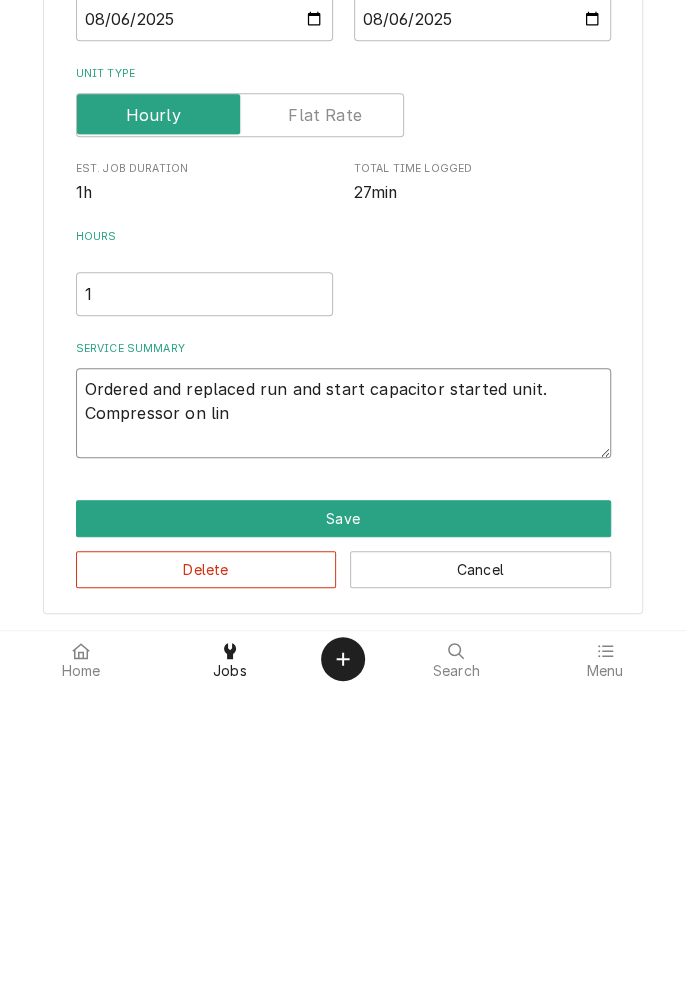 type on "x" 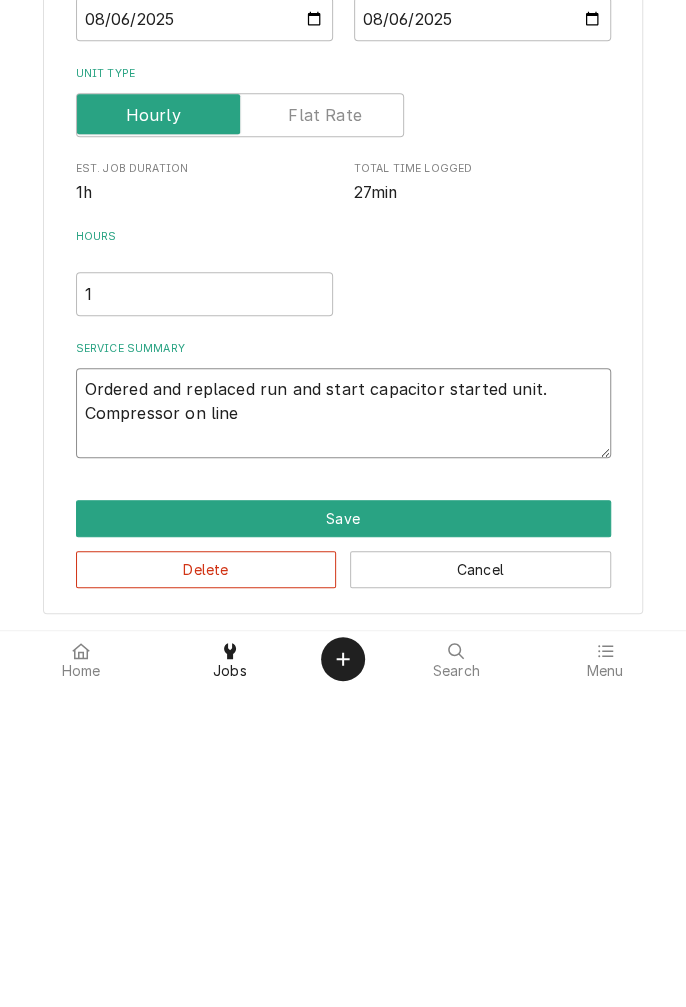 type on "x" 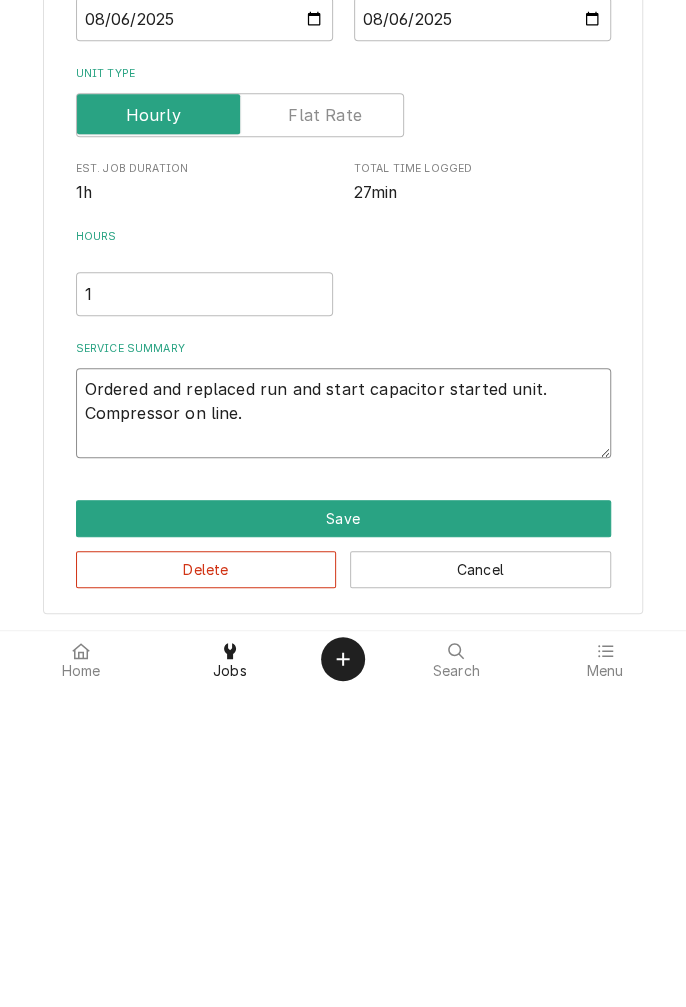 type on "x" 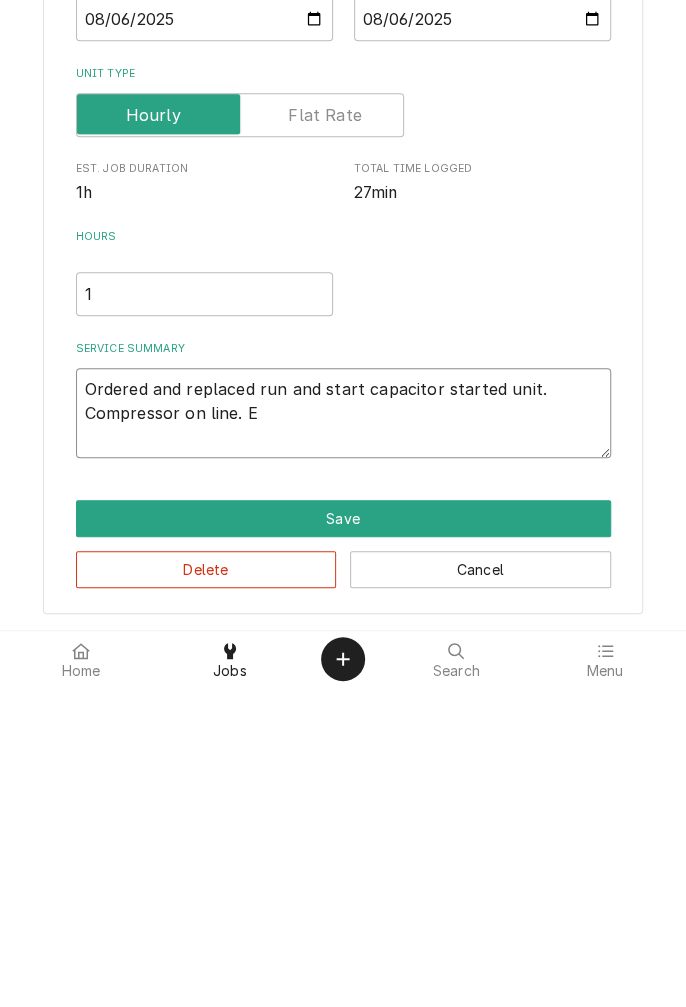 type on "x" 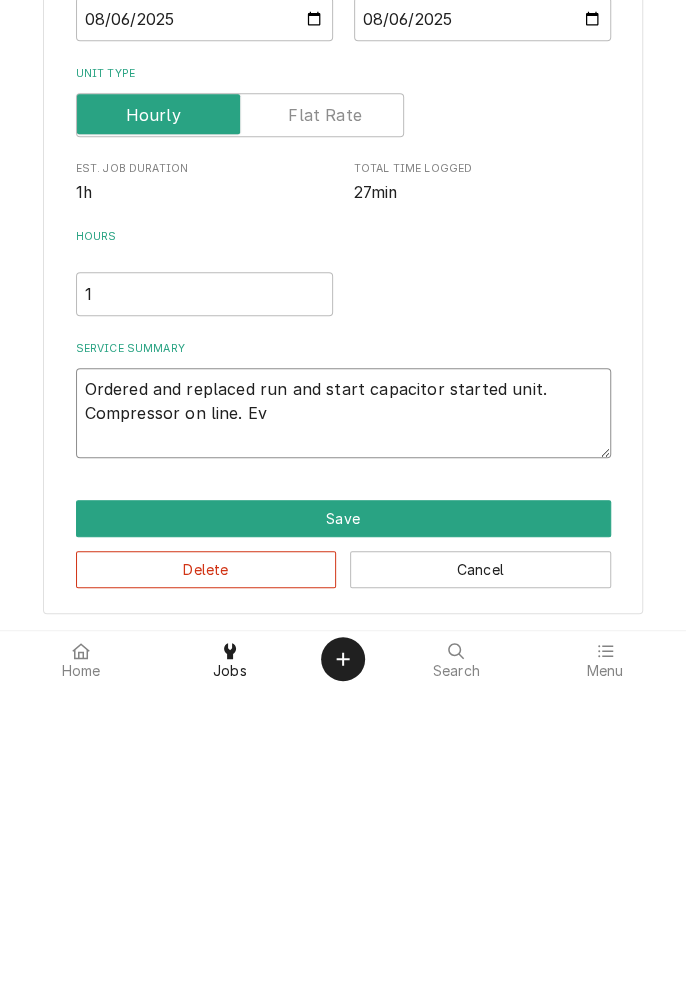 type on "x" 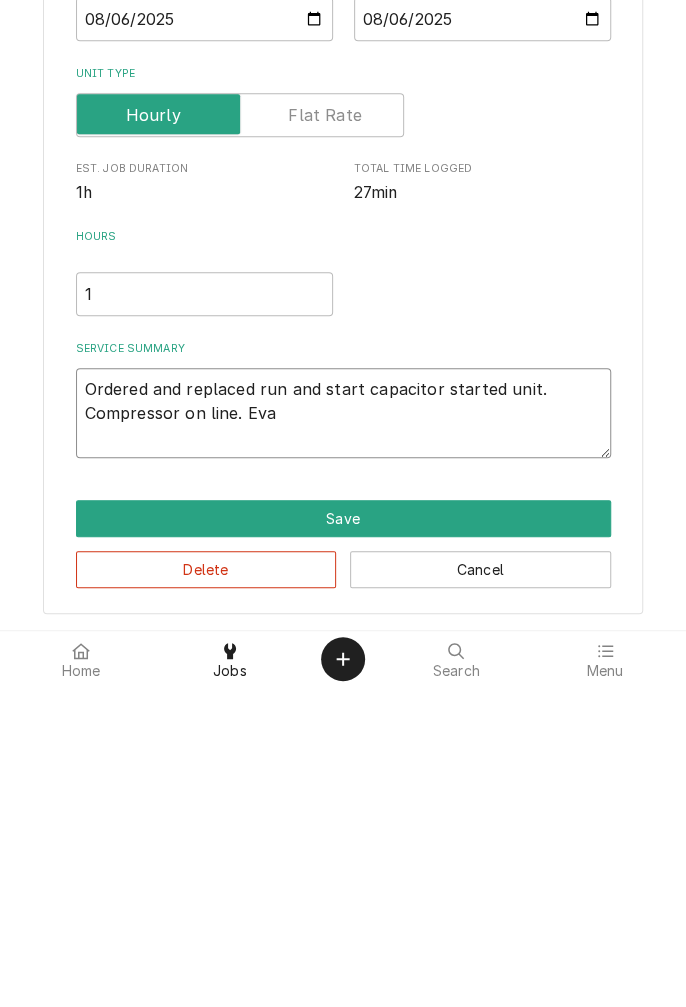 type on "x" 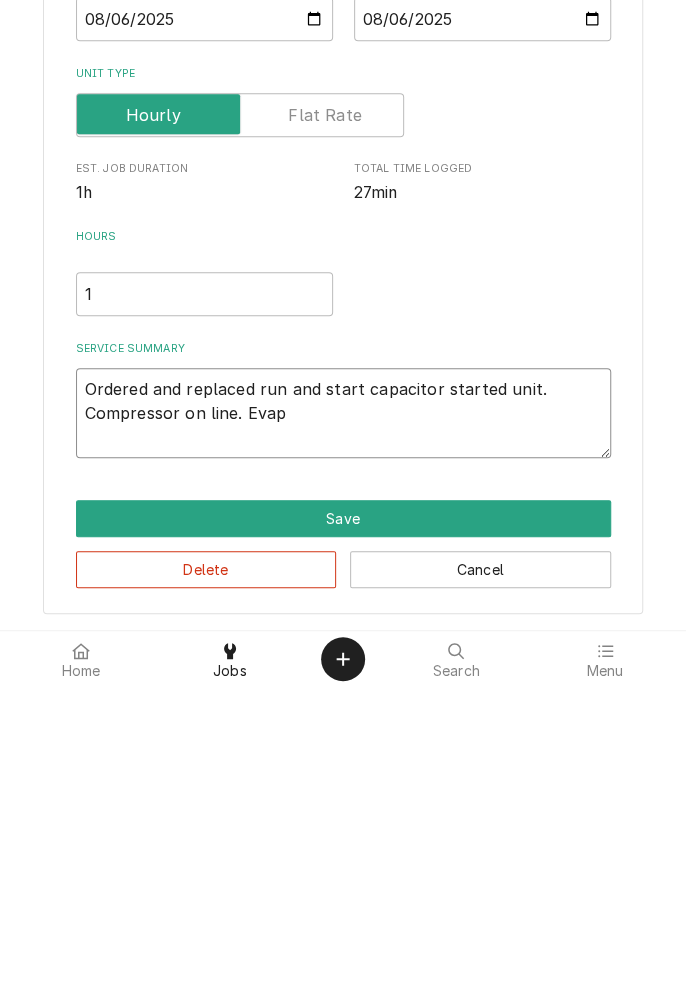 type on "x" 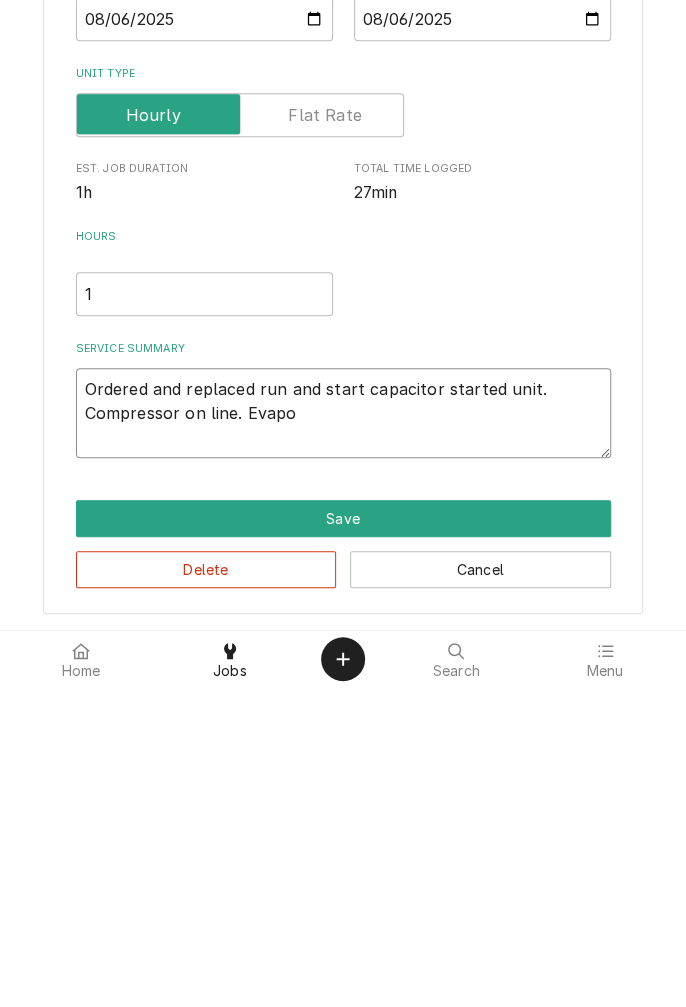 type on "x" 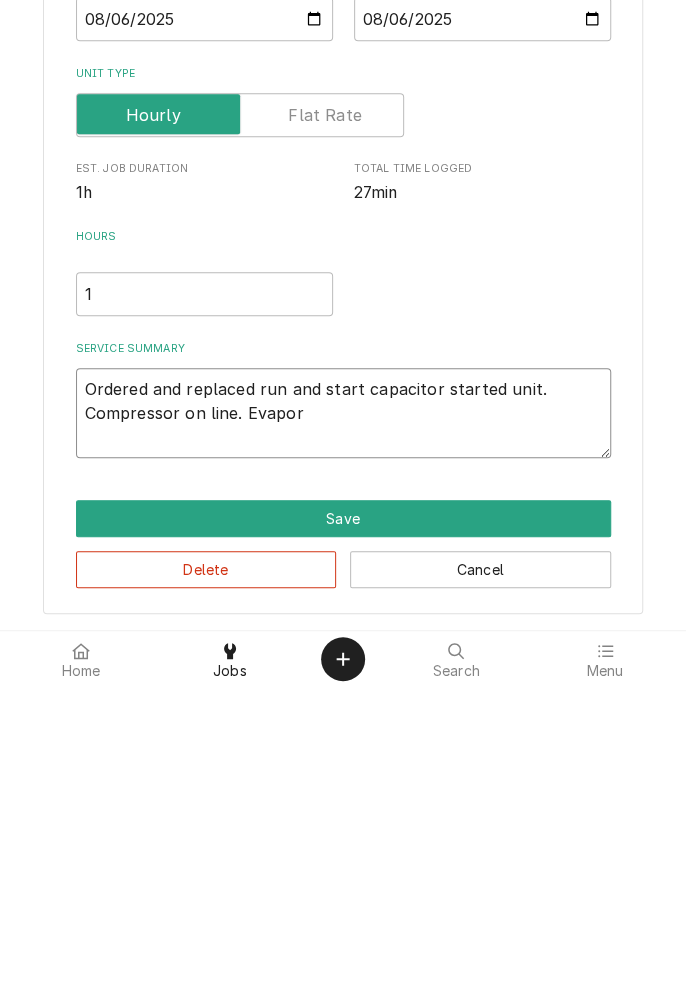 type on "x" 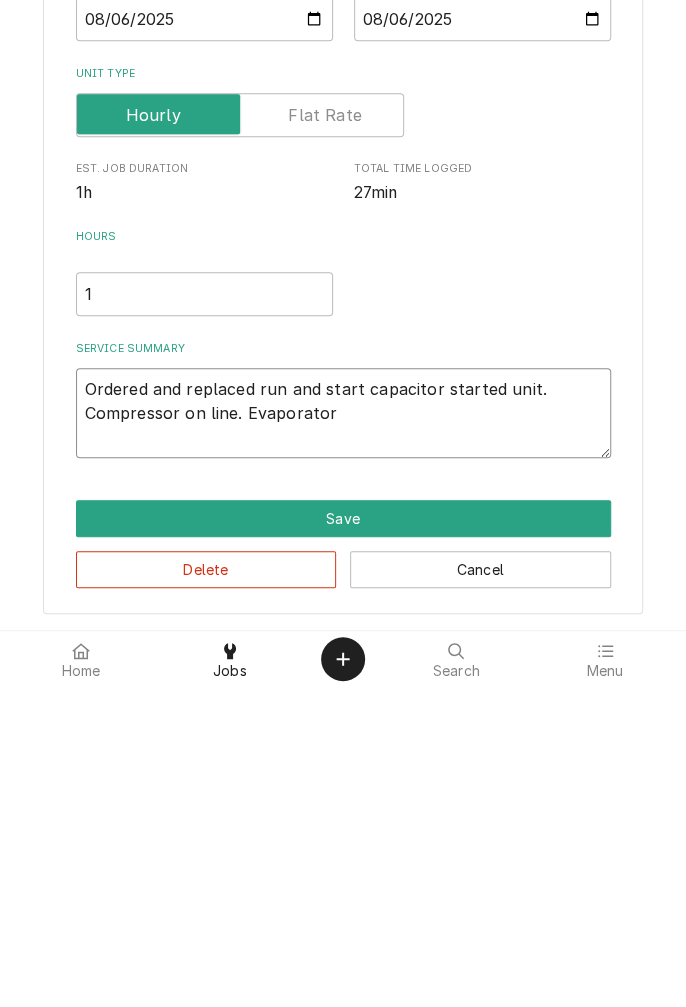 type on "x" 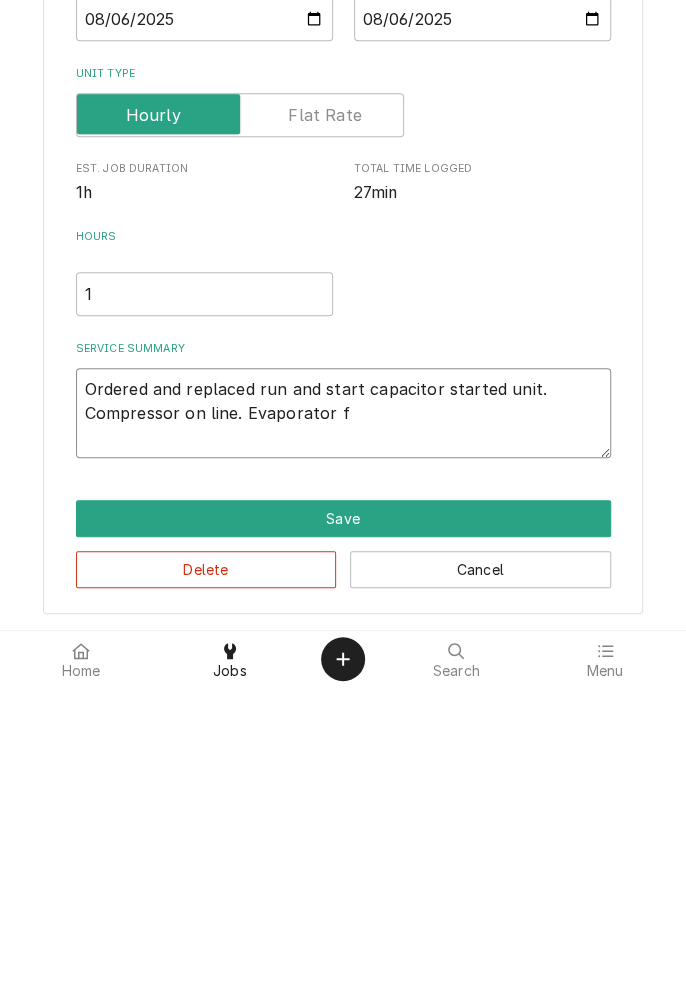 type on "x" 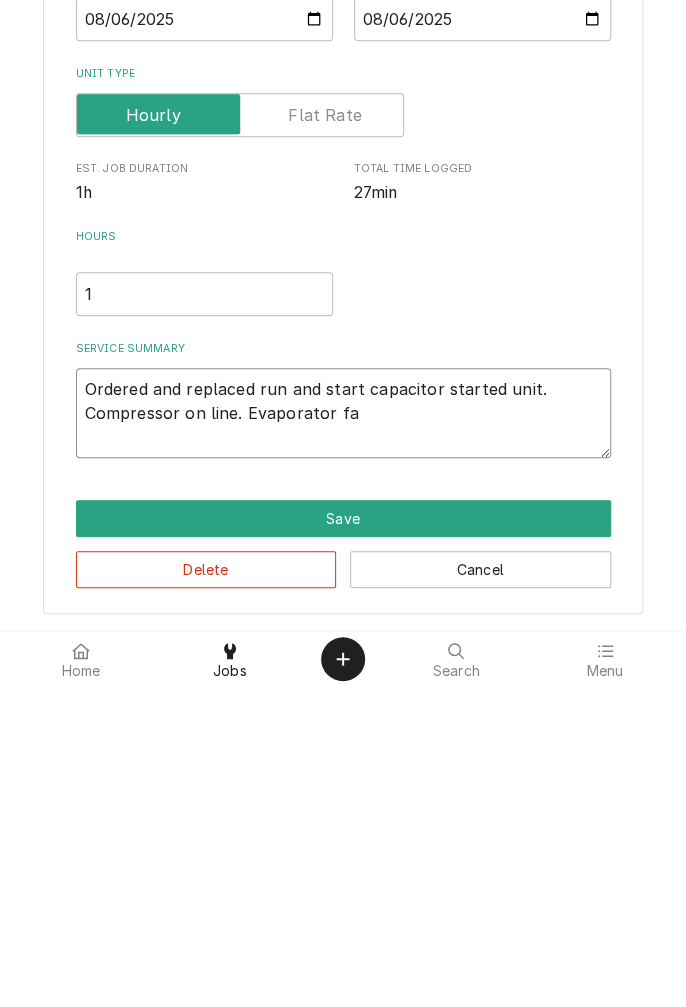 type on "x" 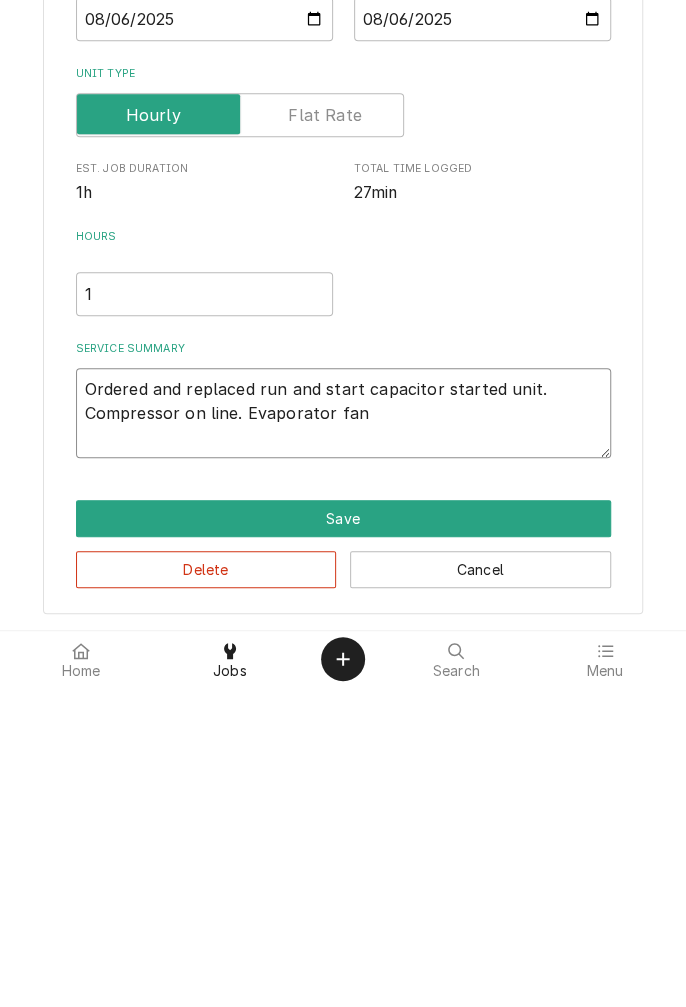 type on "x" 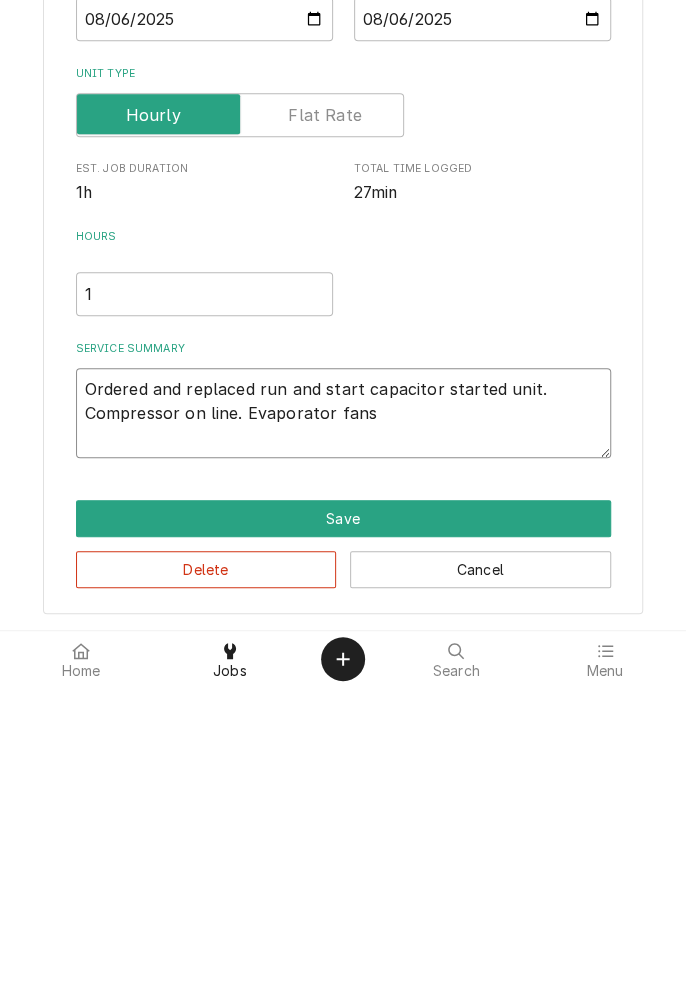 type on "x" 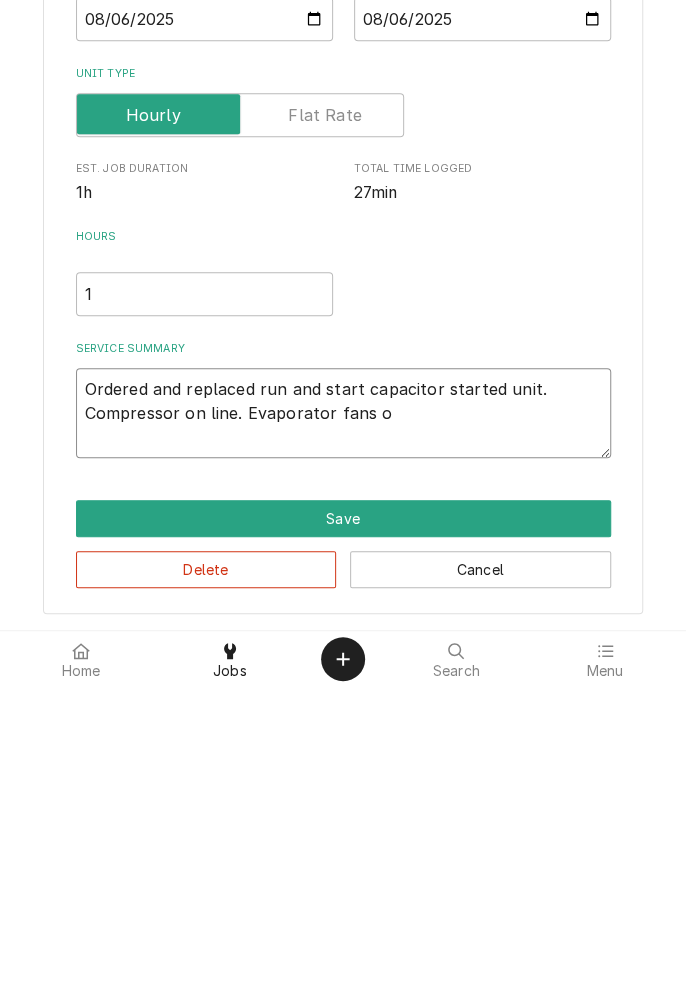 type on "x" 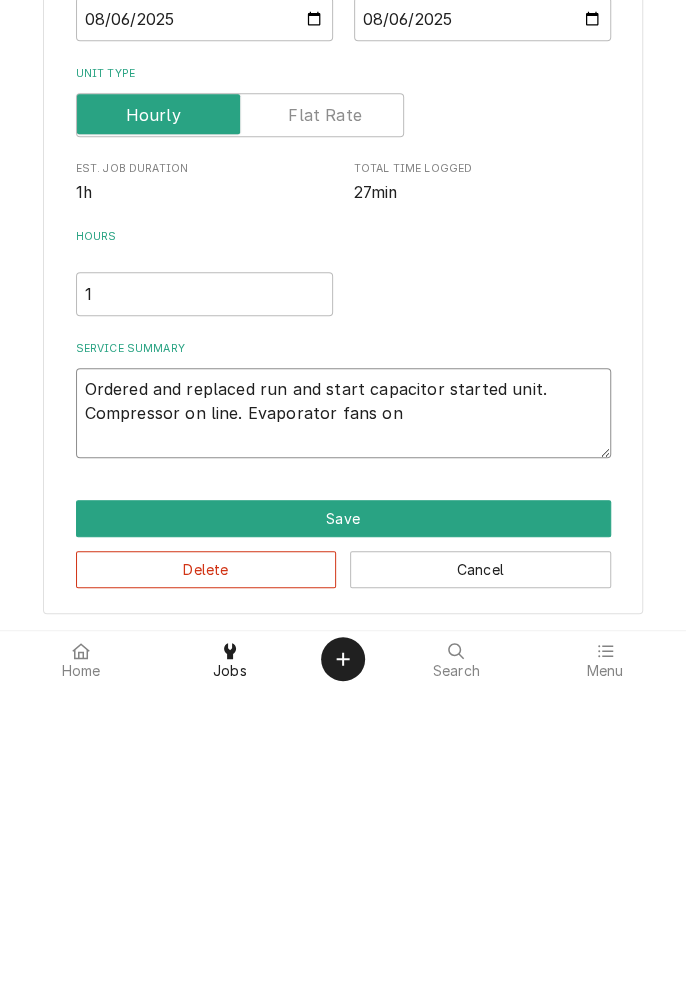 type on "x" 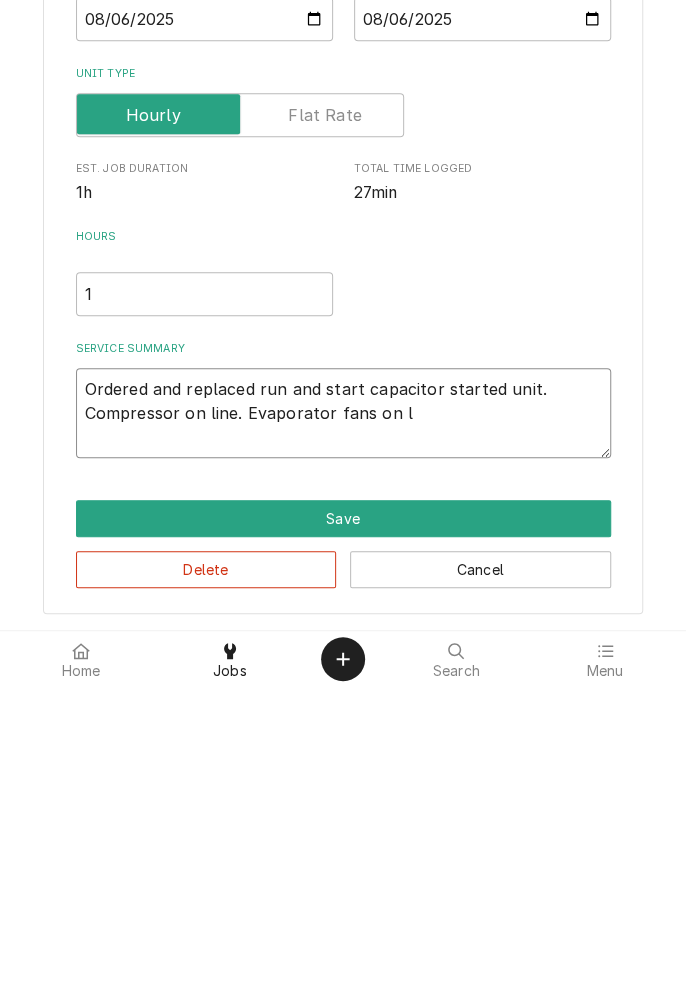 type on "x" 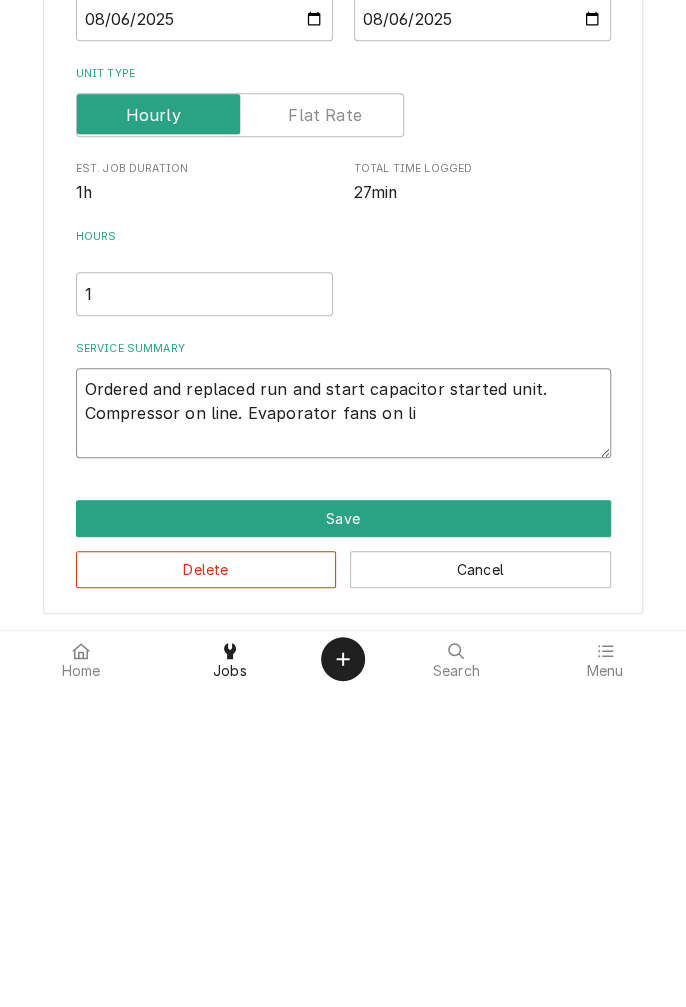type on "x" 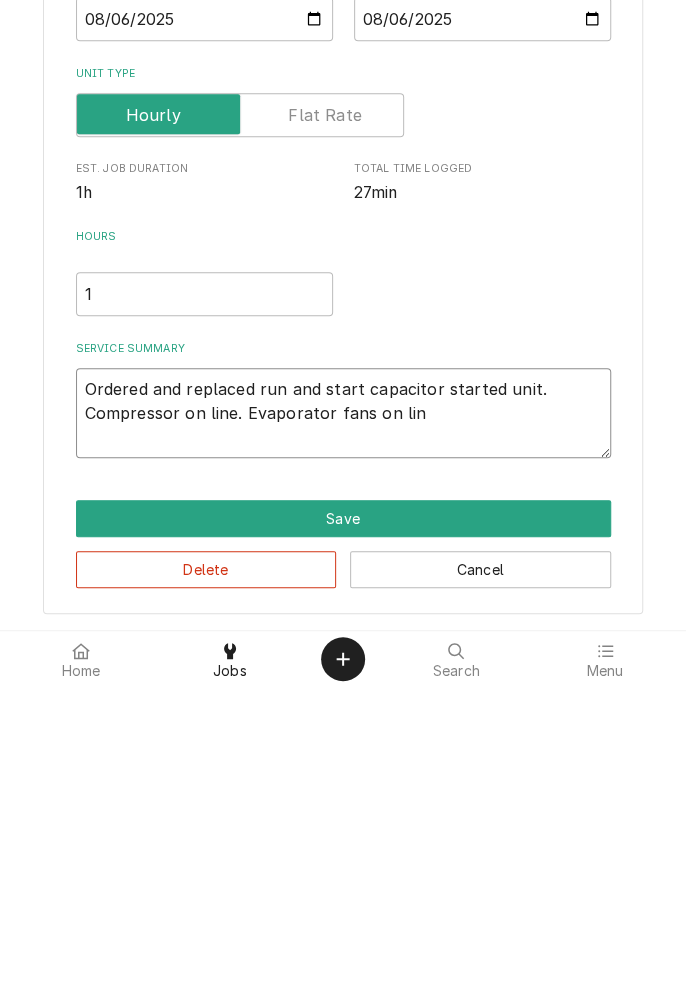 type on "x" 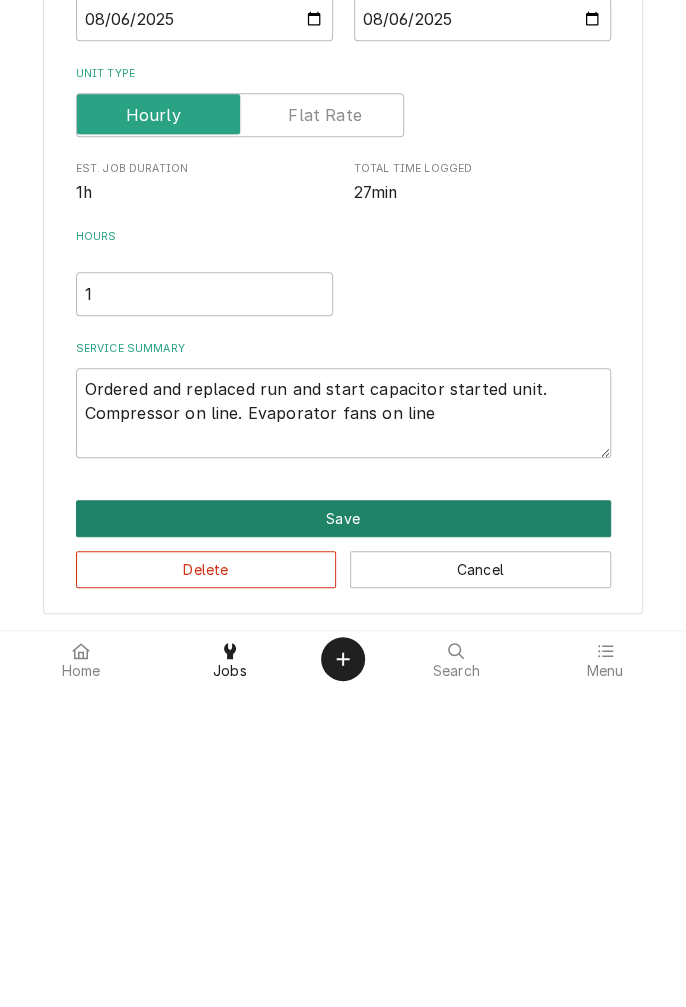 click on "Save" at bounding box center (343, 838) 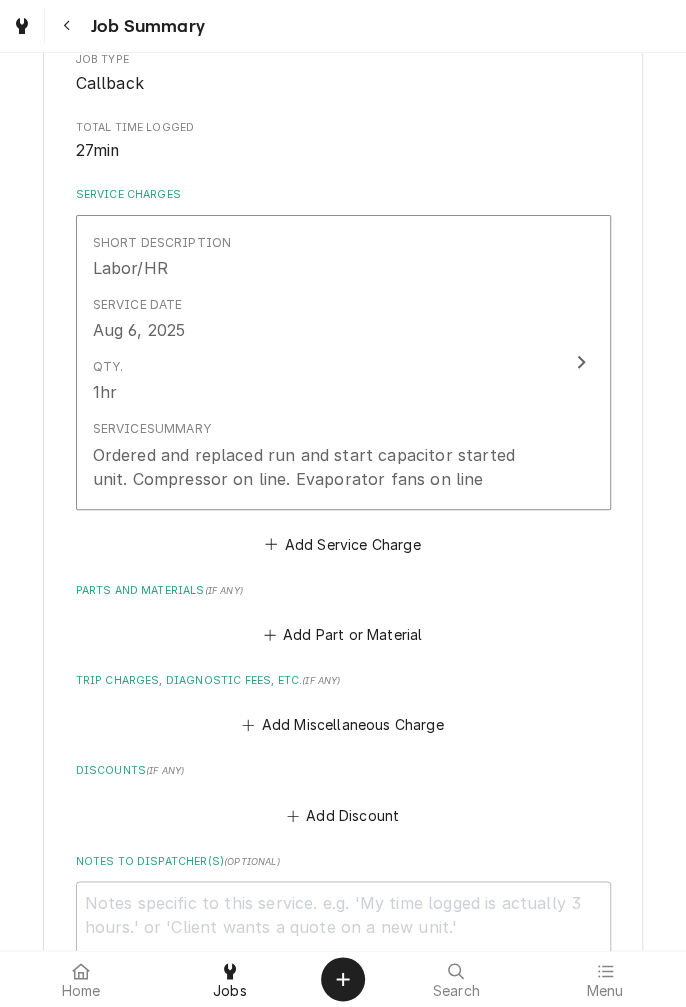 scroll, scrollTop: 354, scrollLeft: 0, axis: vertical 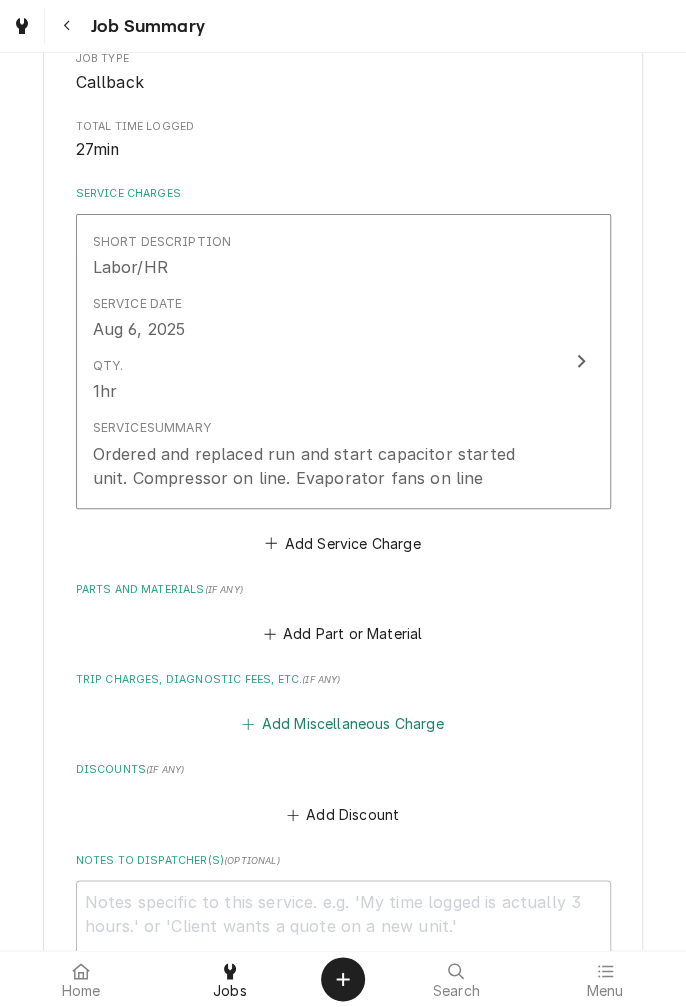 click on "Add Miscellaneous Charge" at bounding box center (343, 724) 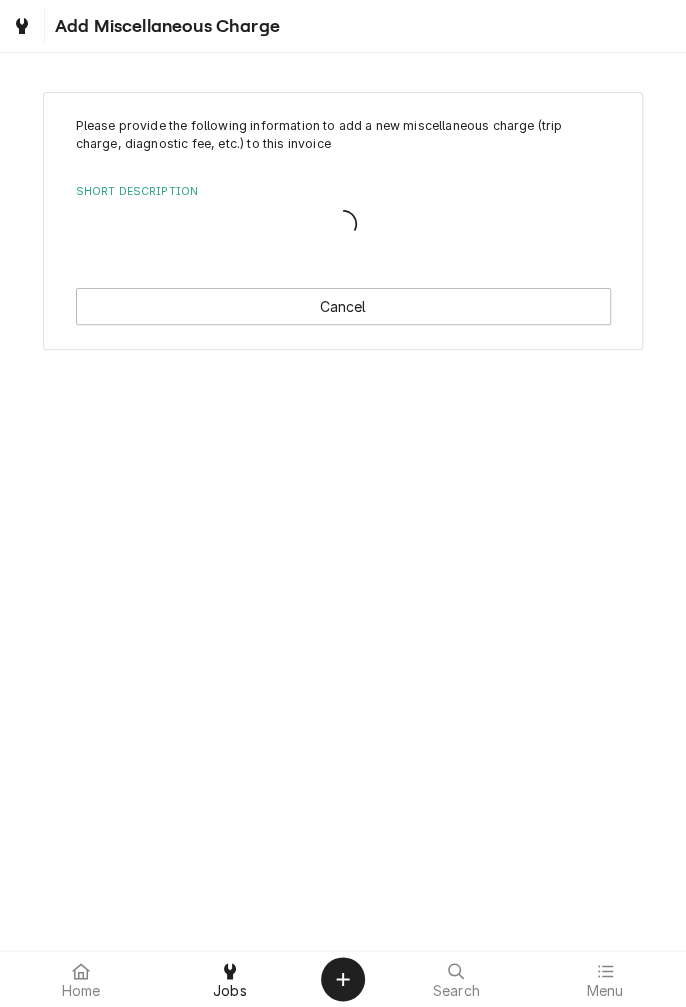 scroll, scrollTop: 0, scrollLeft: 0, axis: both 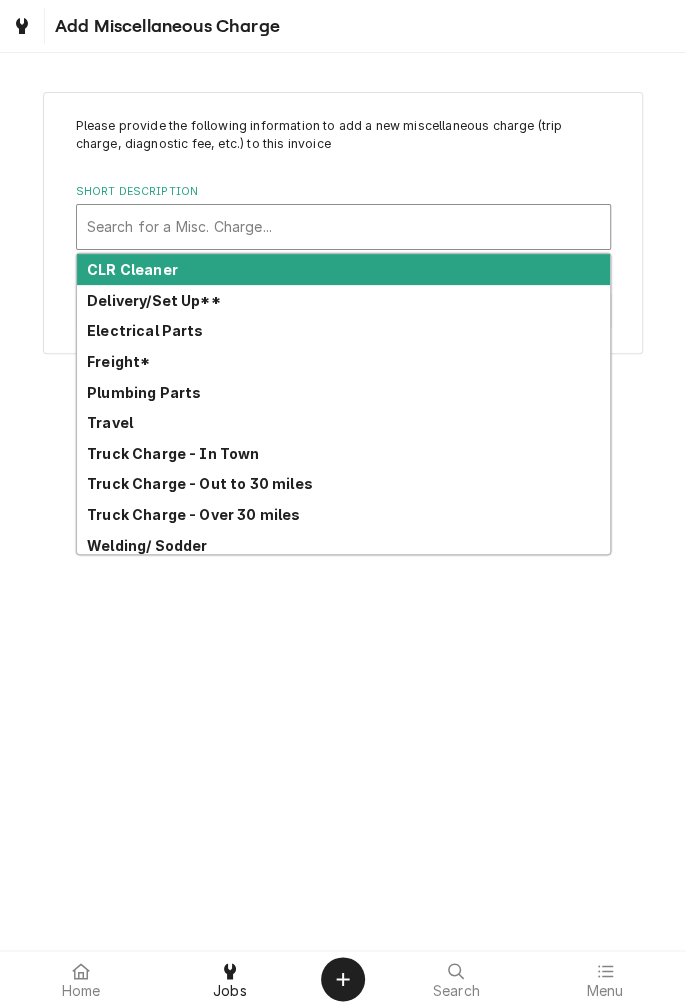 click on "Electrical Parts" at bounding box center (145, 330) 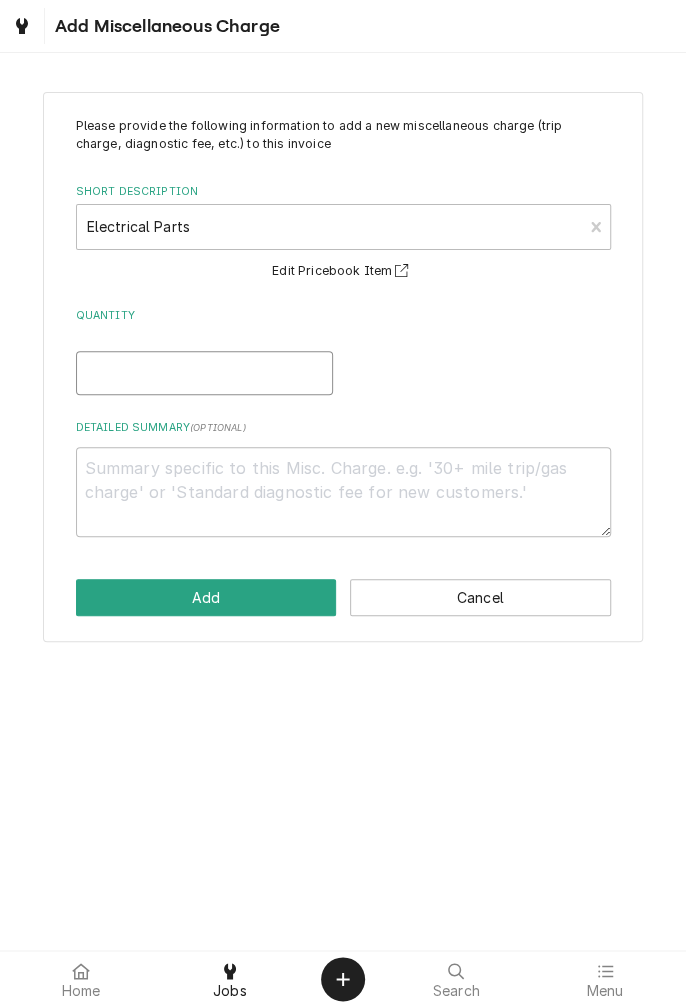 click on "Quantity" at bounding box center [204, 373] 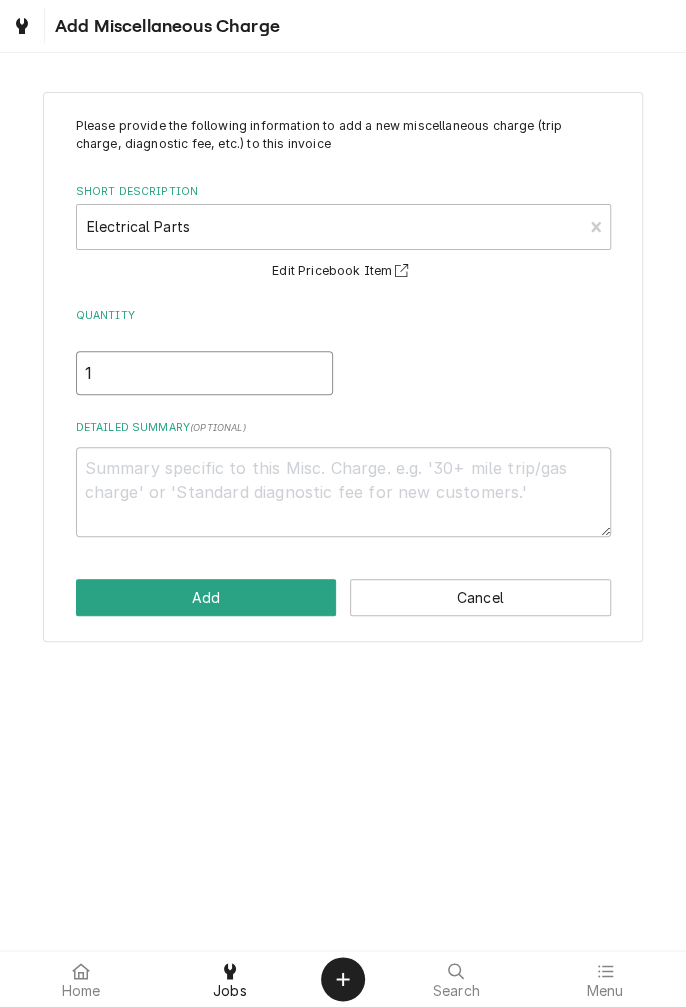 type on "x" 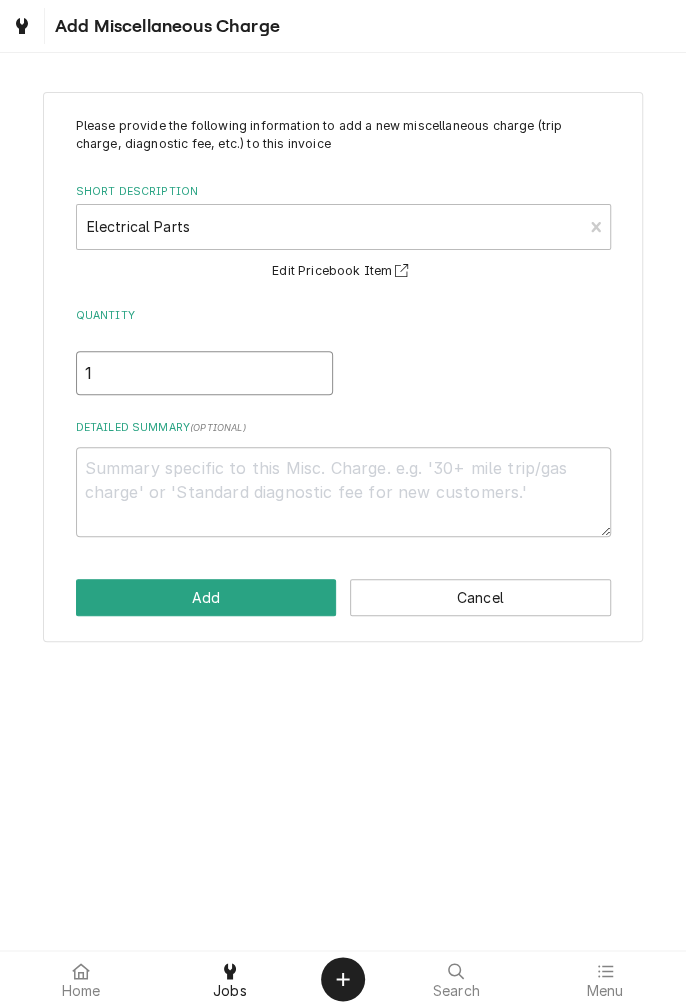 type on "1" 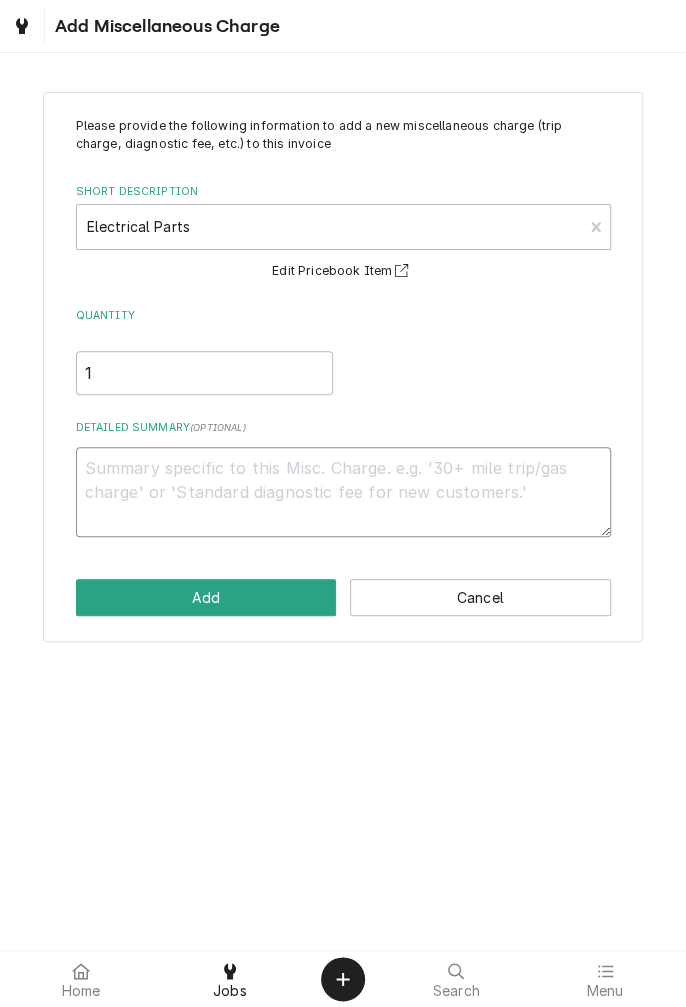 click on "Detailed Summary  ( optional )" at bounding box center [343, 492] 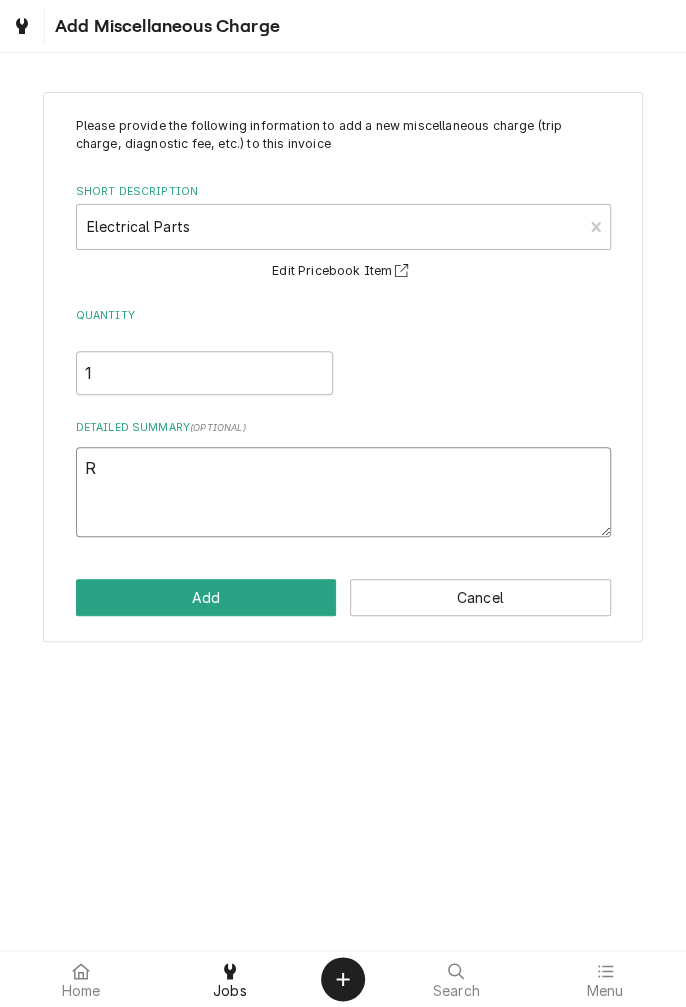 type on "x" 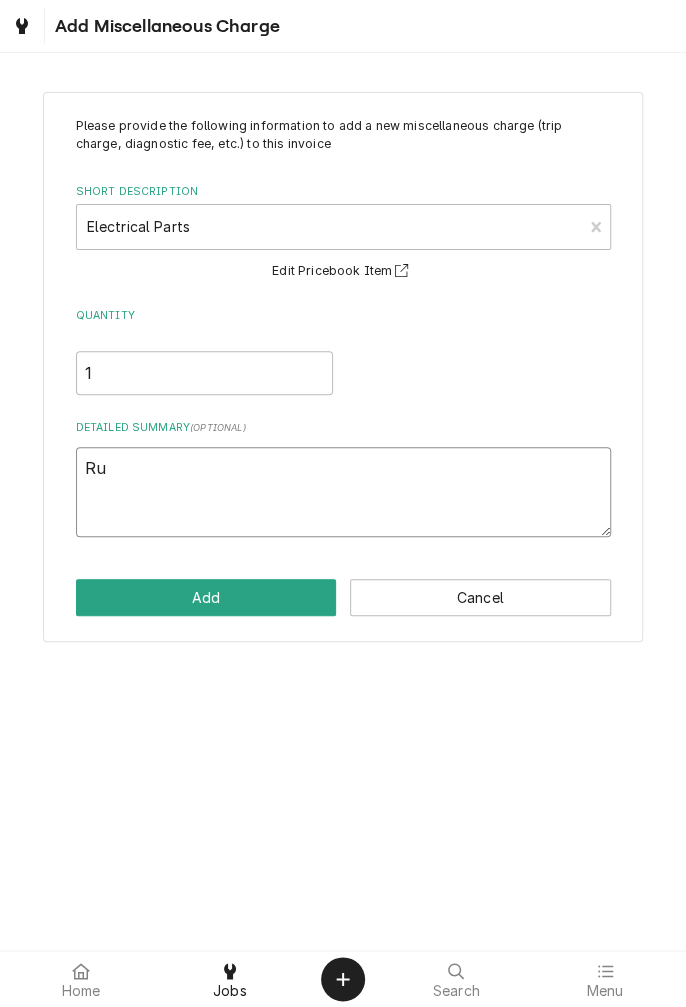 type on "x" 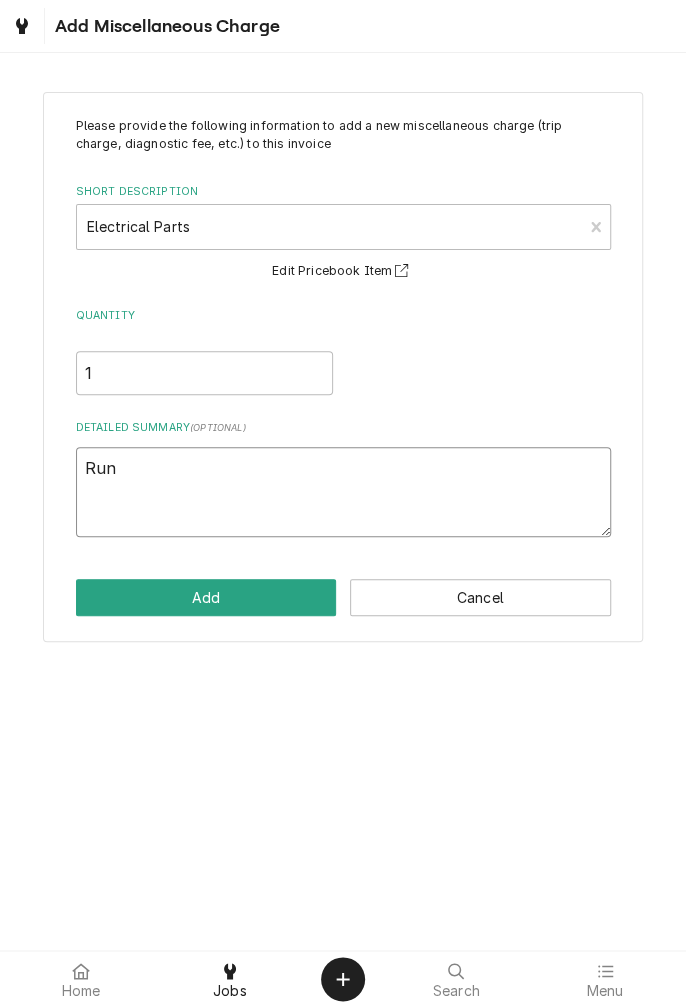 type on "x" 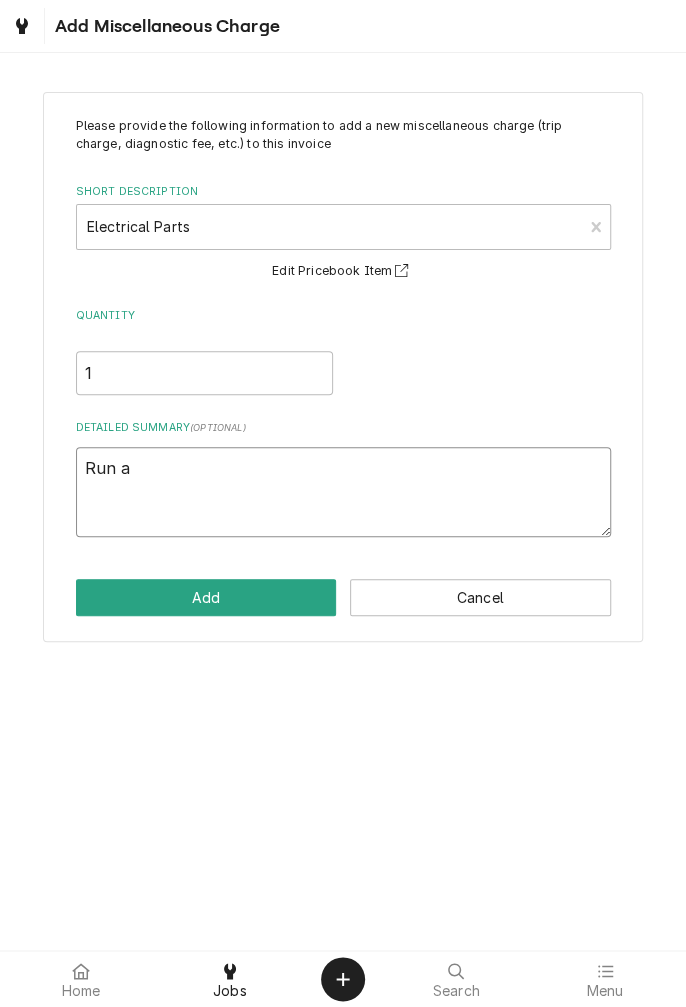 type on "x" 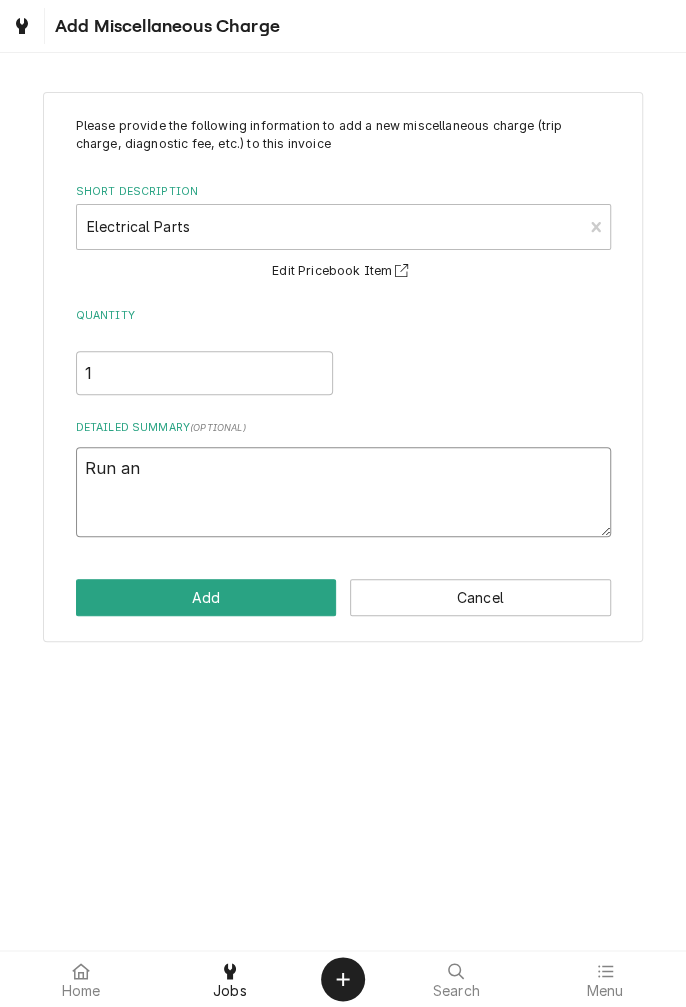 type on "x" 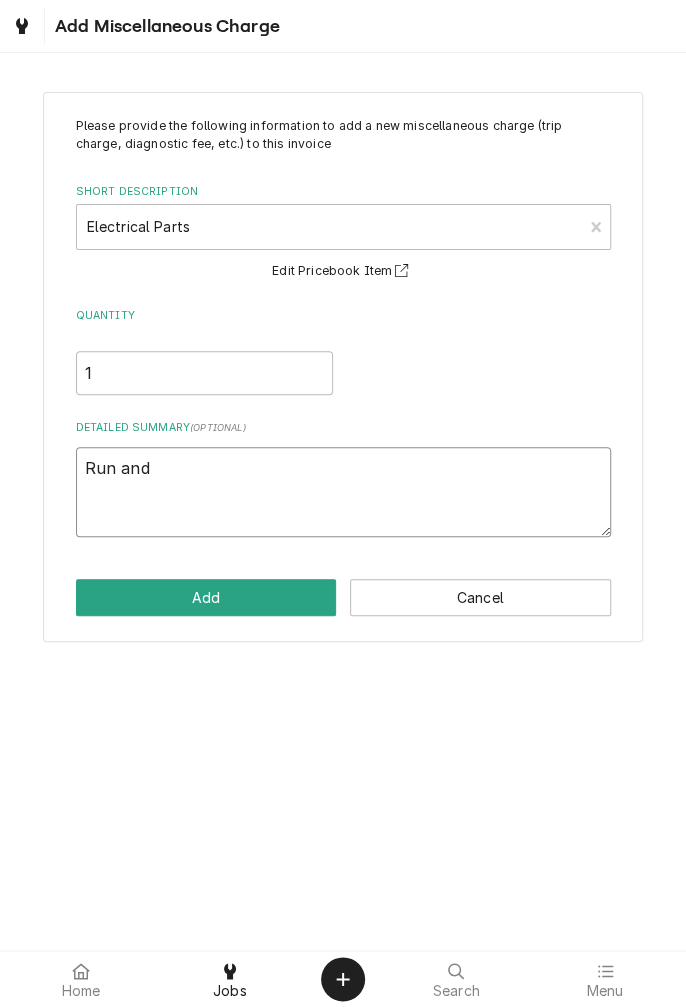type on "x" 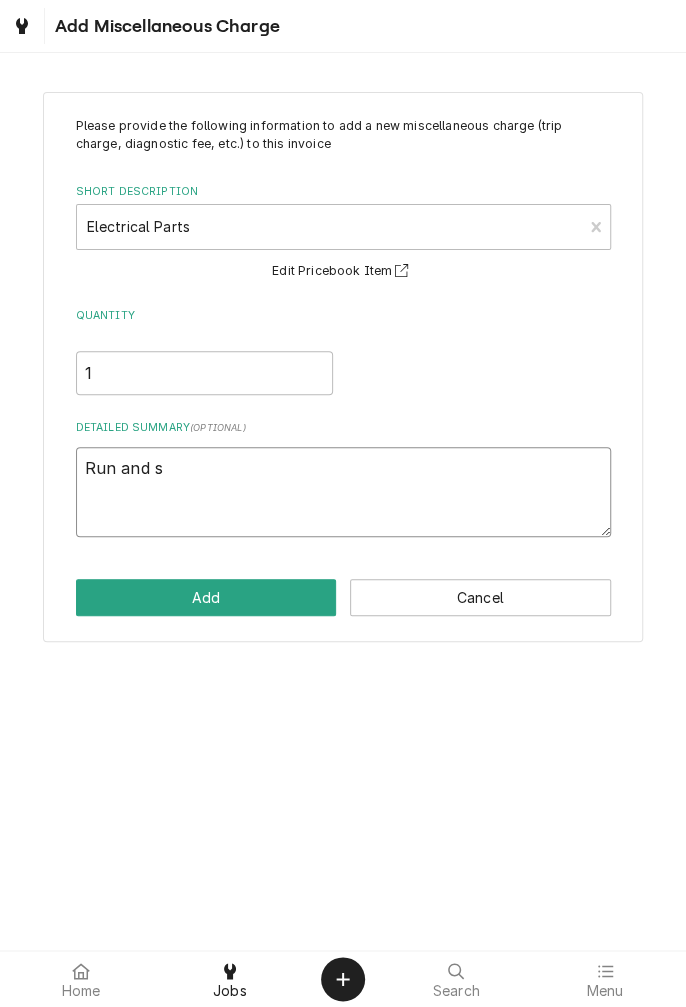 type on "x" 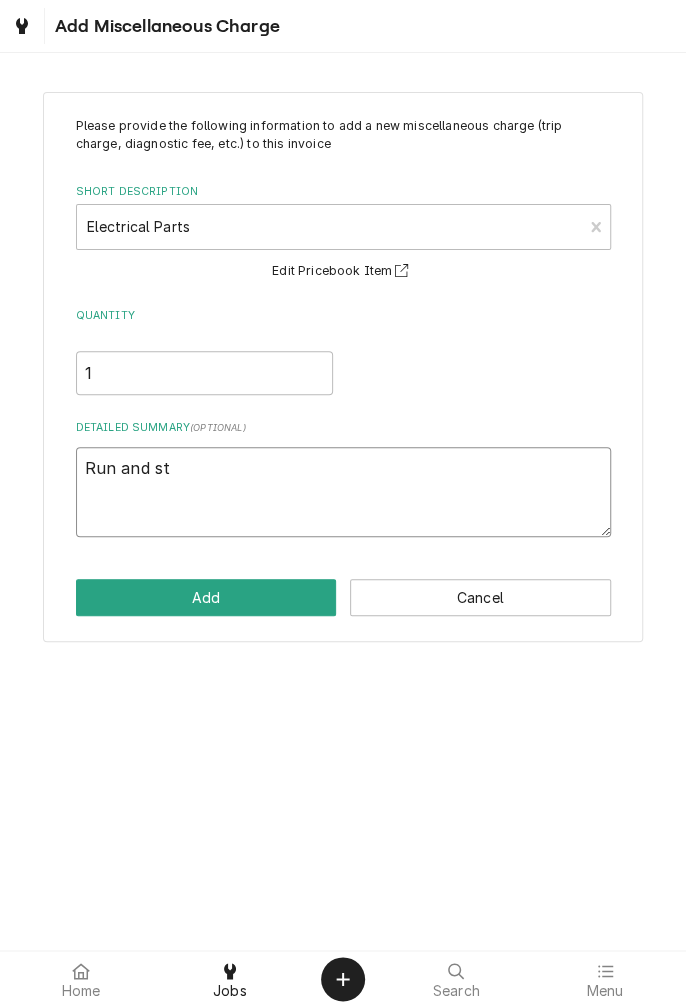 type on "x" 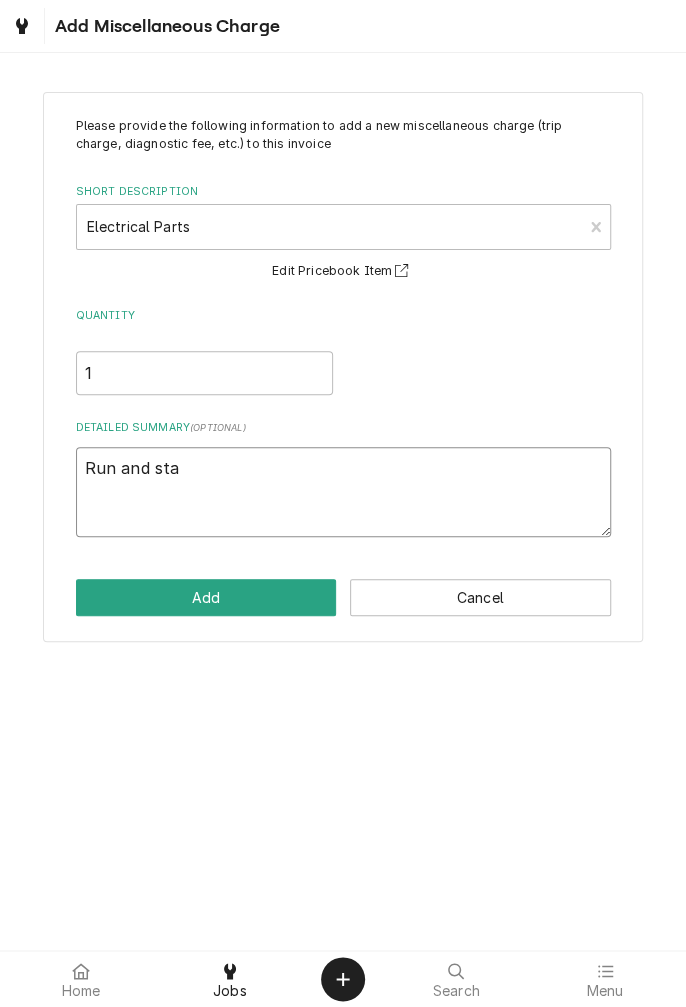 type on "x" 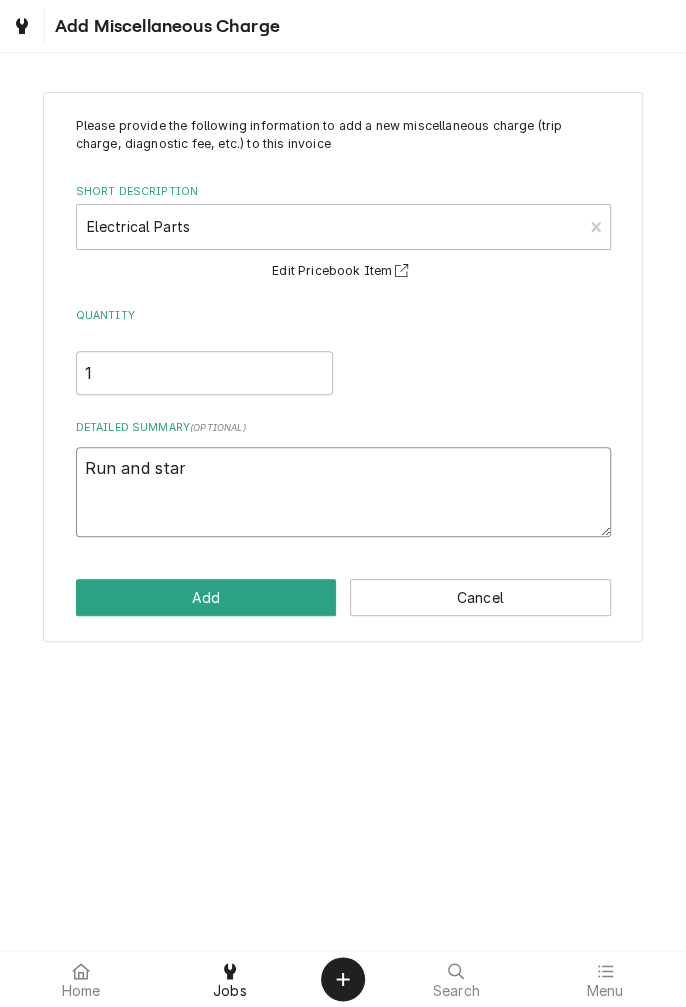 type on "x" 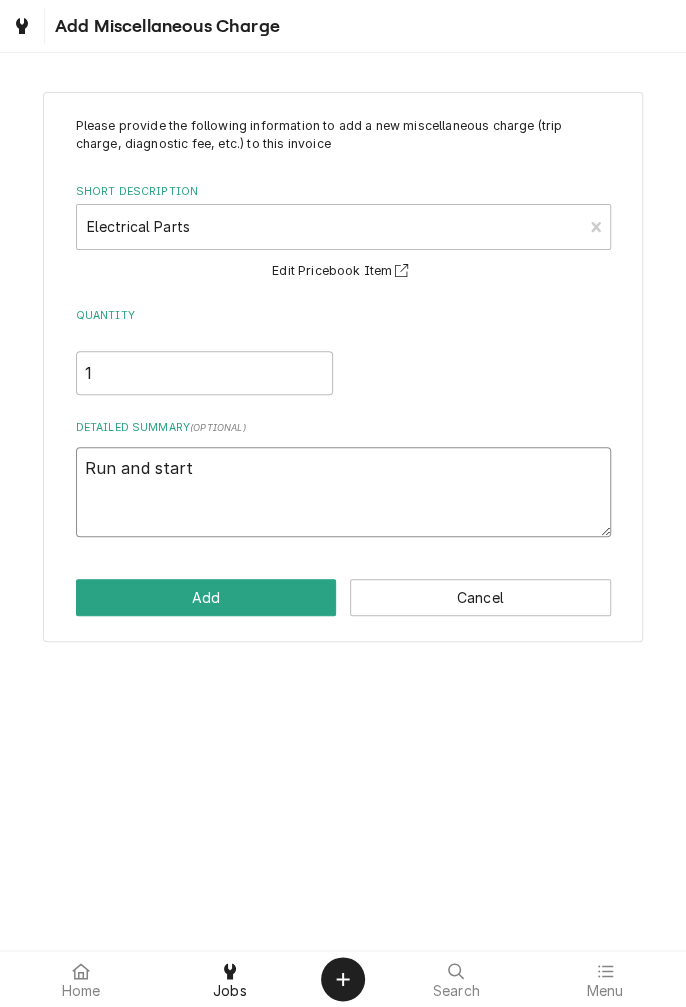 type on "x" 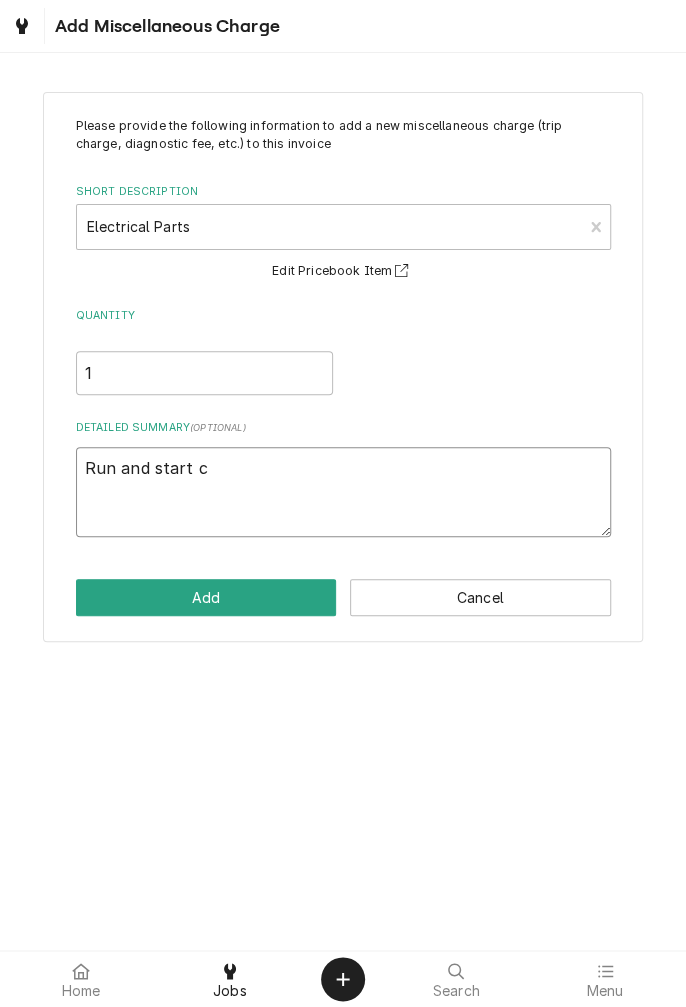 type on "x" 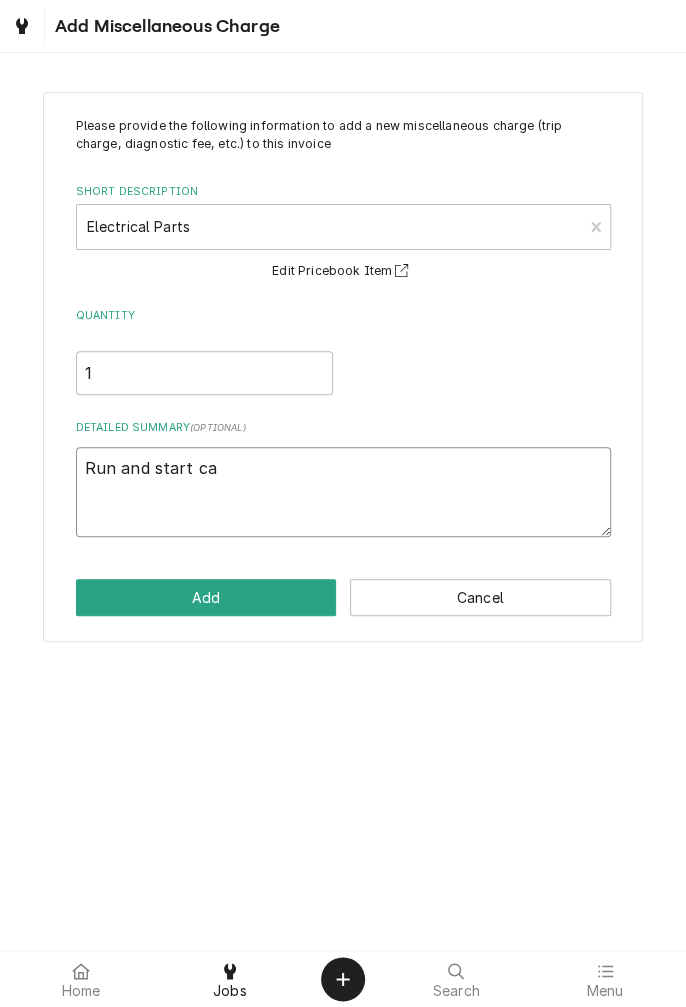 type 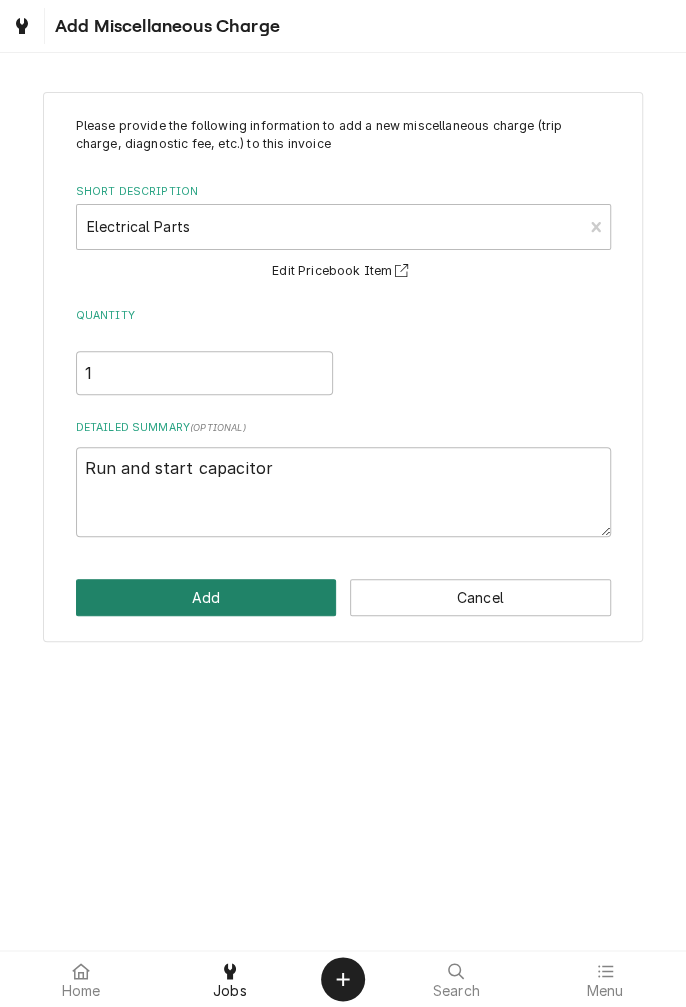 click on "Add" at bounding box center (206, 597) 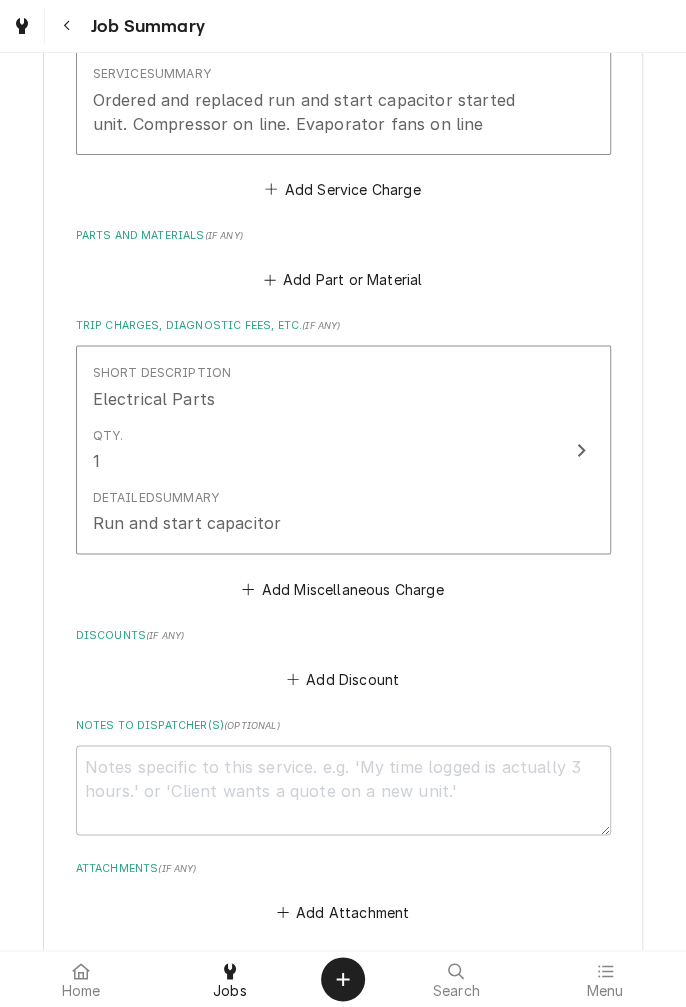 scroll, scrollTop: 722, scrollLeft: 0, axis: vertical 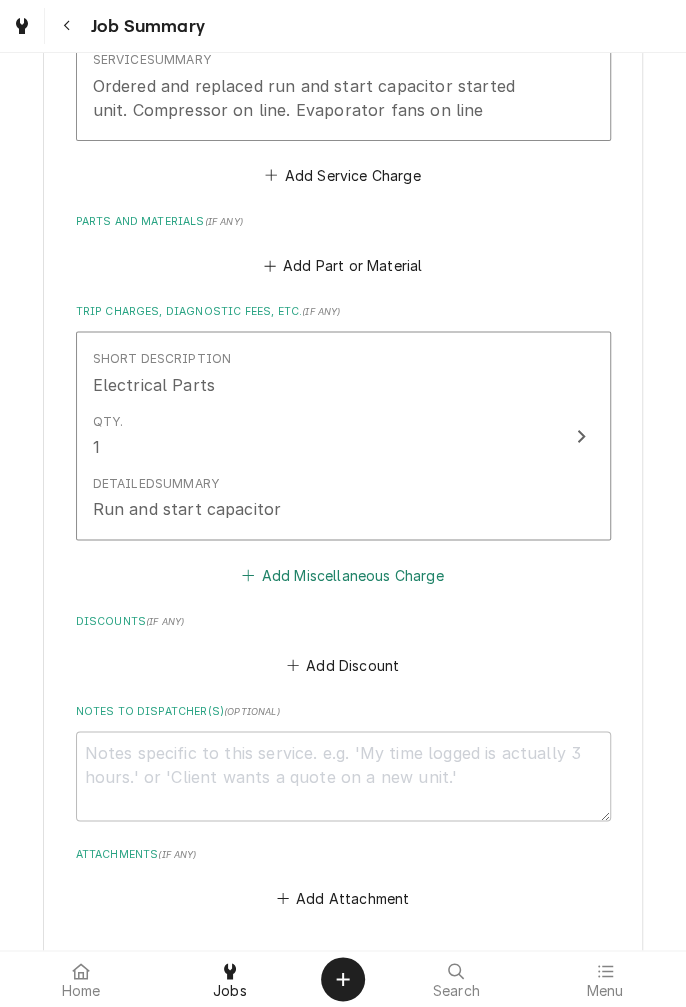 click on "Add Miscellaneous Charge" at bounding box center [343, 575] 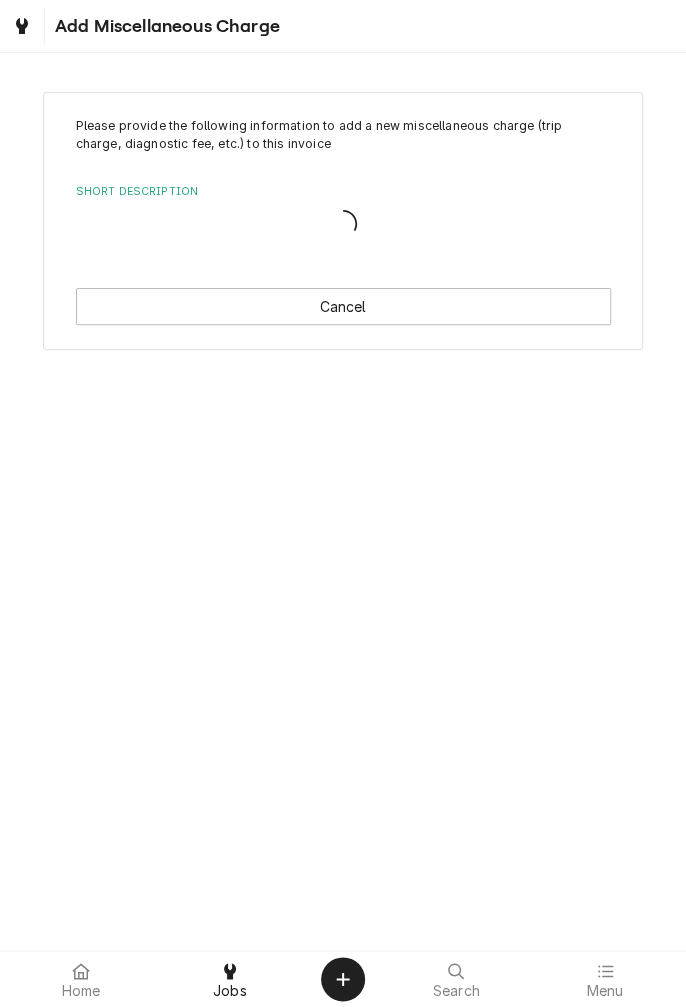 scroll, scrollTop: 0, scrollLeft: 0, axis: both 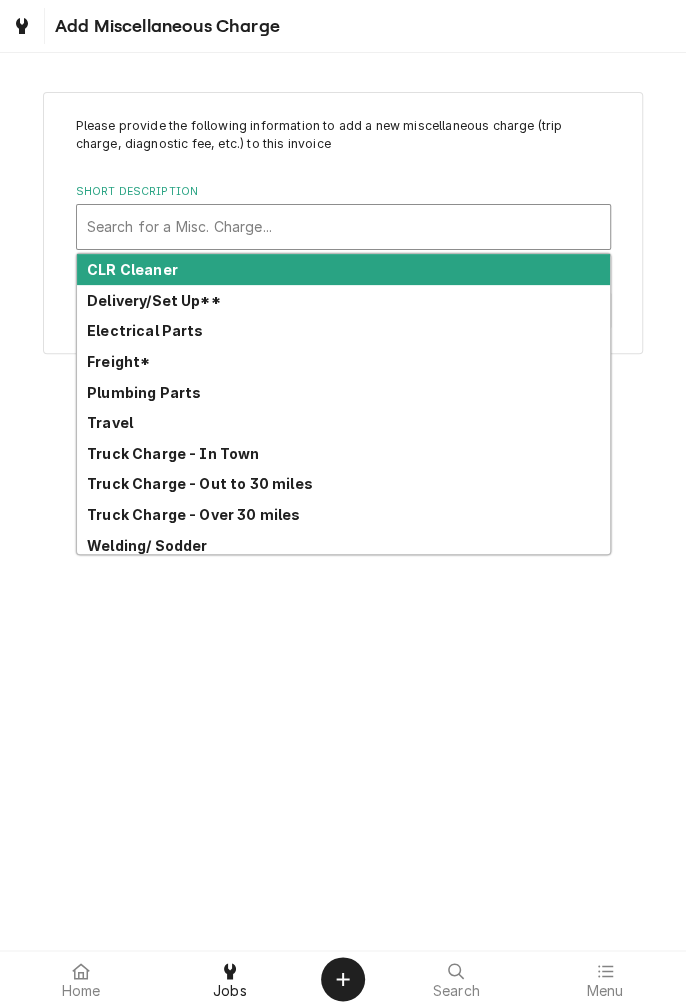 click on "Truck Charge - In Town" at bounding box center [173, 453] 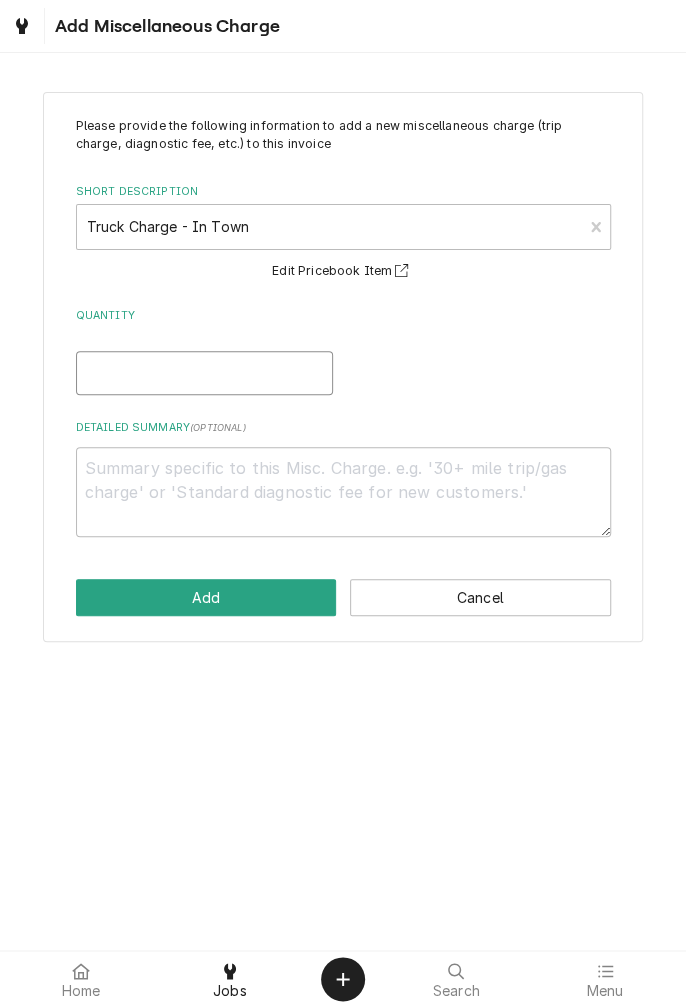 click on "Quantity" at bounding box center [204, 373] 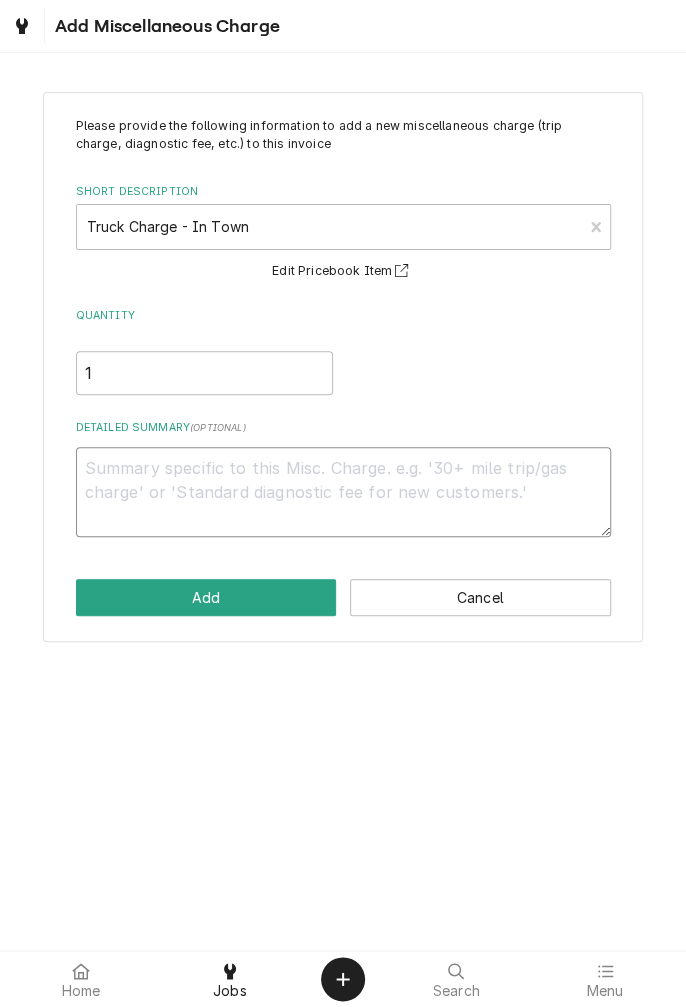 click on "Detailed Summary  ( optional )" at bounding box center [343, 492] 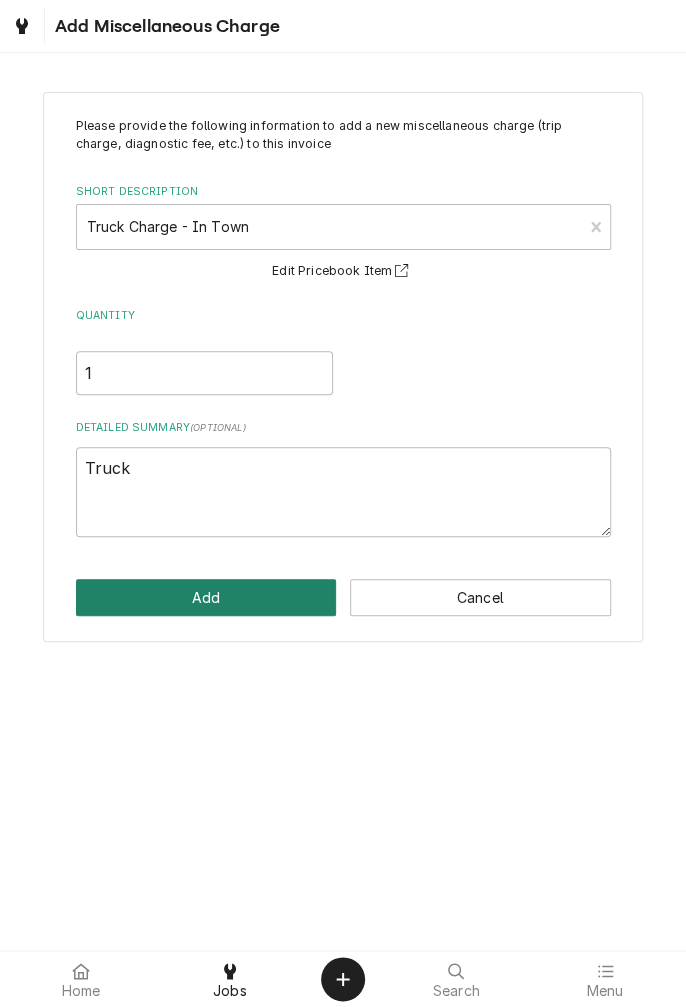 click on "Add" at bounding box center (206, 597) 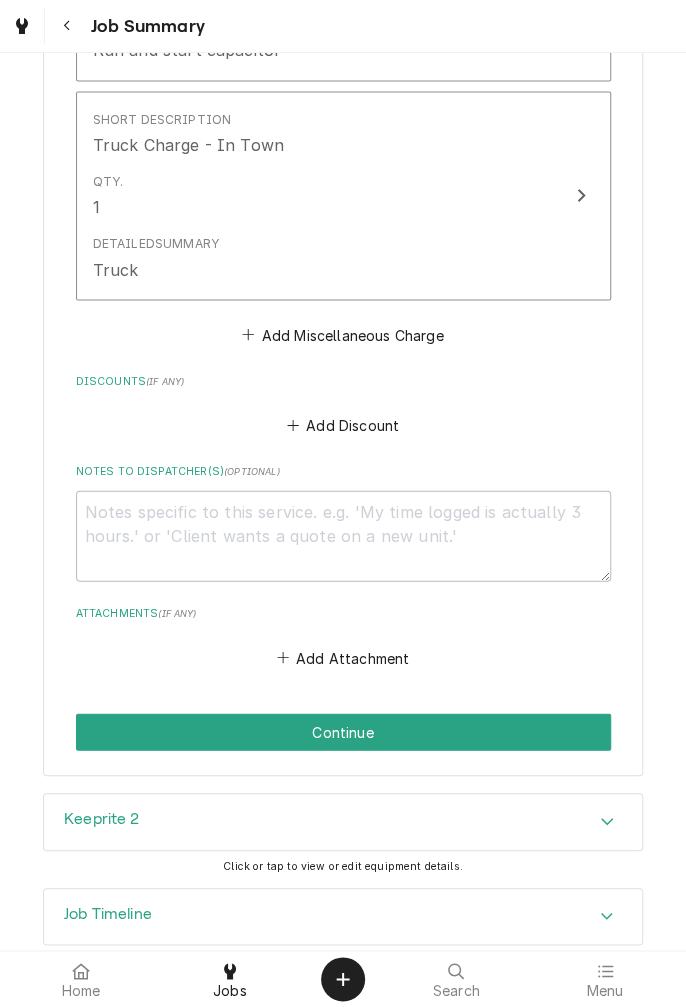 scroll, scrollTop: 1211, scrollLeft: 0, axis: vertical 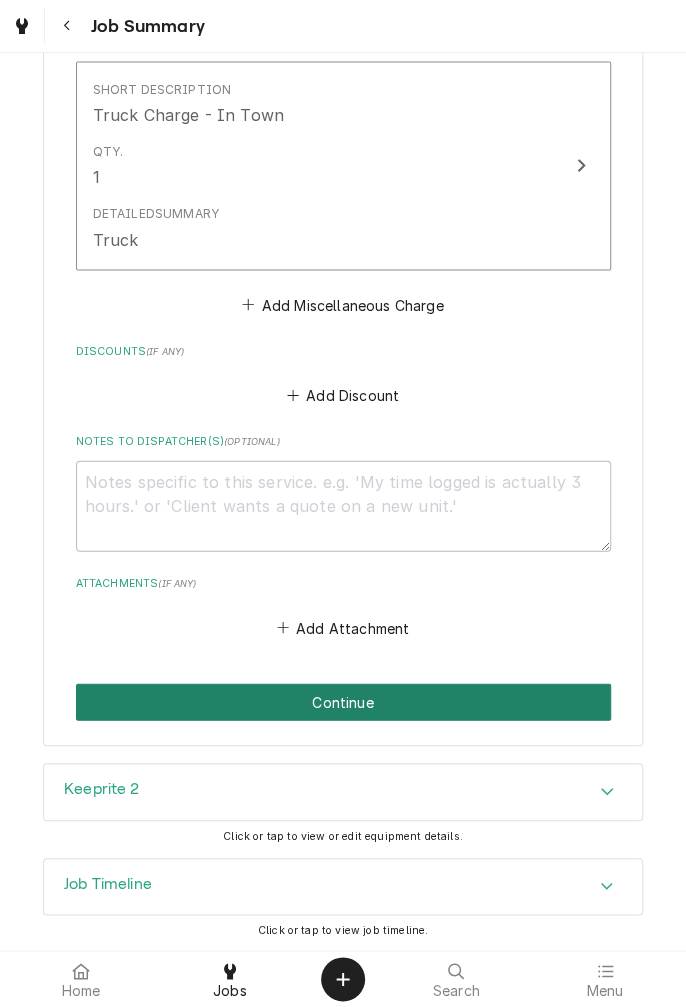 click on "Continue" at bounding box center (343, 701) 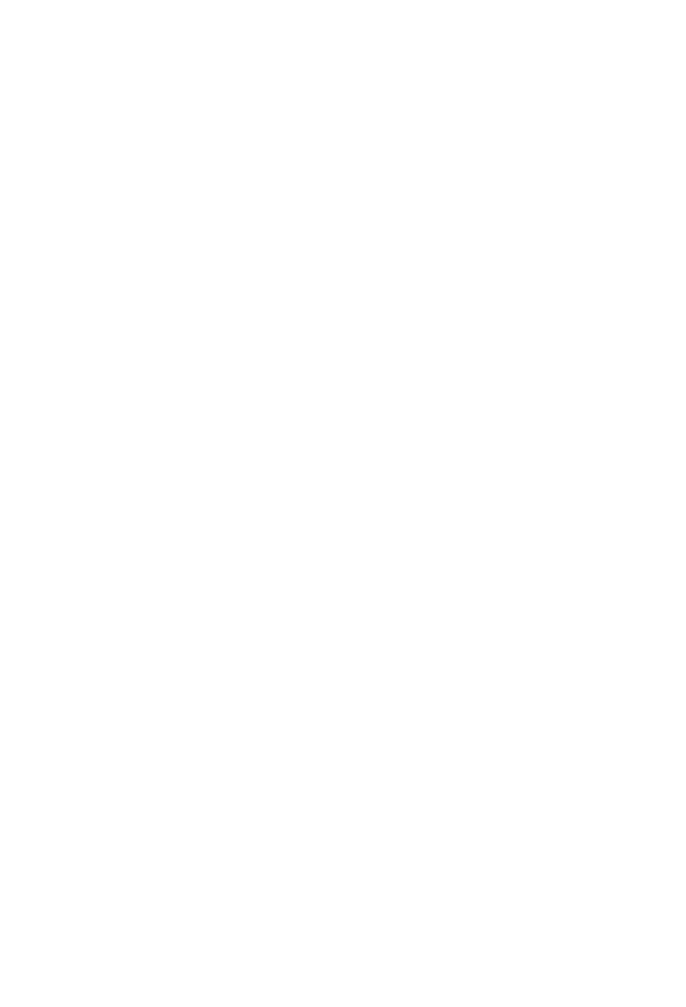 scroll, scrollTop: 0, scrollLeft: 0, axis: both 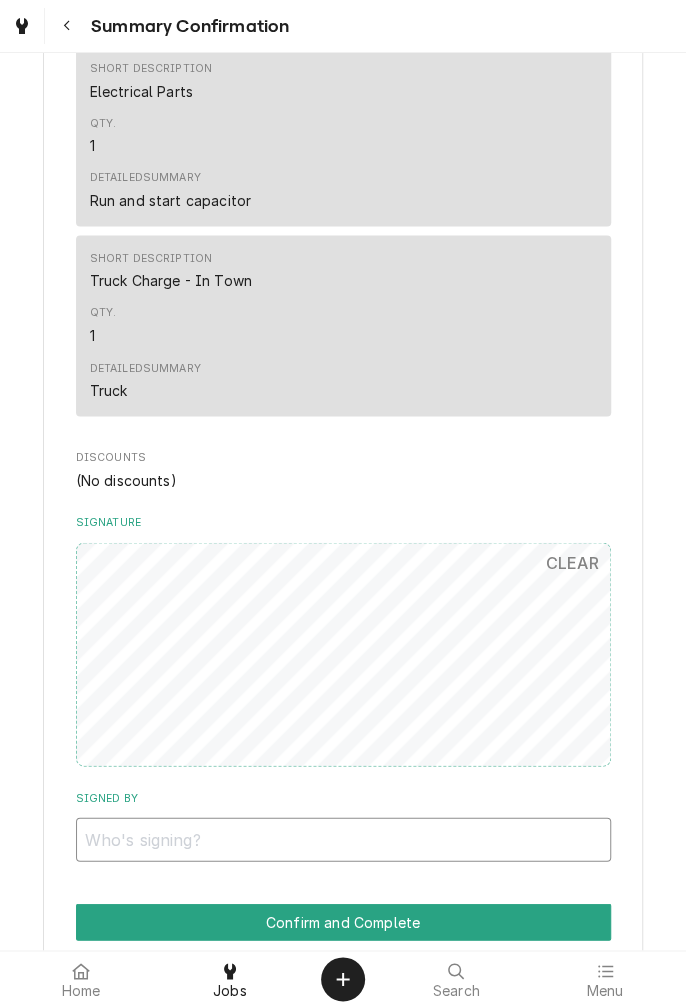 click on "Signed By" at bounding box center (343, 839) 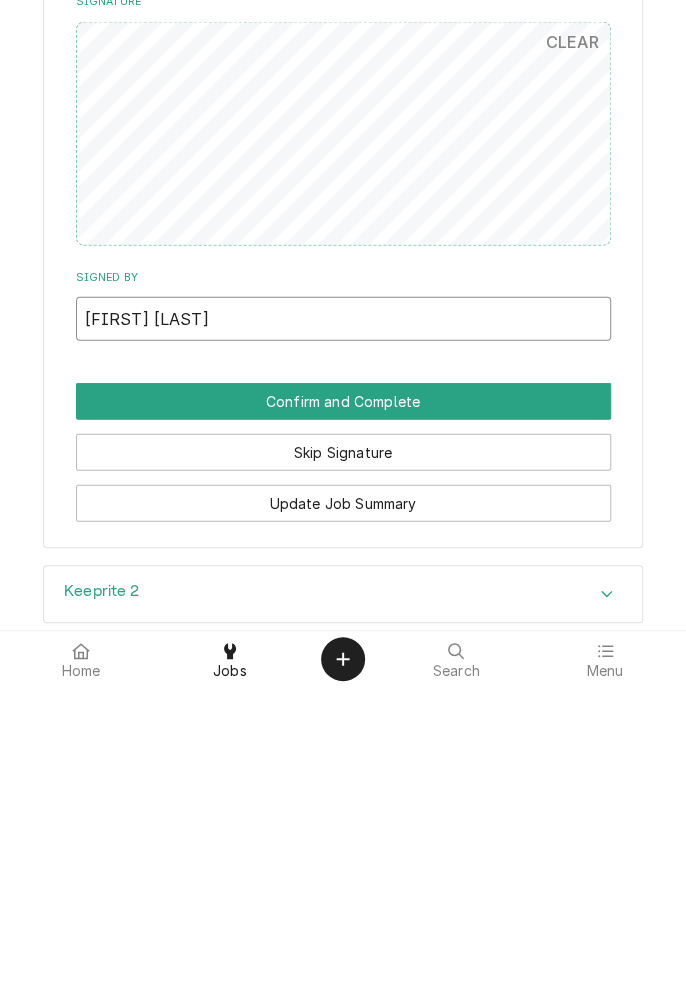 scroll, scrollTop: 1093, scrollLeft: 0, axis: vertical 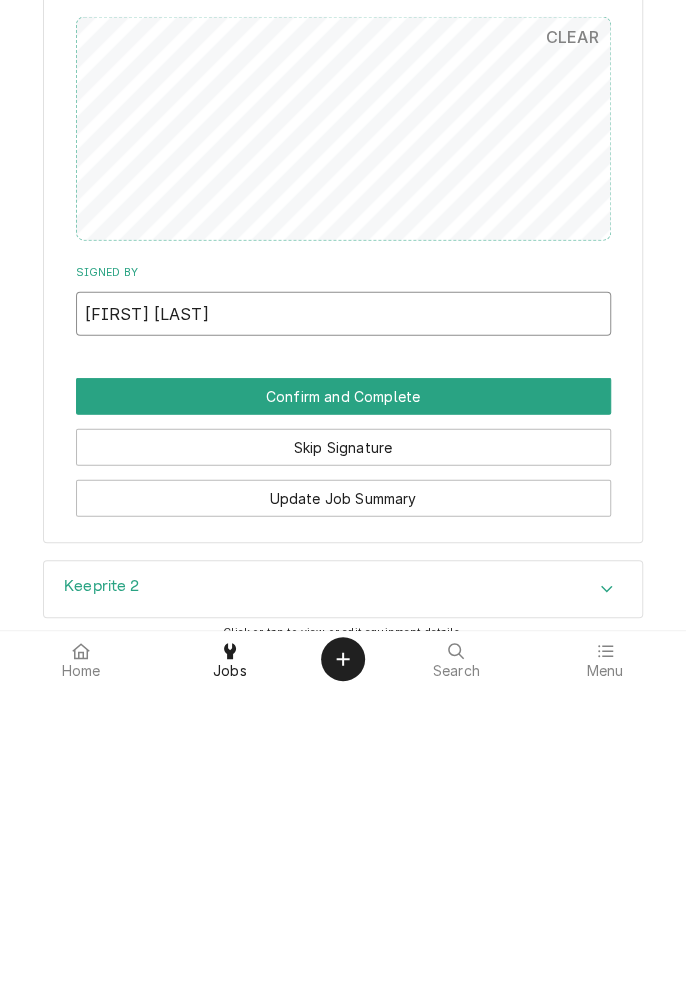 type on "Maxine fox" 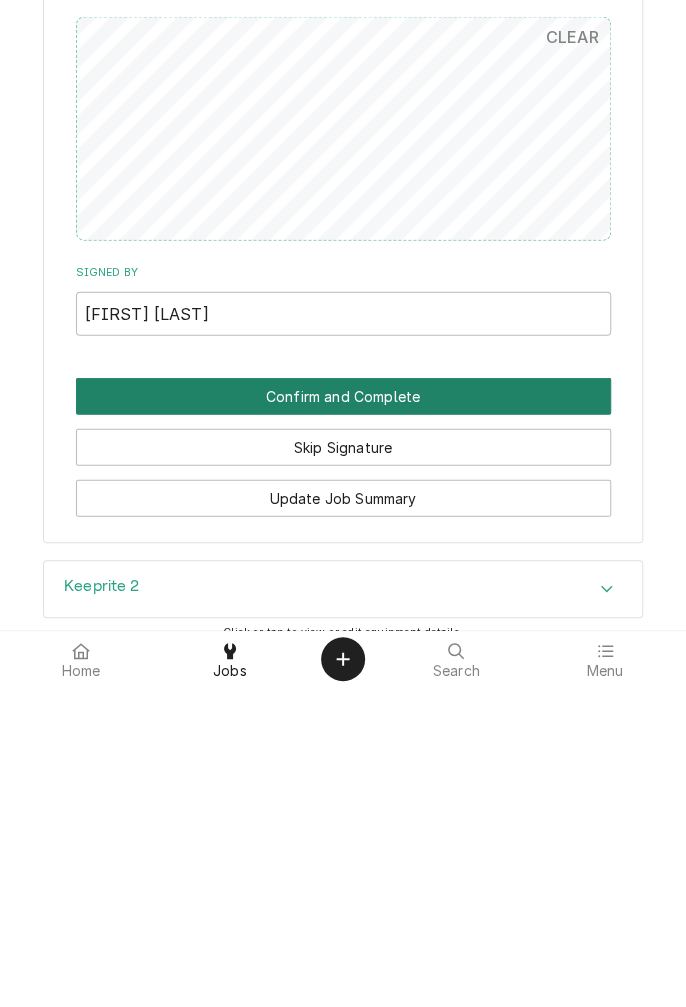 click on "Confirm and Complete" at bounding box center (343, 716) 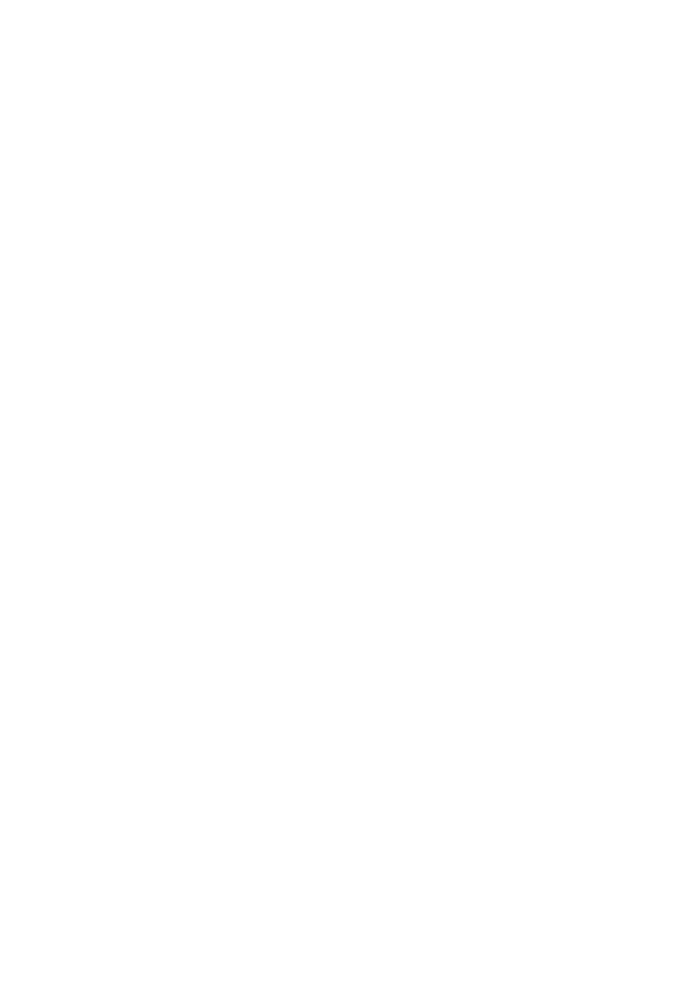 scroll, scrollTop: 0, scrollLeft: 0, axis: both 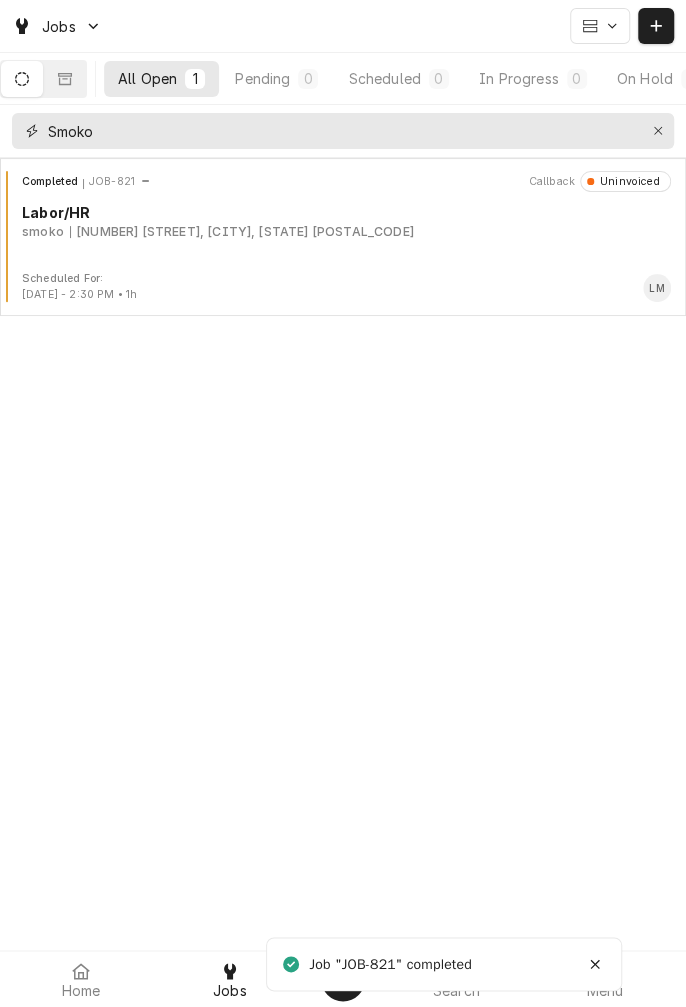 click 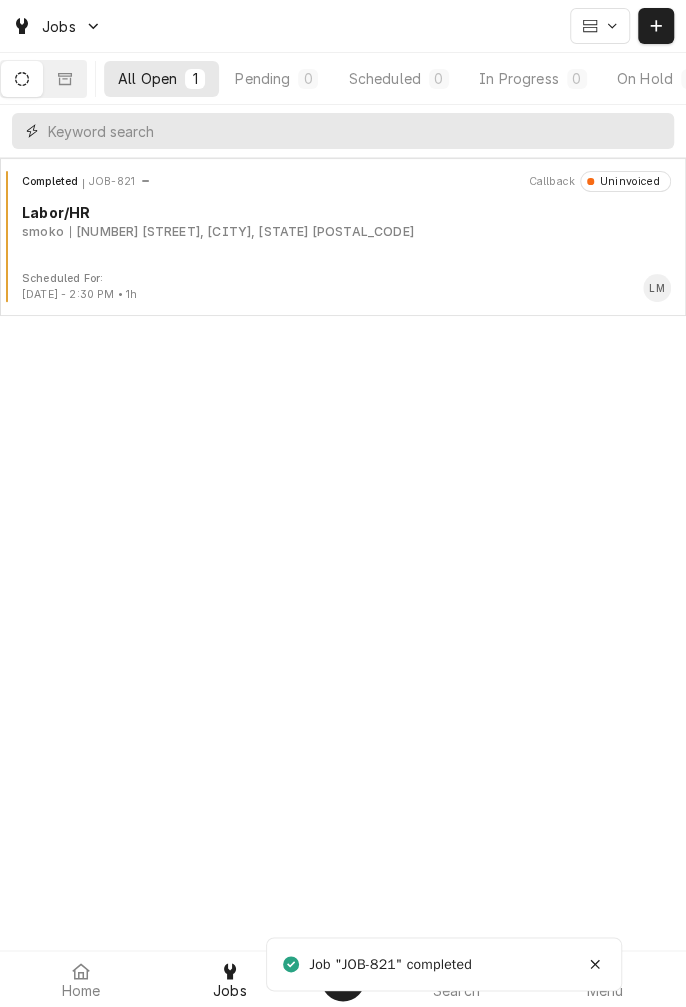 type 